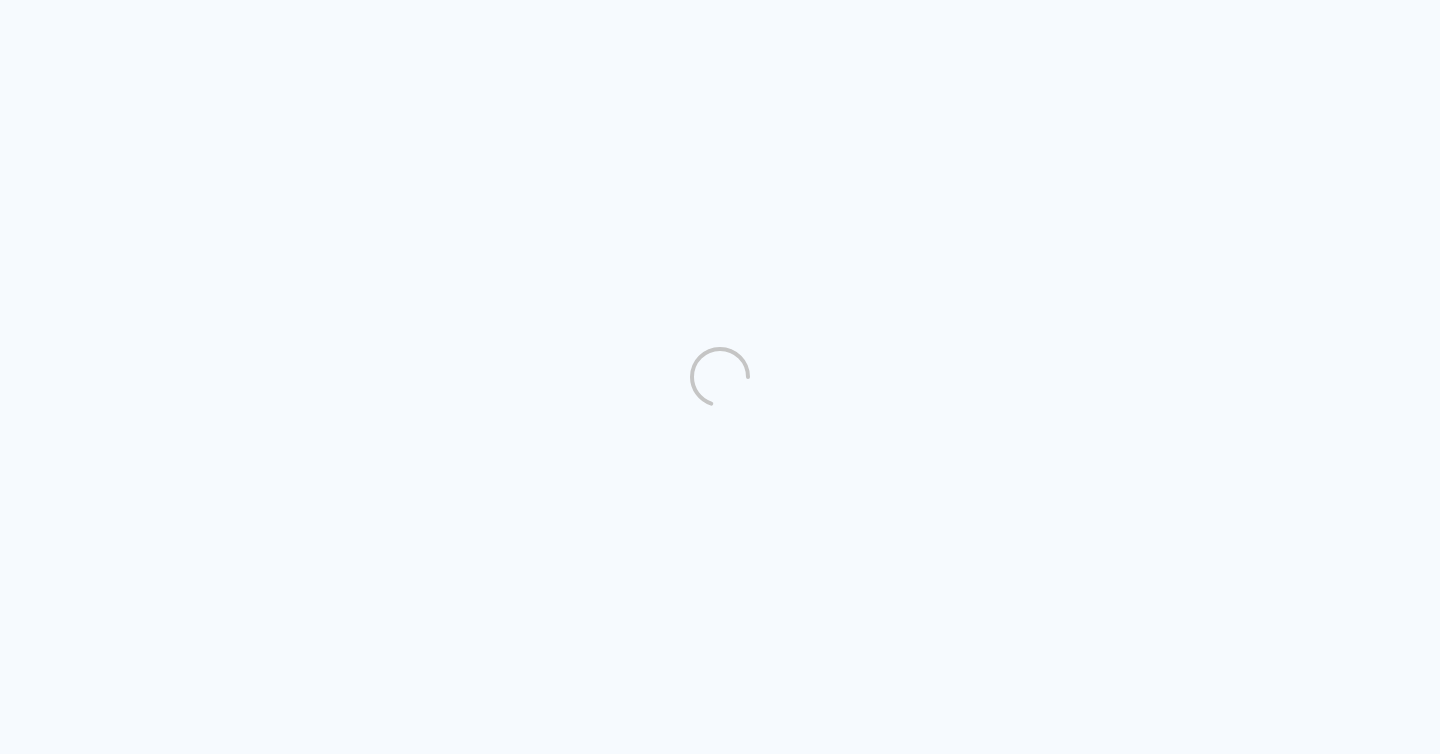 scroll, scrollTop: 0, scrollLeft: 0, axis: both 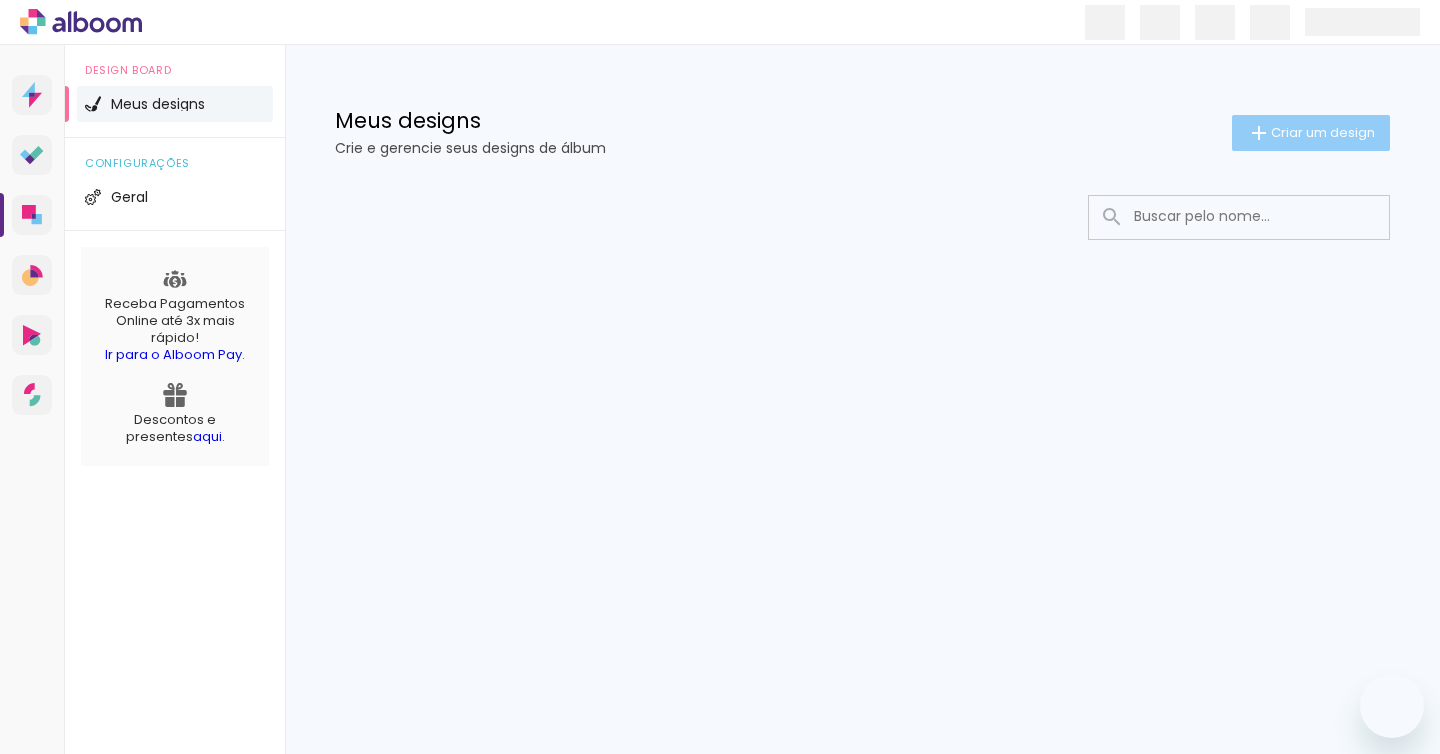 click on "Criar um design" 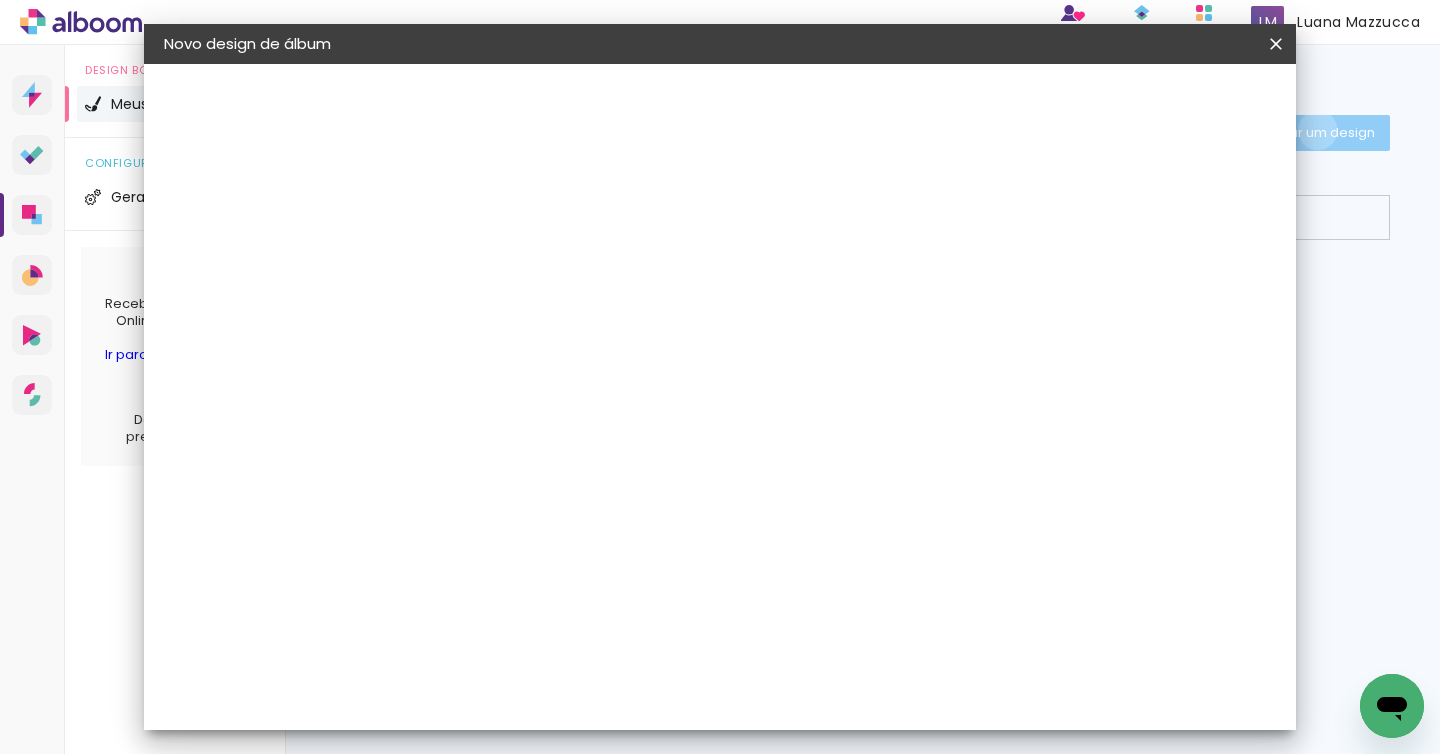 scroll, scrollTop: 0, scrollLeft: 0, axis: both 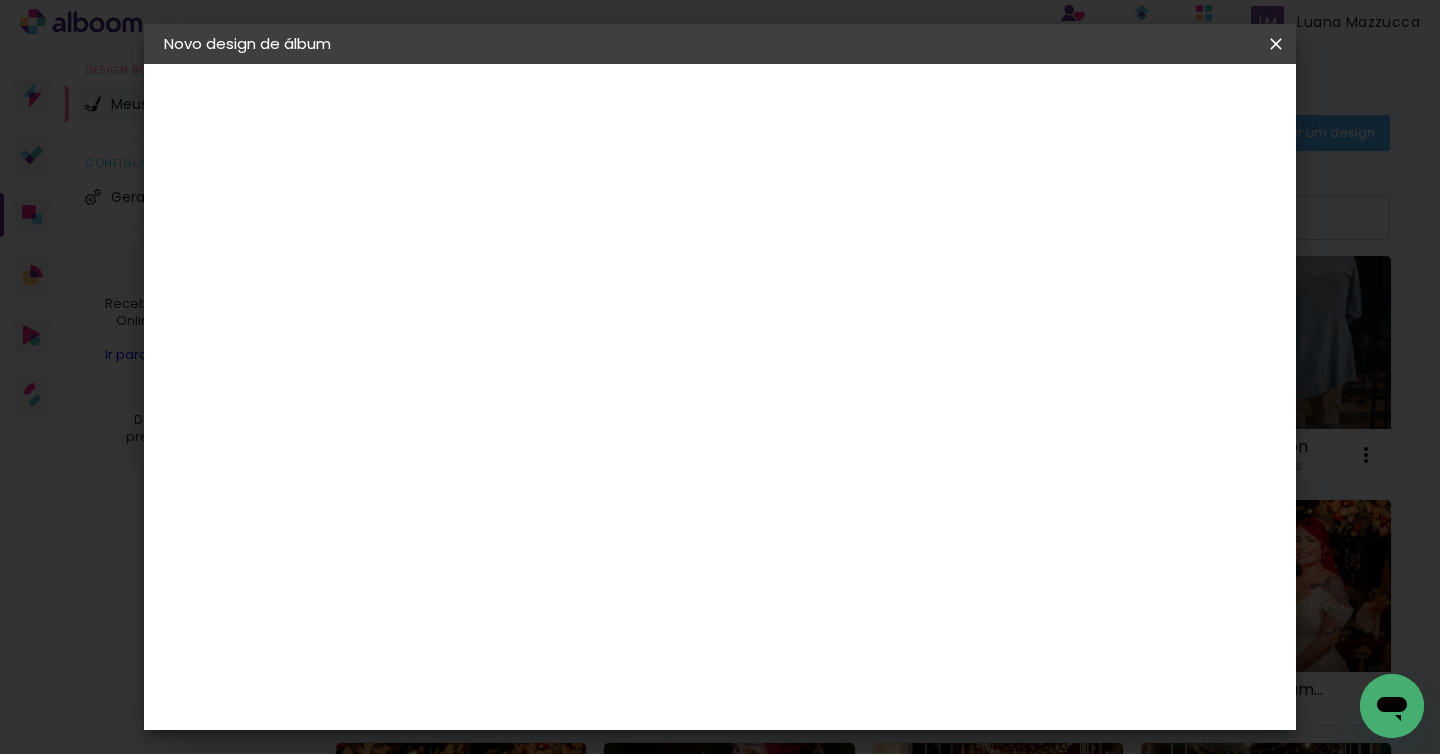 click at bounding box center (491, 268) 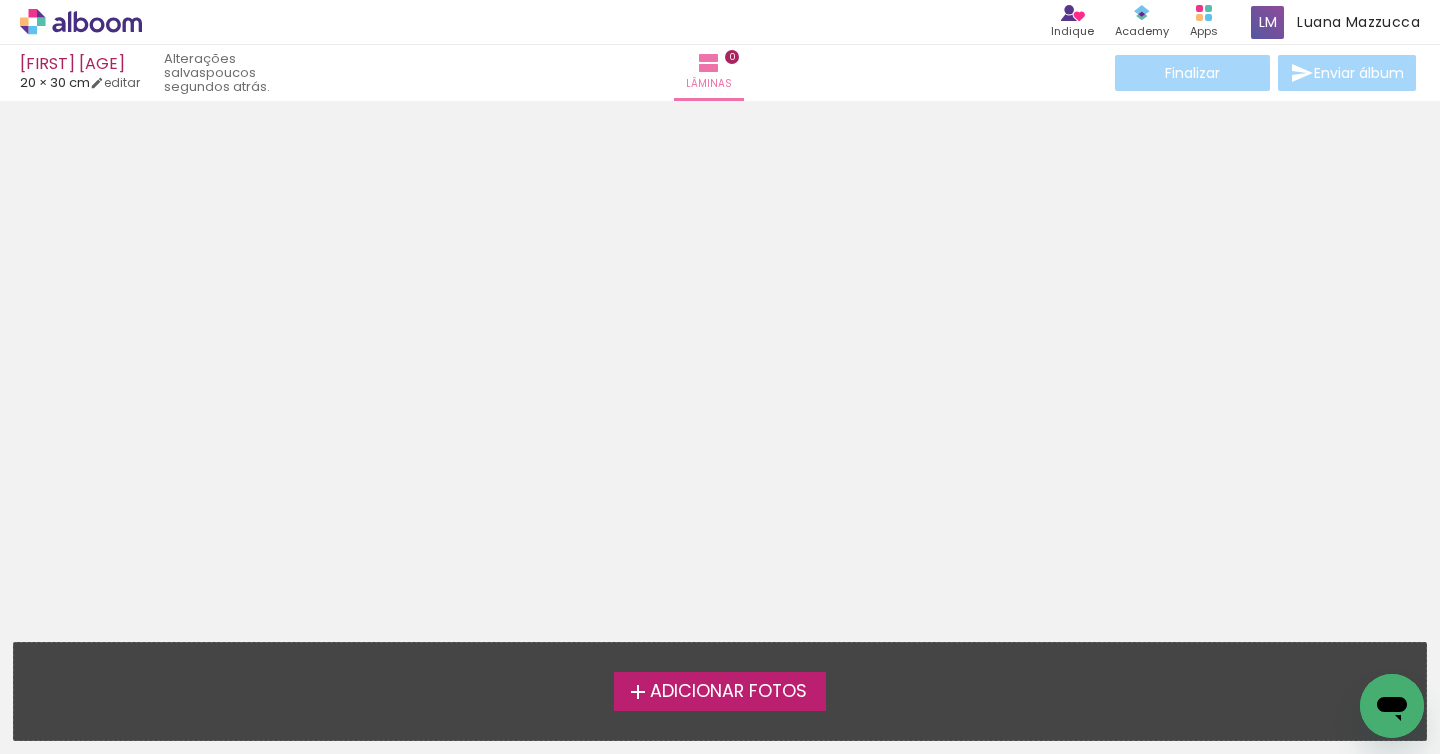 click on "Adicionar Fotos" at bounding box center [728, 692] 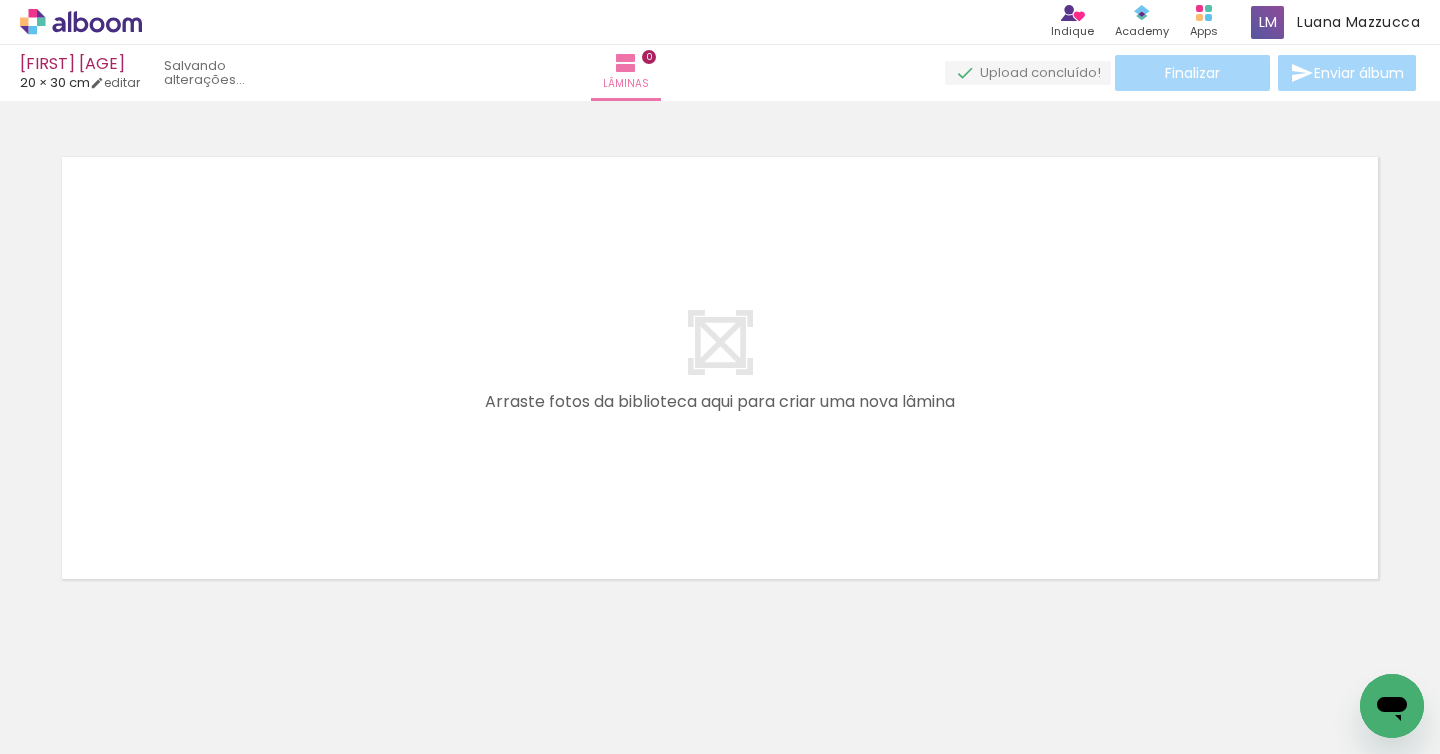 scroll, scrollTop: 17, scrollLeft: 0, axis: vertical 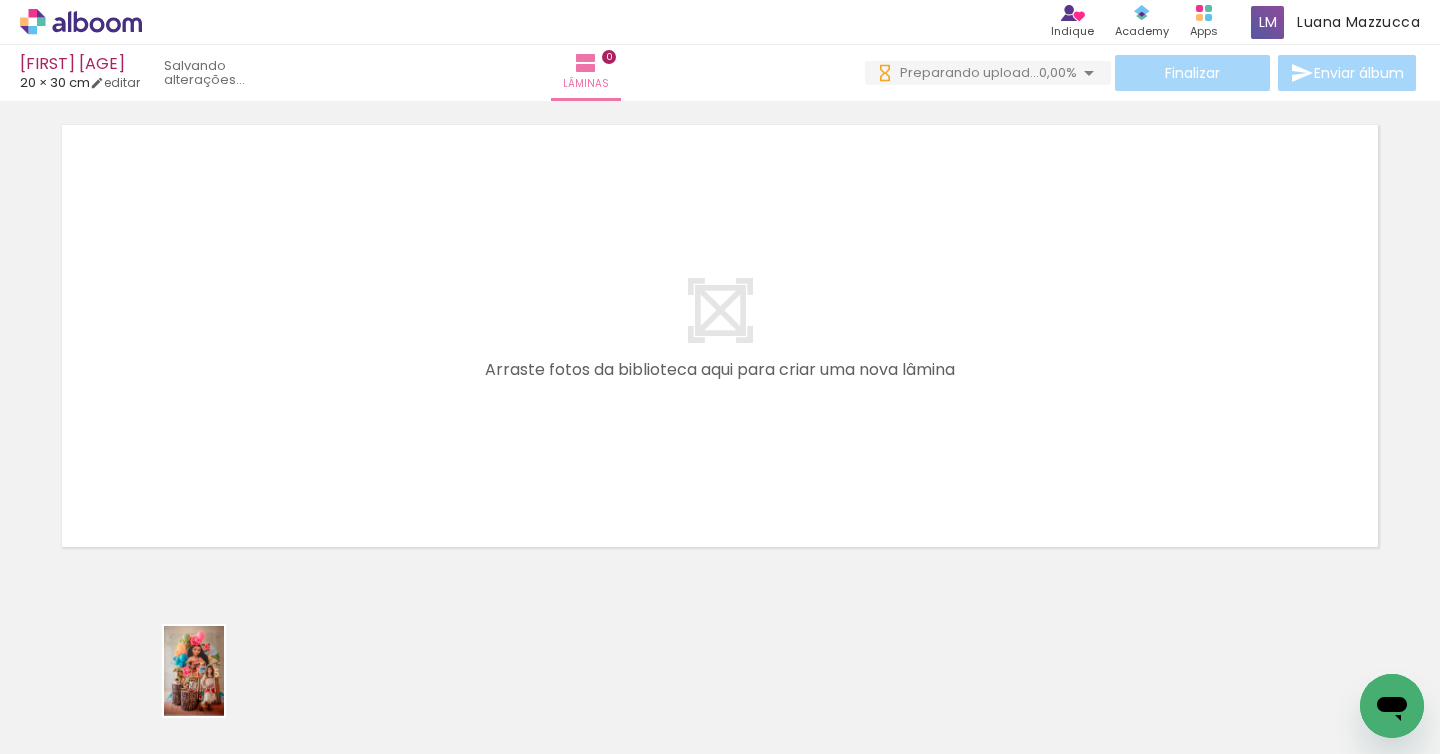 drag, startPoint x: 214, startPoint y: 704, endPoint x: 224, endPoint y: 686, distance: 20.59126 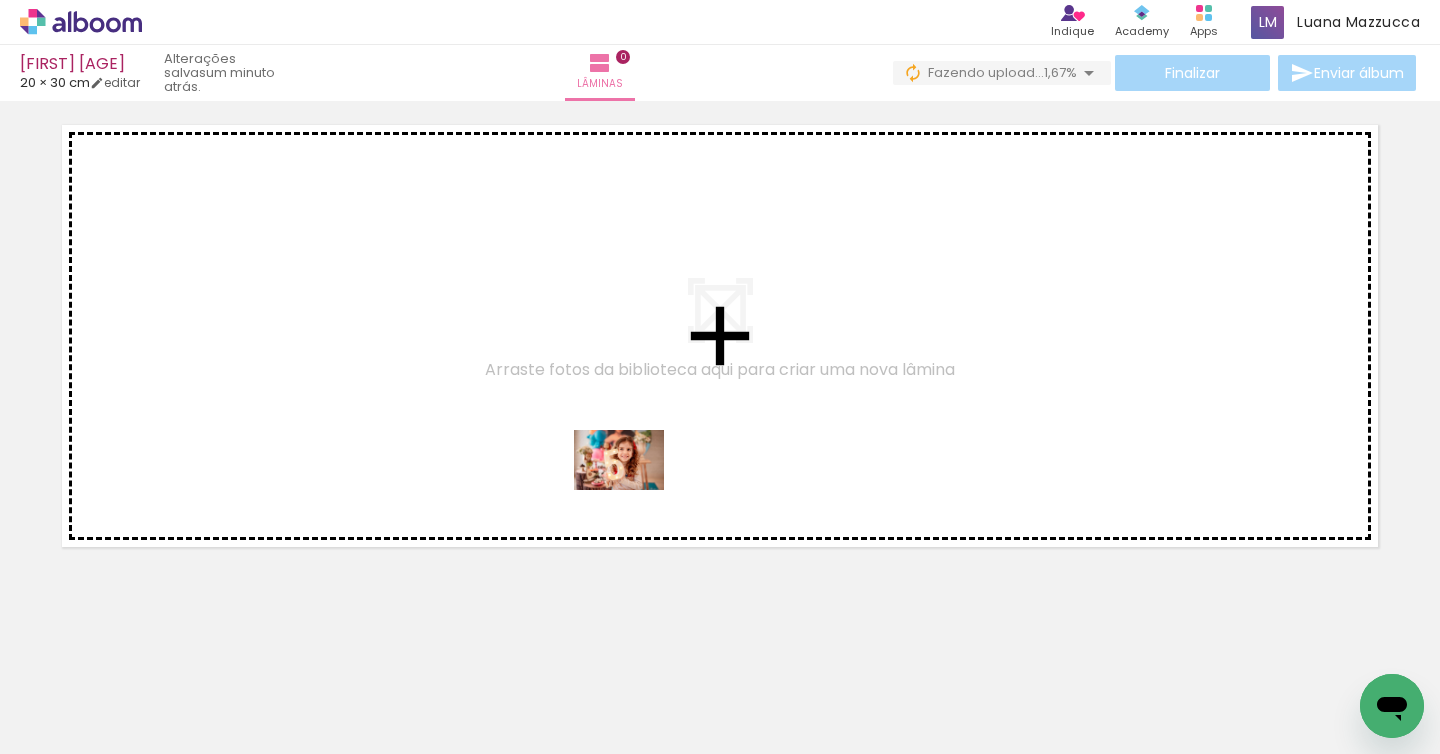 drag, startPoint x: 766, startPoint y: 694, endPoint x: 634, endPoint y: 490, distance: 242.98148 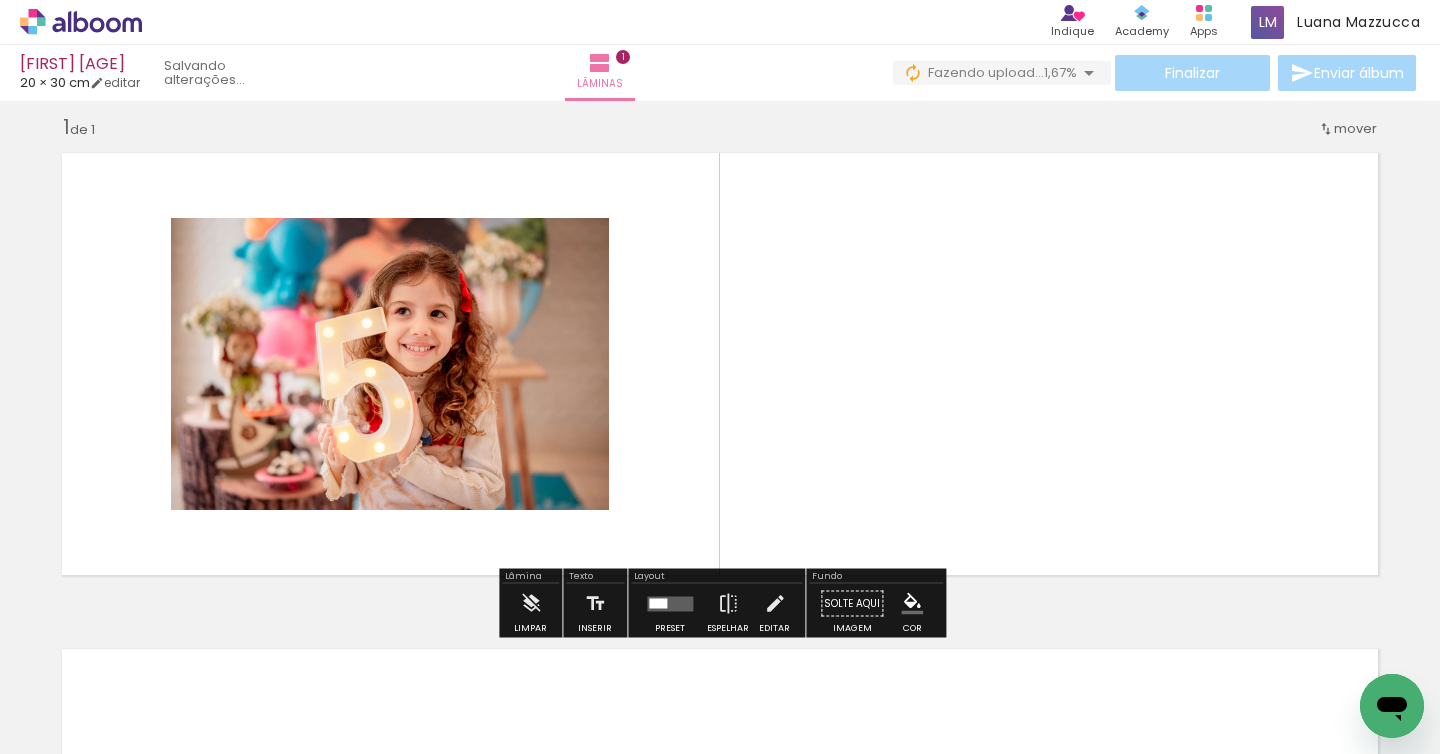 scroll, scrollTop: 17, scrollLeft: 0, axis: vertical 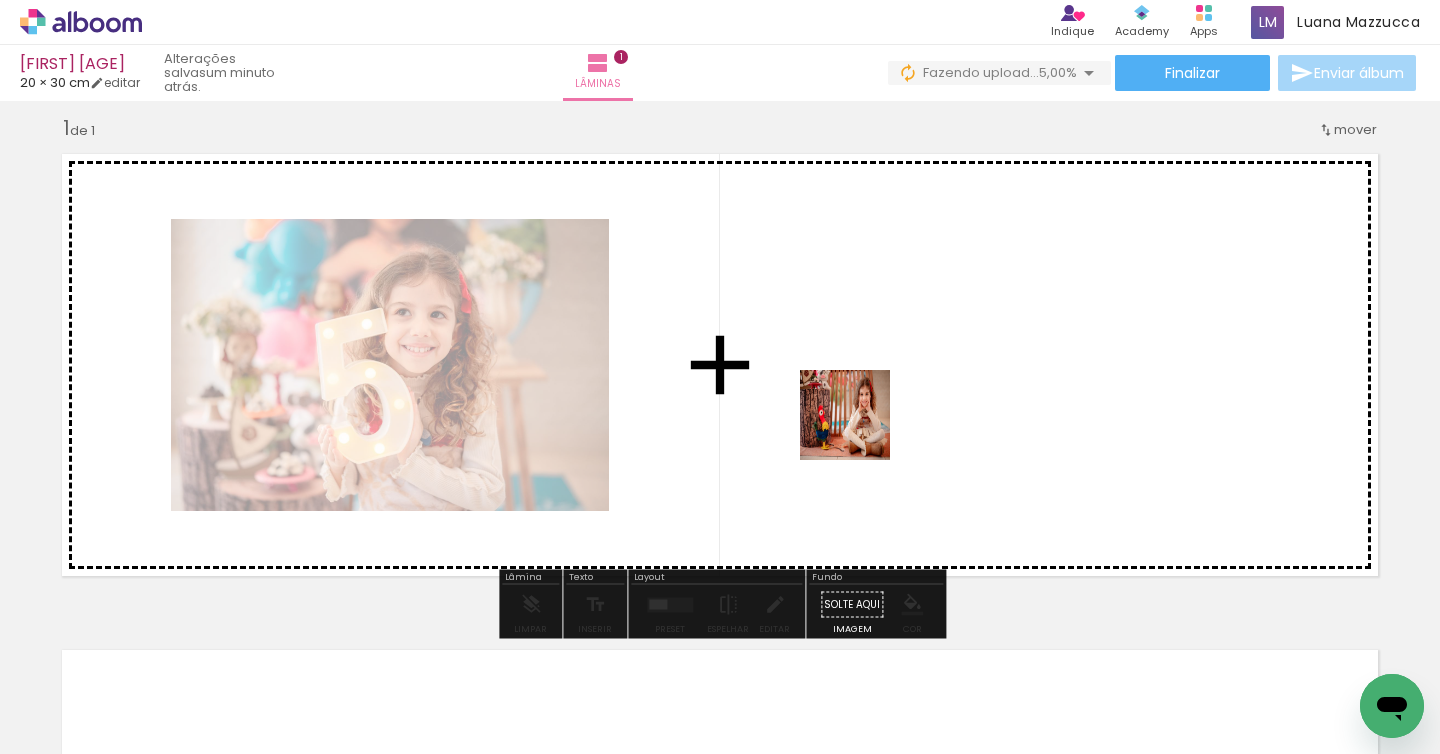 drag, startPoint x: 663, startPoint y: 684, endPoint x: 860, endPoint y: 430, distance: 321.44208 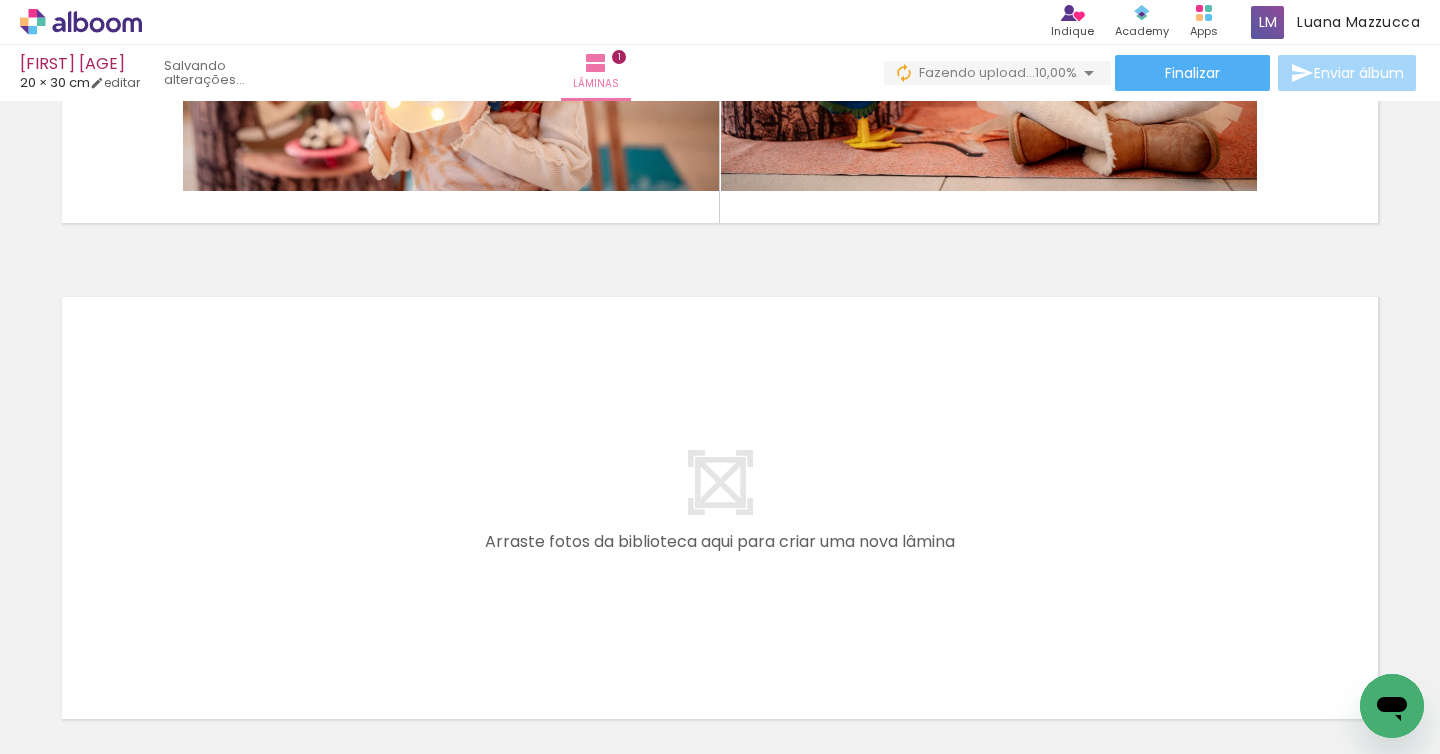scroll, scrollTop: 376, scrollLeft: 0, axis: vertical 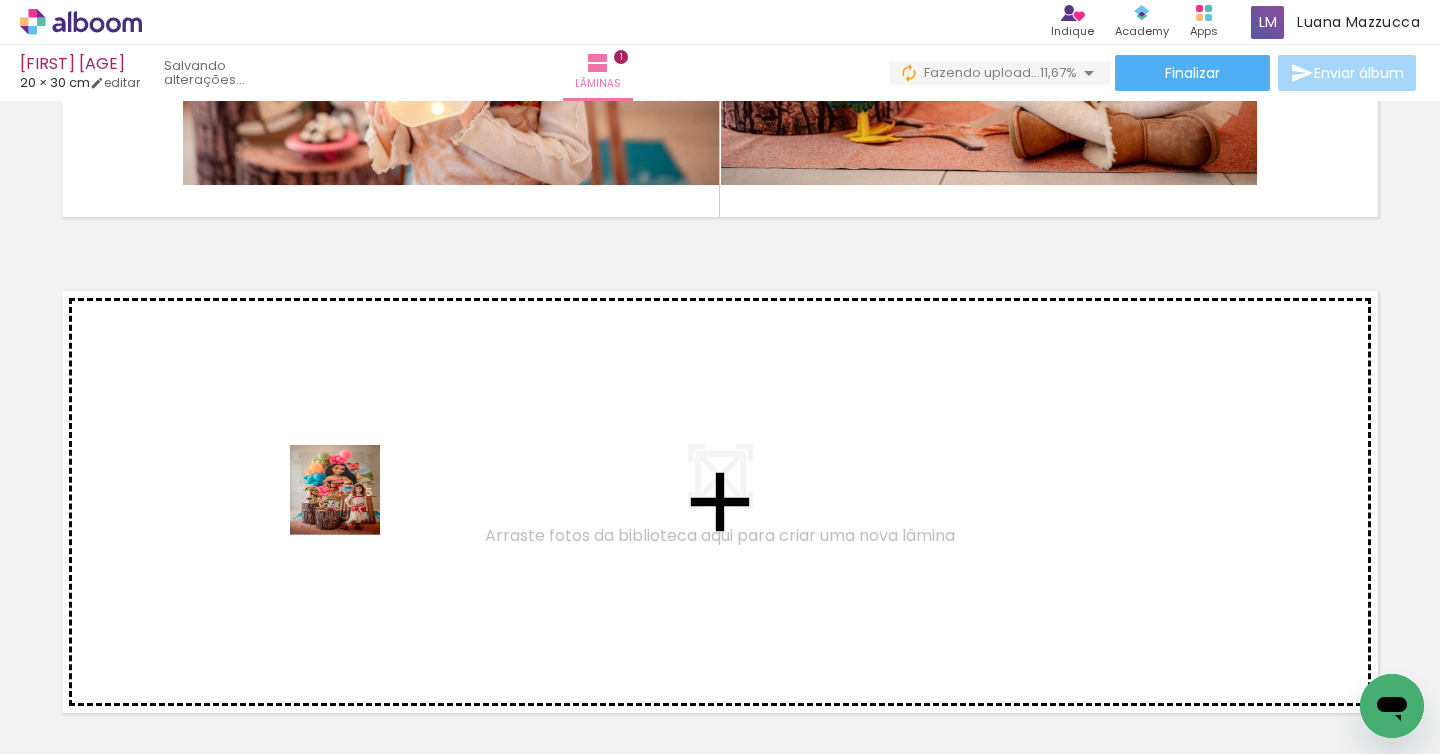 drag, startPoint x: 228, startPoint y: 676, endPoint x: 351, endPoint y: 501, distance: 213.90184 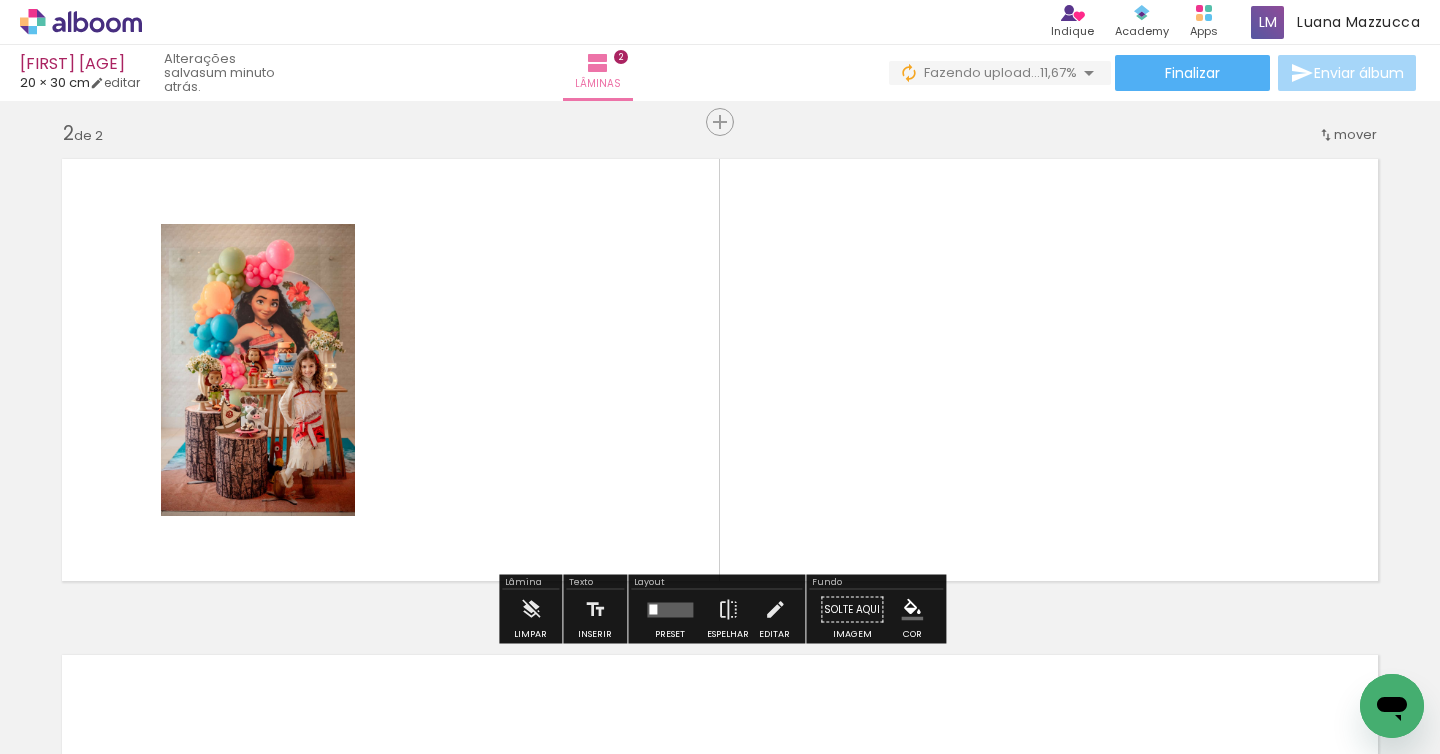 scroll, scrollTop: 513, scrollLeft: 0, axis: vertical 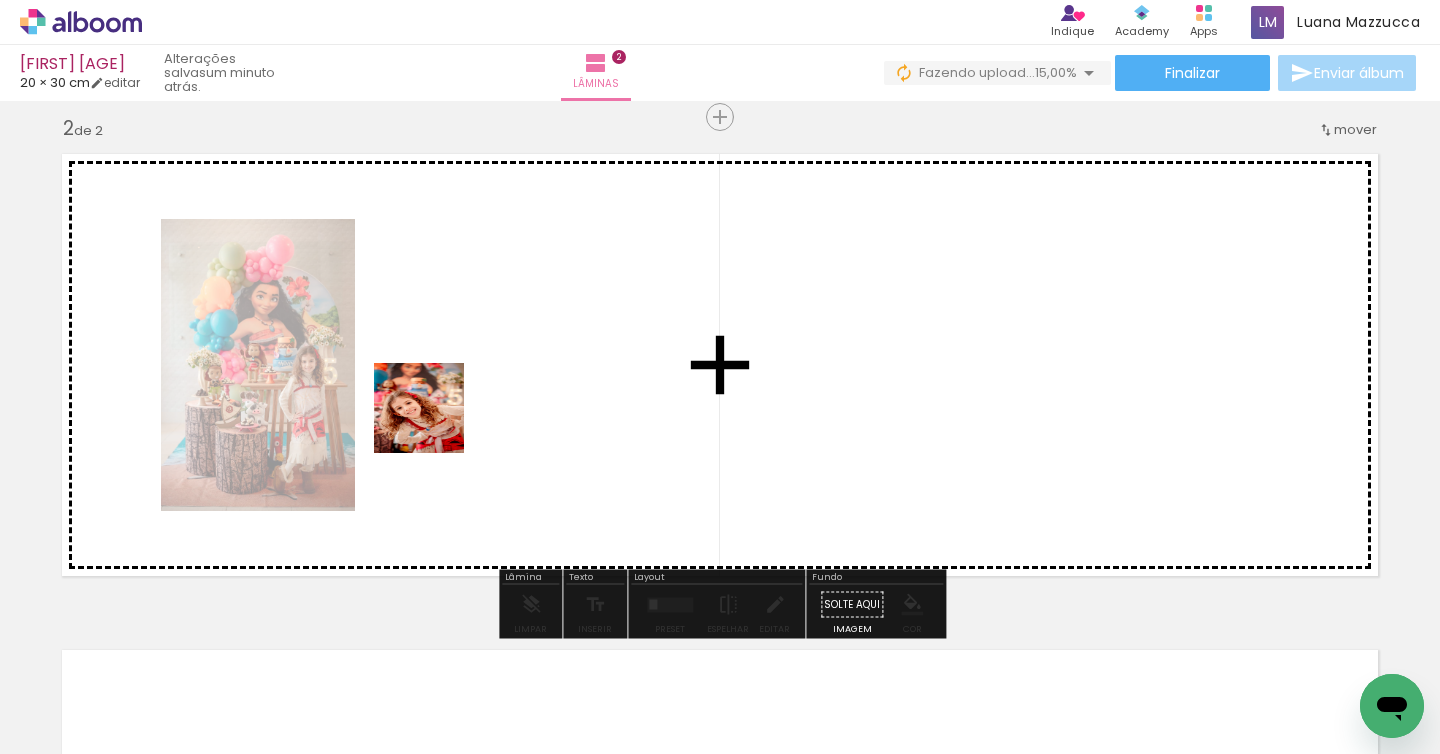 drag, startPoint x: 311, startPoint y: 689, endPoint x: 436, endPoint y: 415, distance: 301.16608 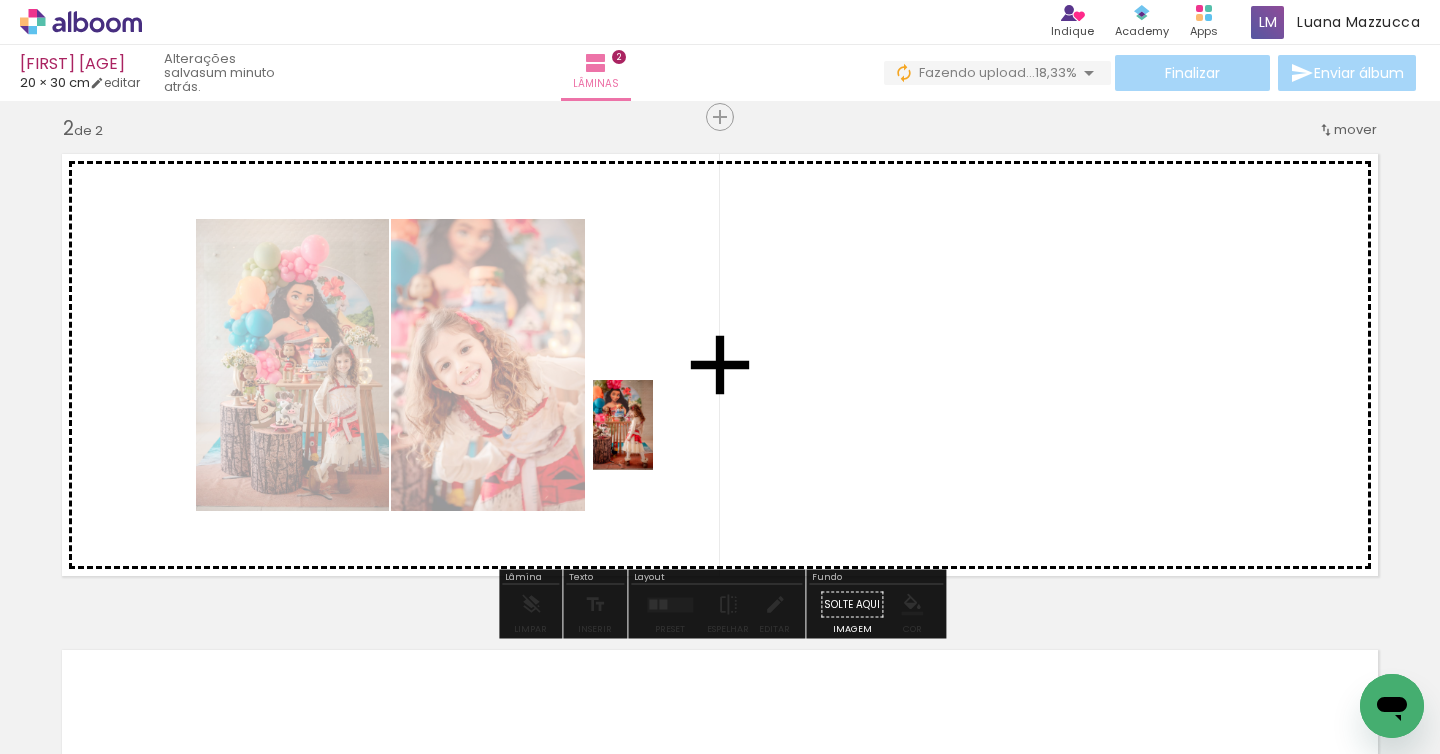 drag, startPoint x: 419, startPoint y: 680, endPoint x: 653, endPoint y: 440, distance: 335.19547 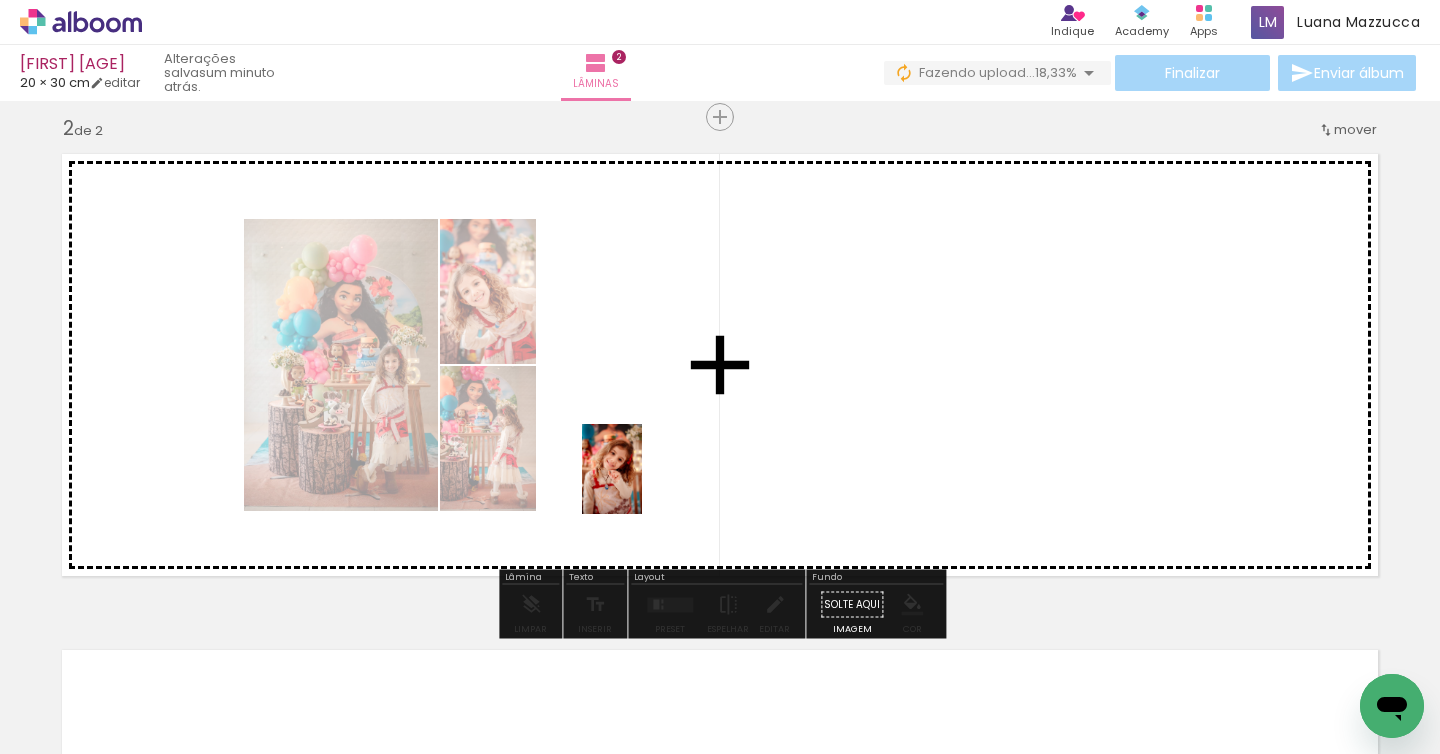drag, startPoint x: 546, startPoint y: 673, endPoint x: 642, endPoint y: 484, distance: 211.98349 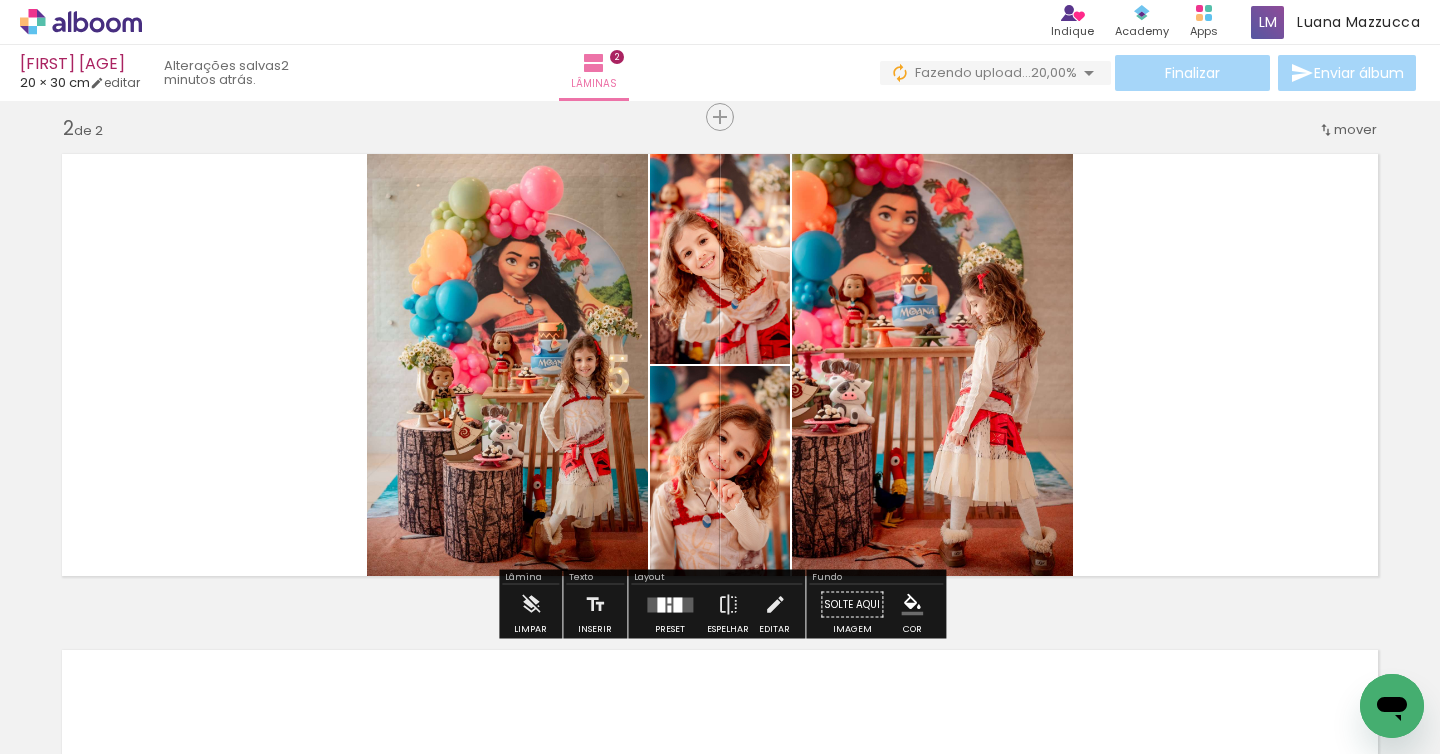 scroll, scrollTop: 548, scrollLeft: 0, axis: vertical 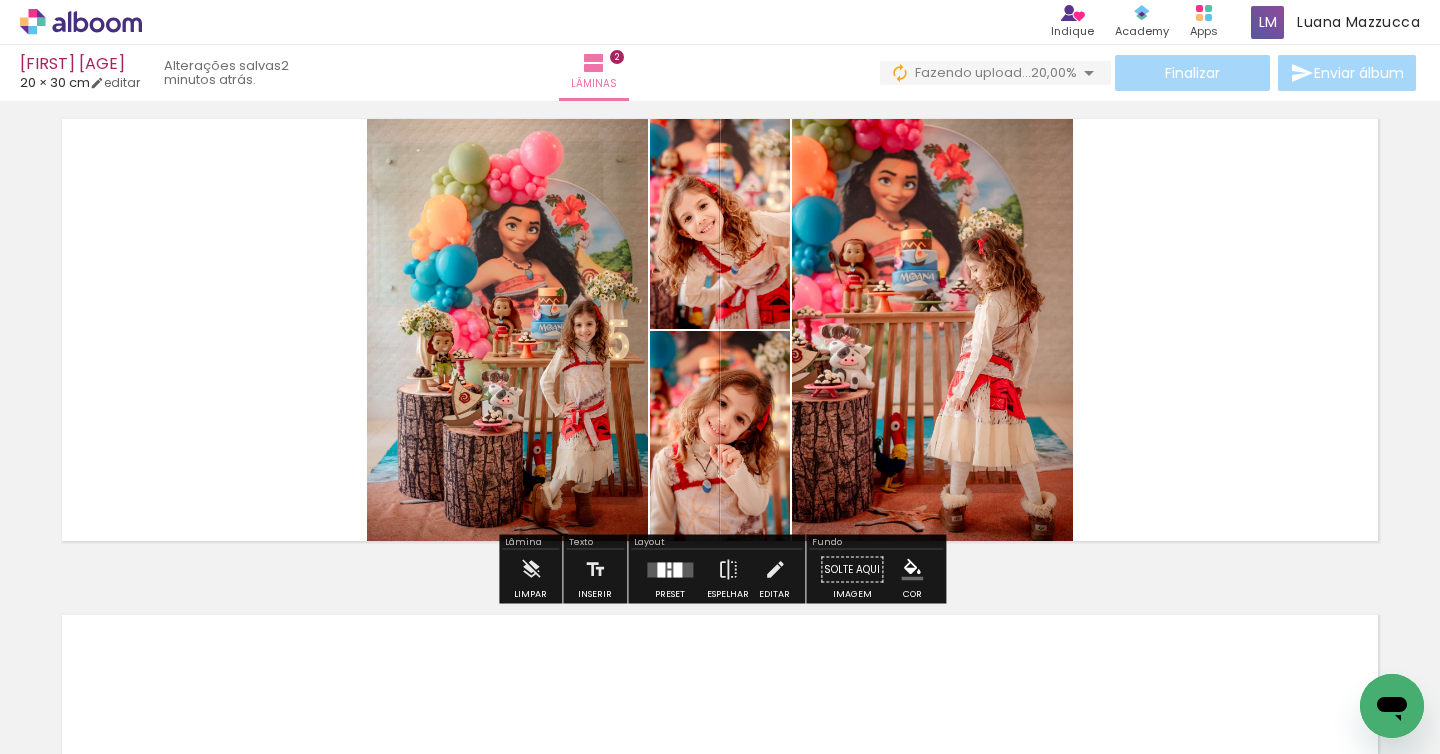 click at bounding box center (670, 569) 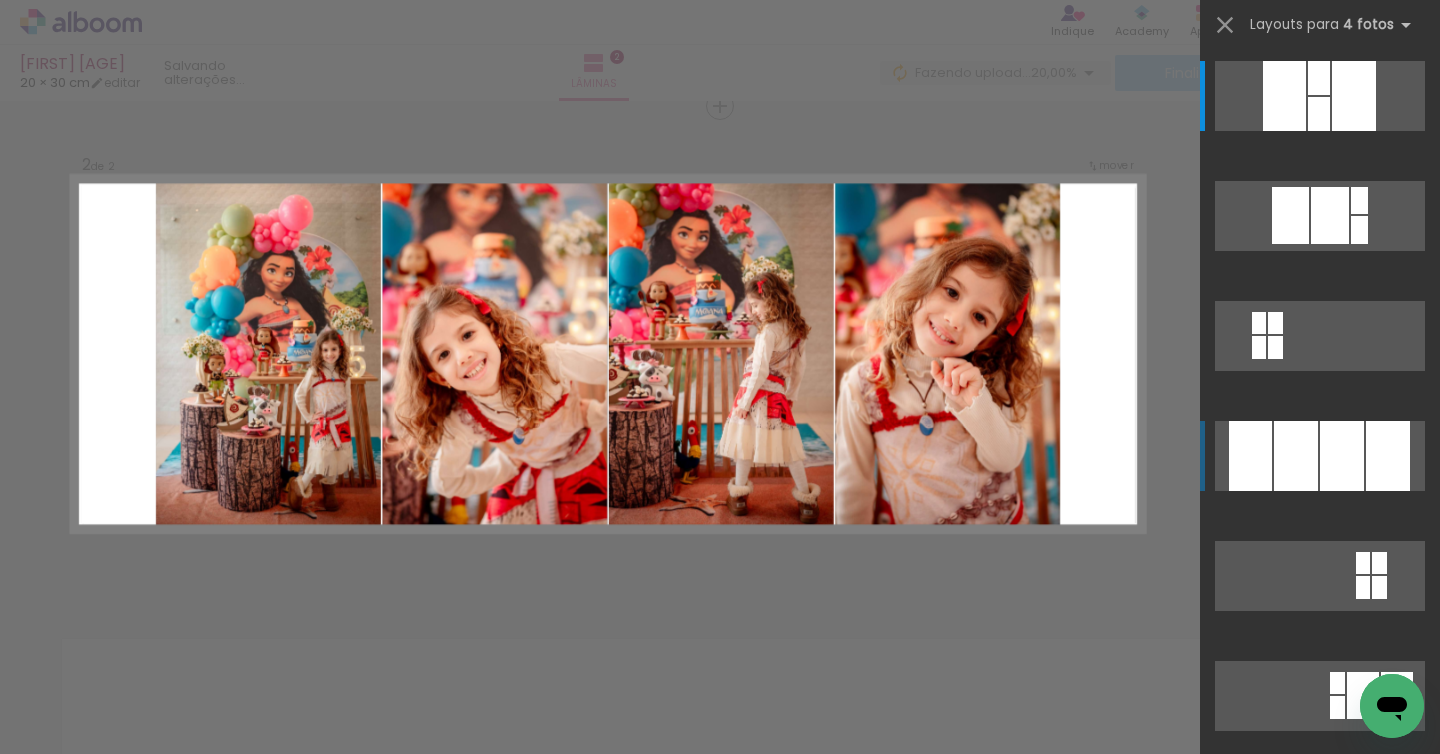 scroll, scrollTop: 513, scrollLeft: 0, axis: vertical 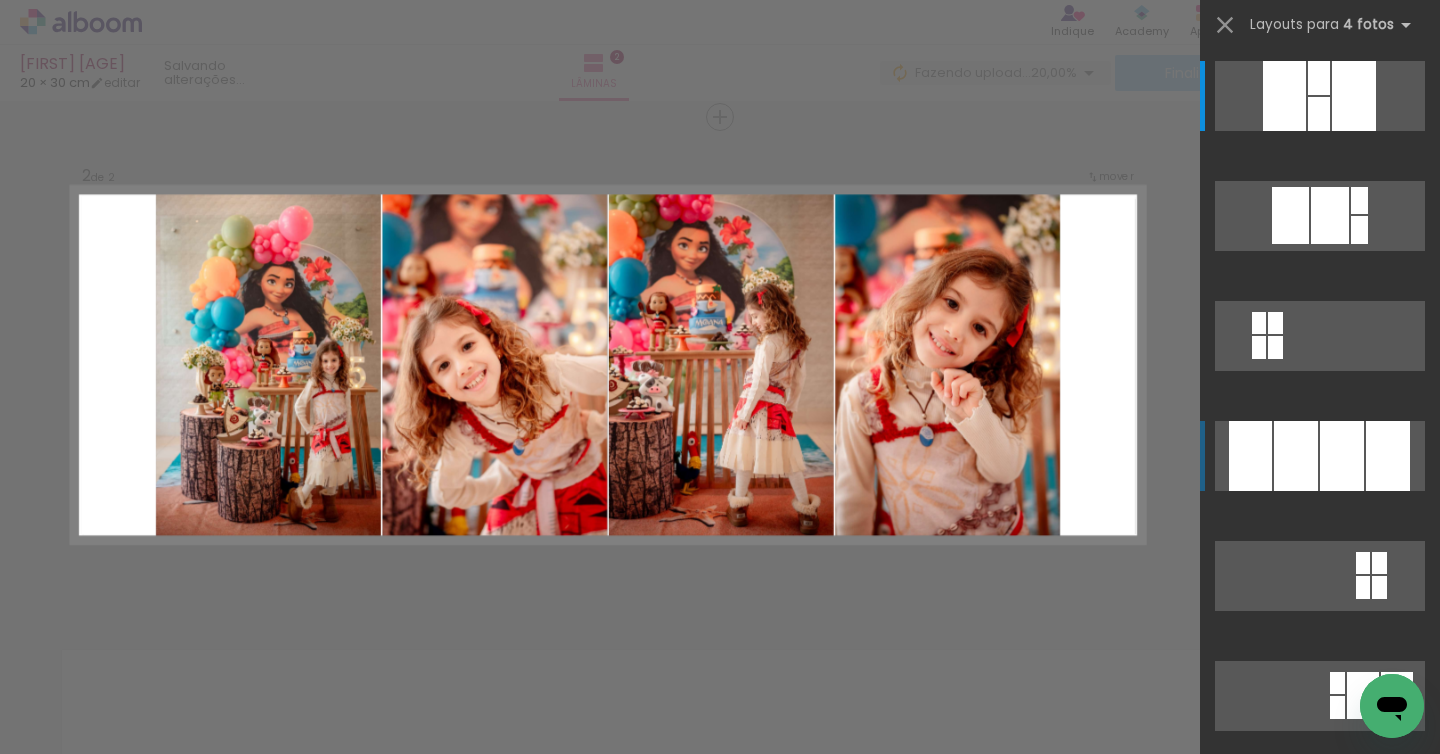 click at bounding box center [1354, 96] 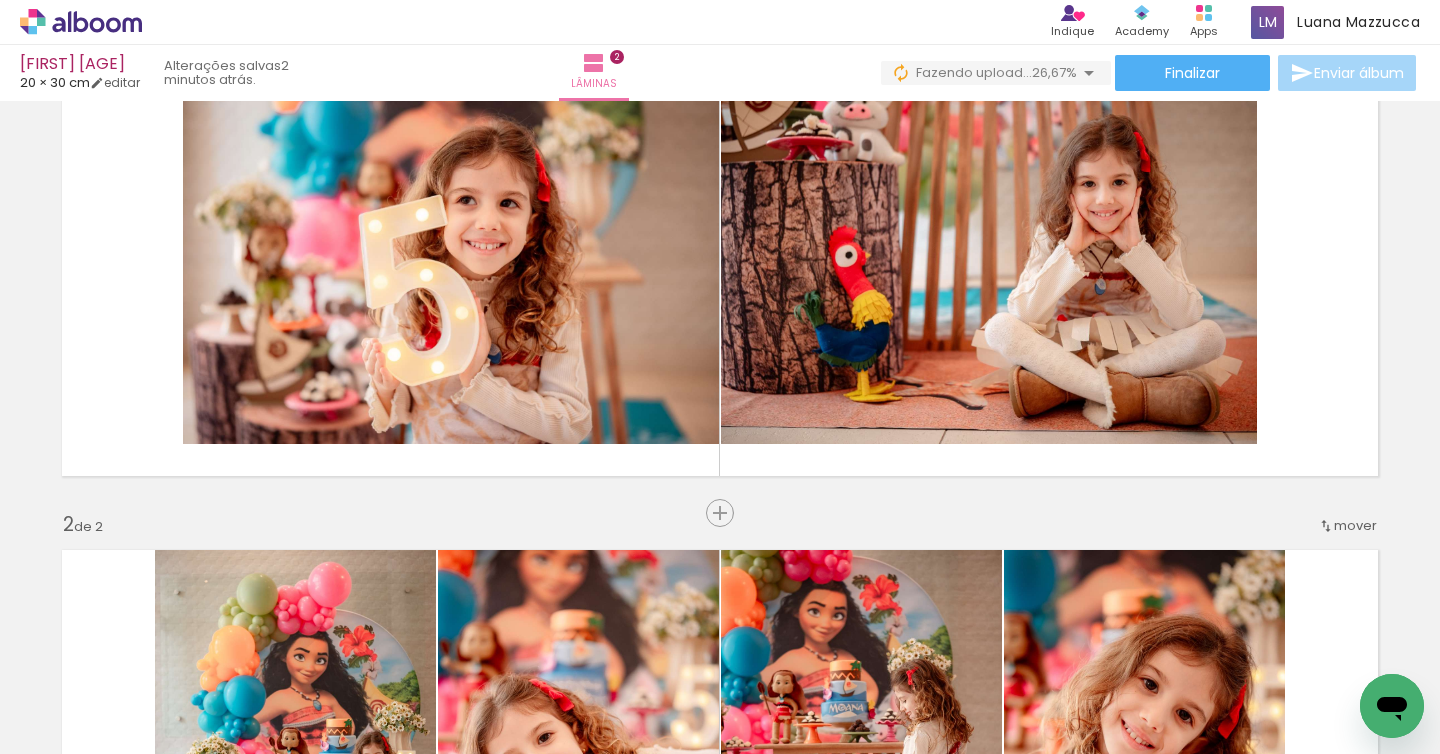 scroll, scrollTop: 55, scrollLeft: 0, axis: vertical 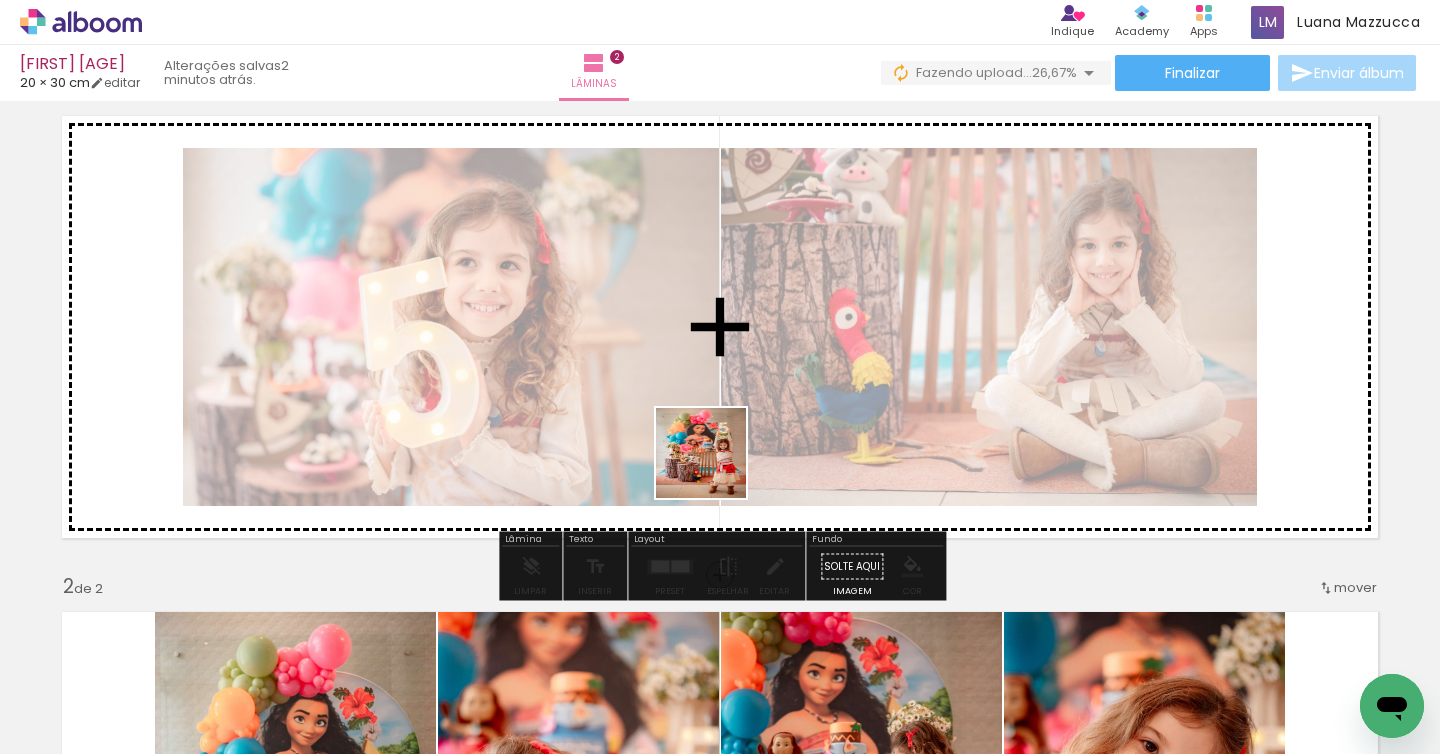 drag, startPoint x: 881, startPoint y: 694, endPoint x: 716, endPoint y: 466, distance: 281.44095 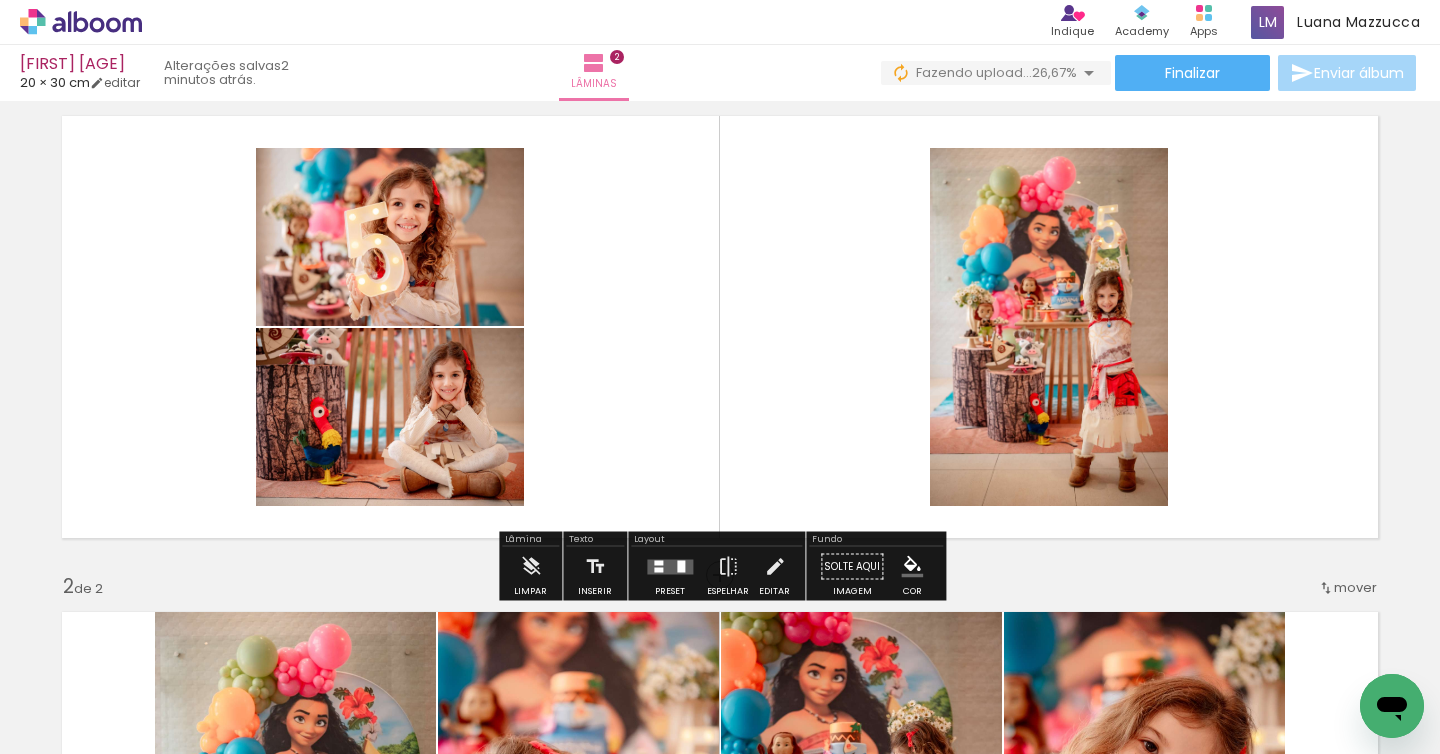 click at bounding box center [670, 566] 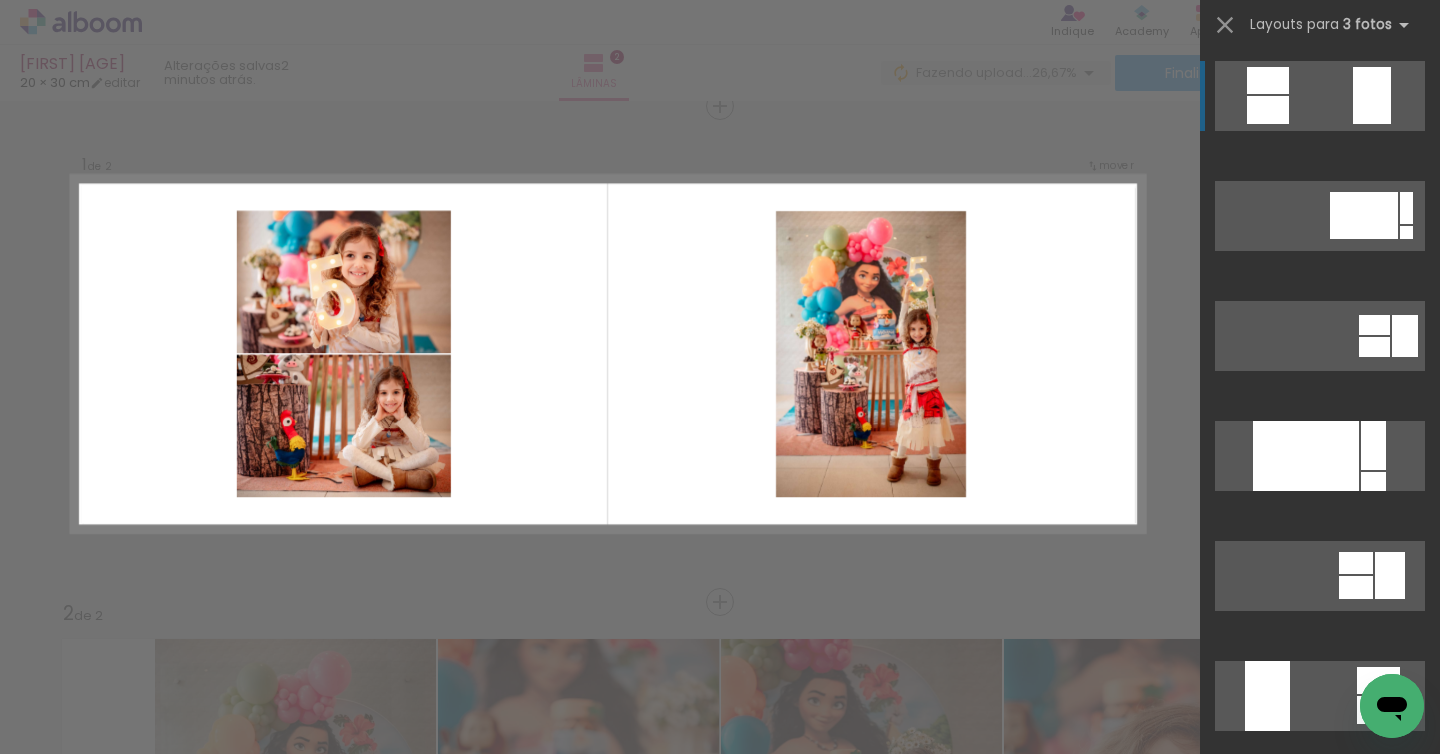 scroll, scrollTop: 17, scrollLeft: 0, axis: vertical 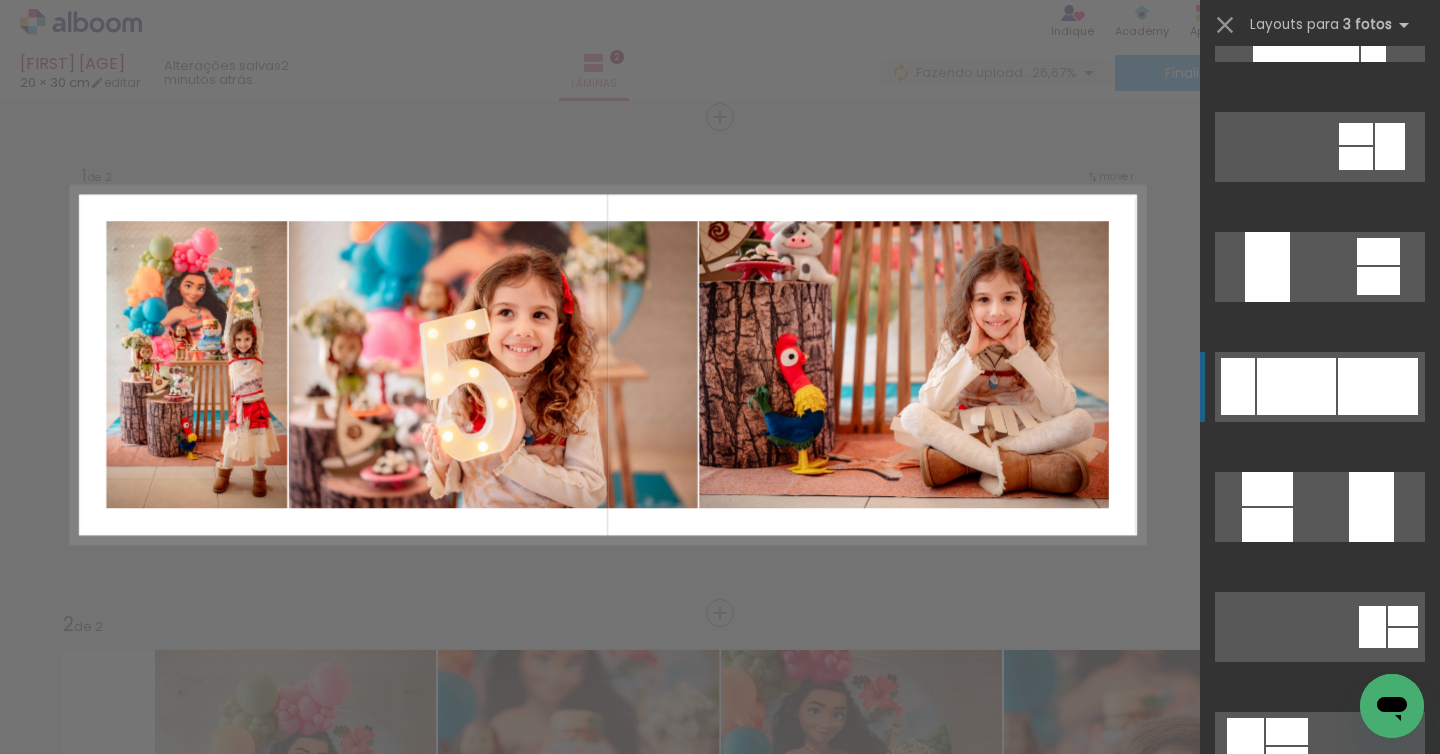 click at bounding box center (1296, 386) 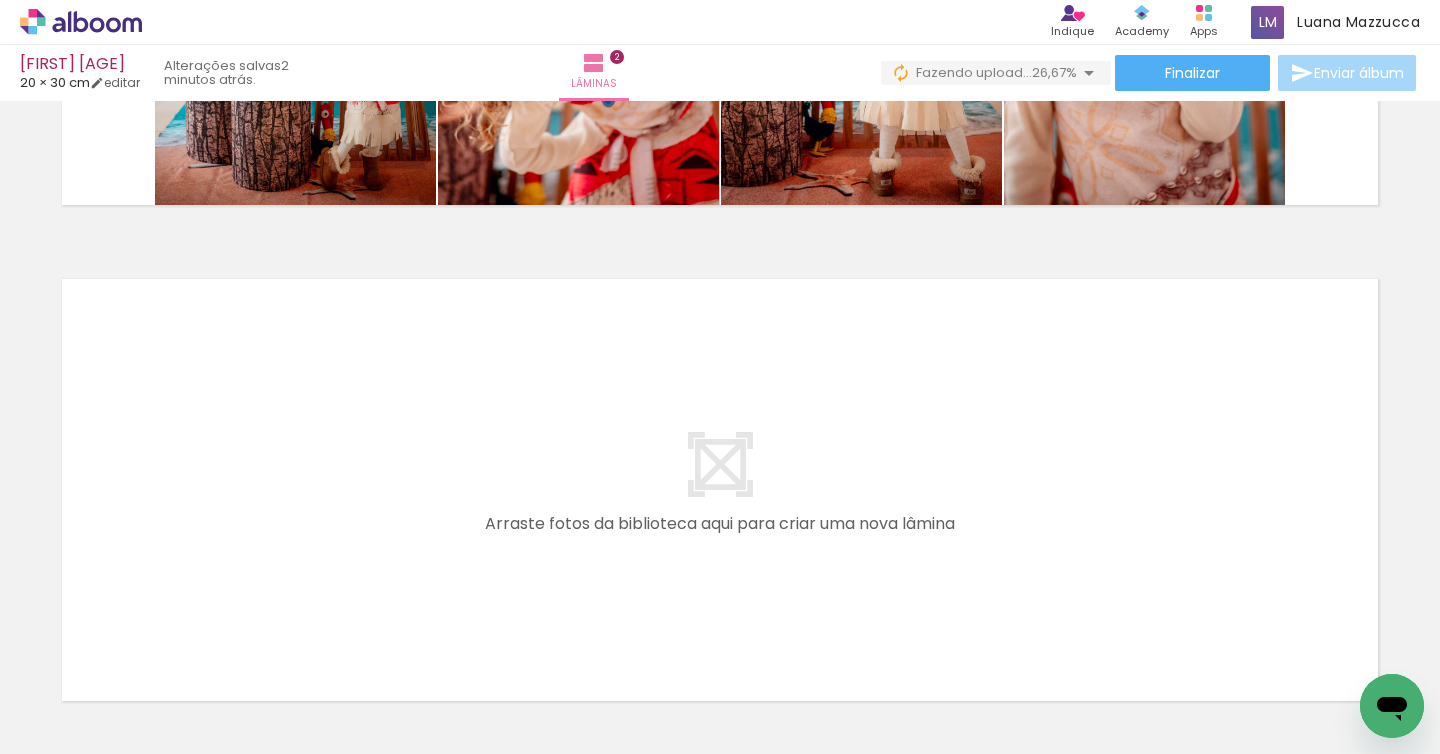 scroll, scrollTop: 902, scrollLeft: 0, axis: vertical 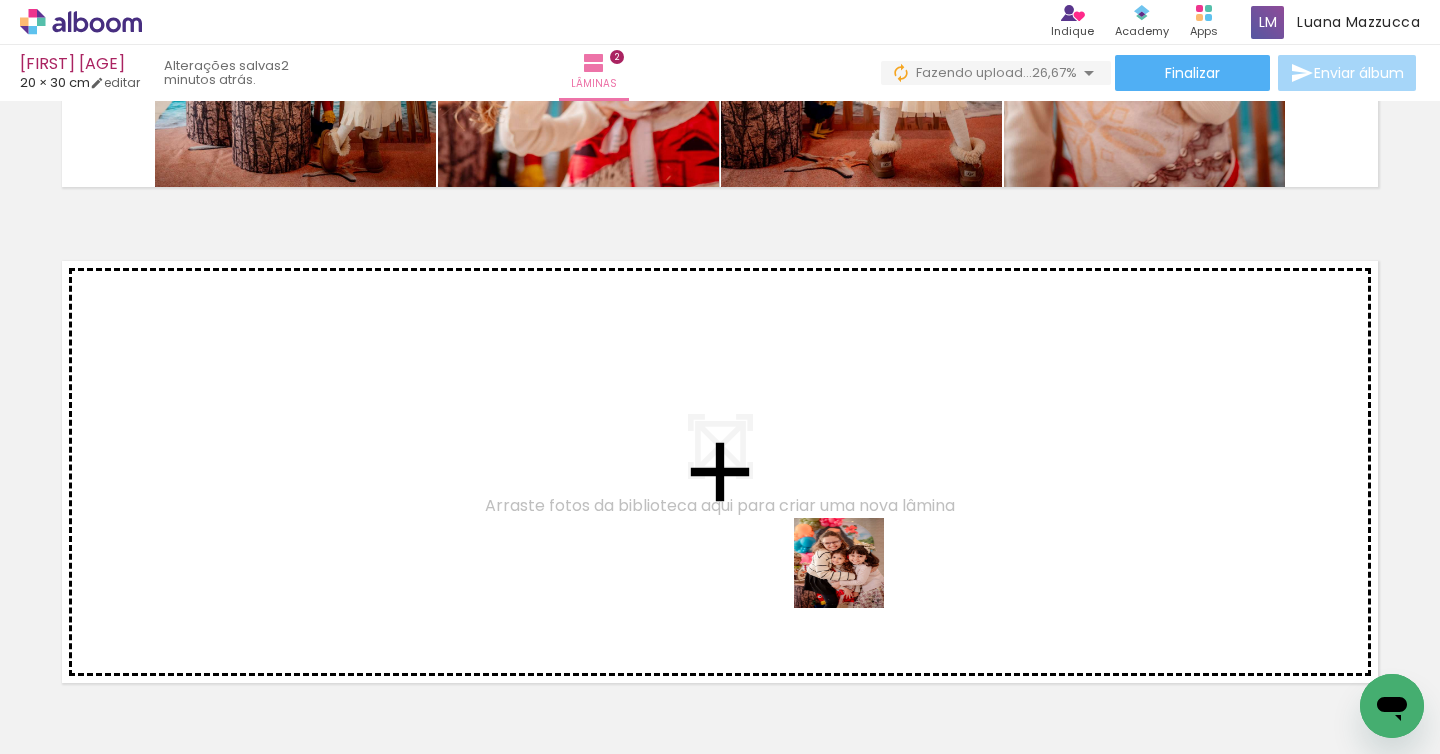 drag, startPoint x: 995, startPoint y: 702, endPoint x: 789, endPoint y: 517, distance: 276.87723 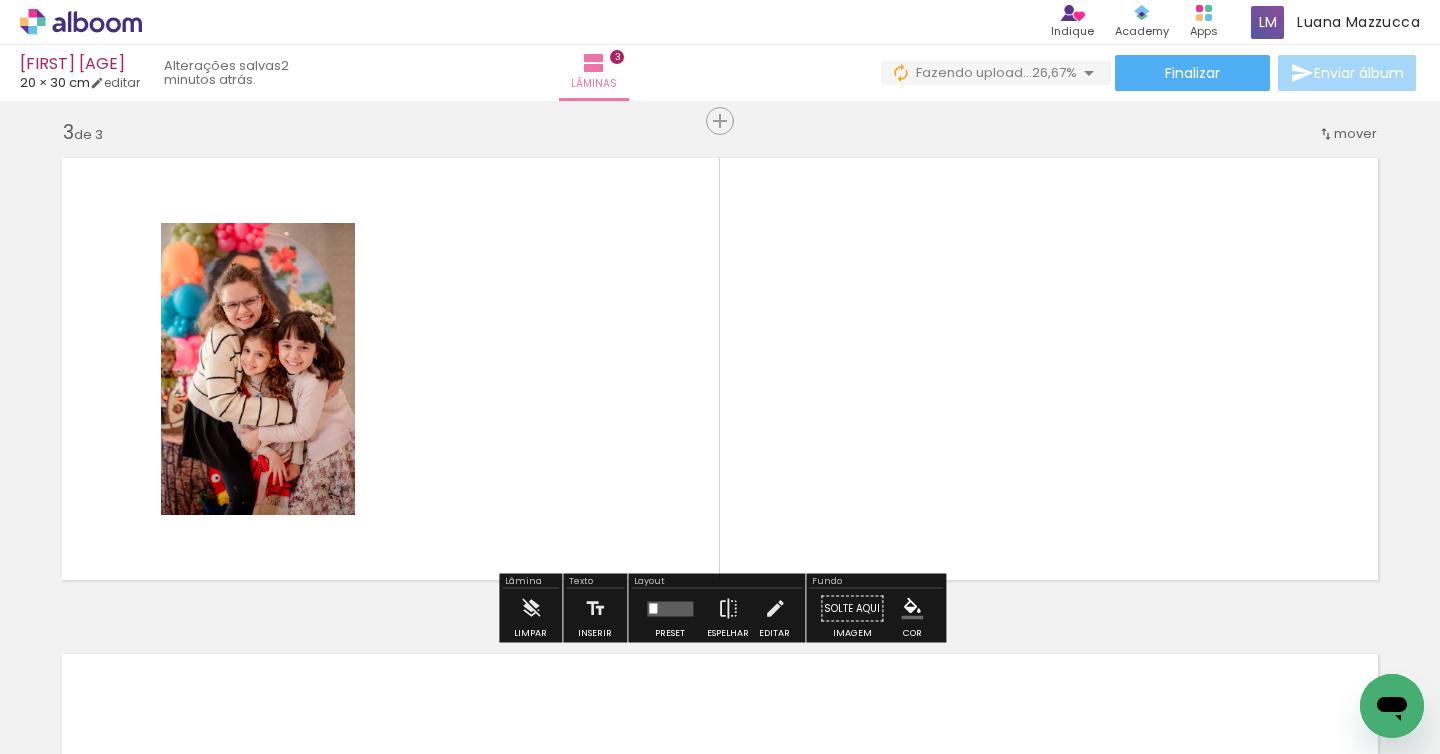 scroll, scrollTop: 1009, scrollLeft: 0, axis: vertical 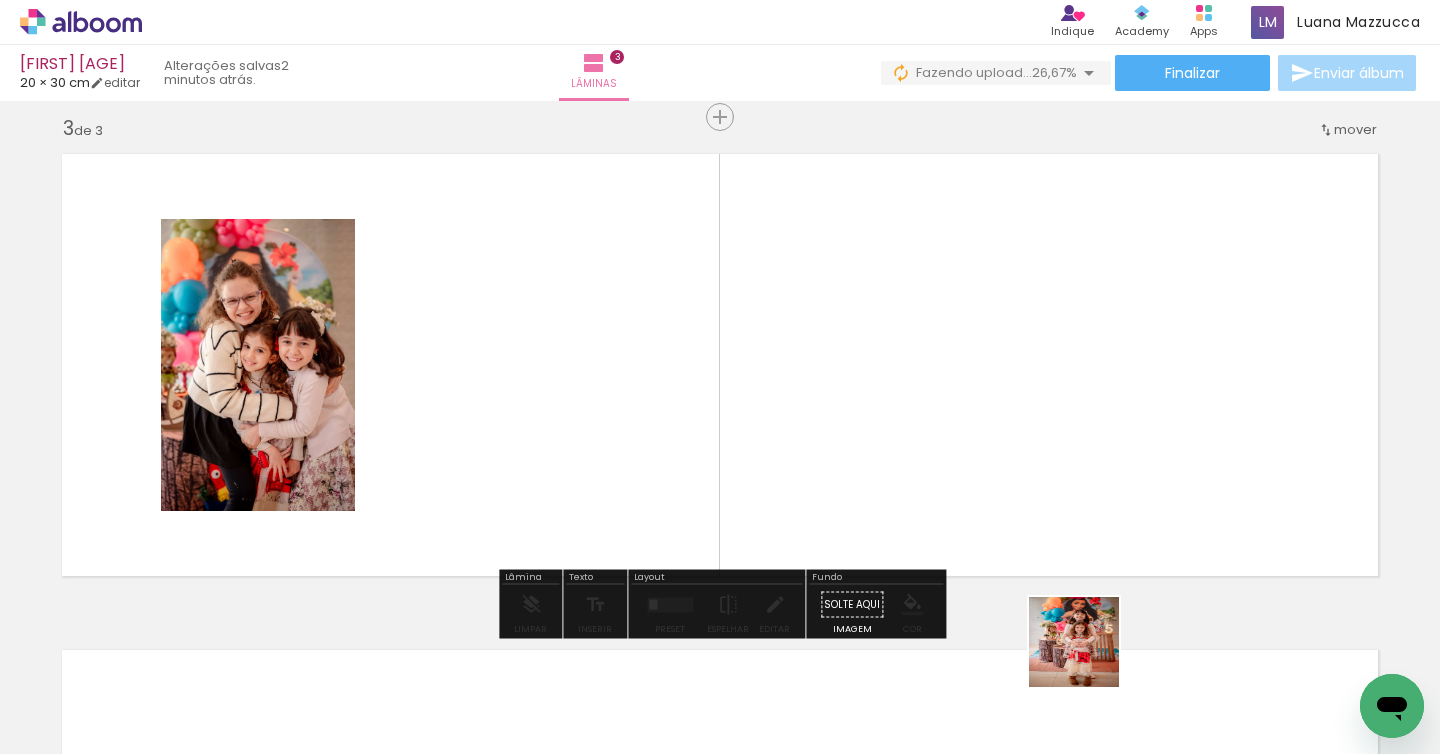 drag, startPoint x: 1098, startPoint y: 672, endPoint x: 893, endPoint y: 474, distance: 285.00702 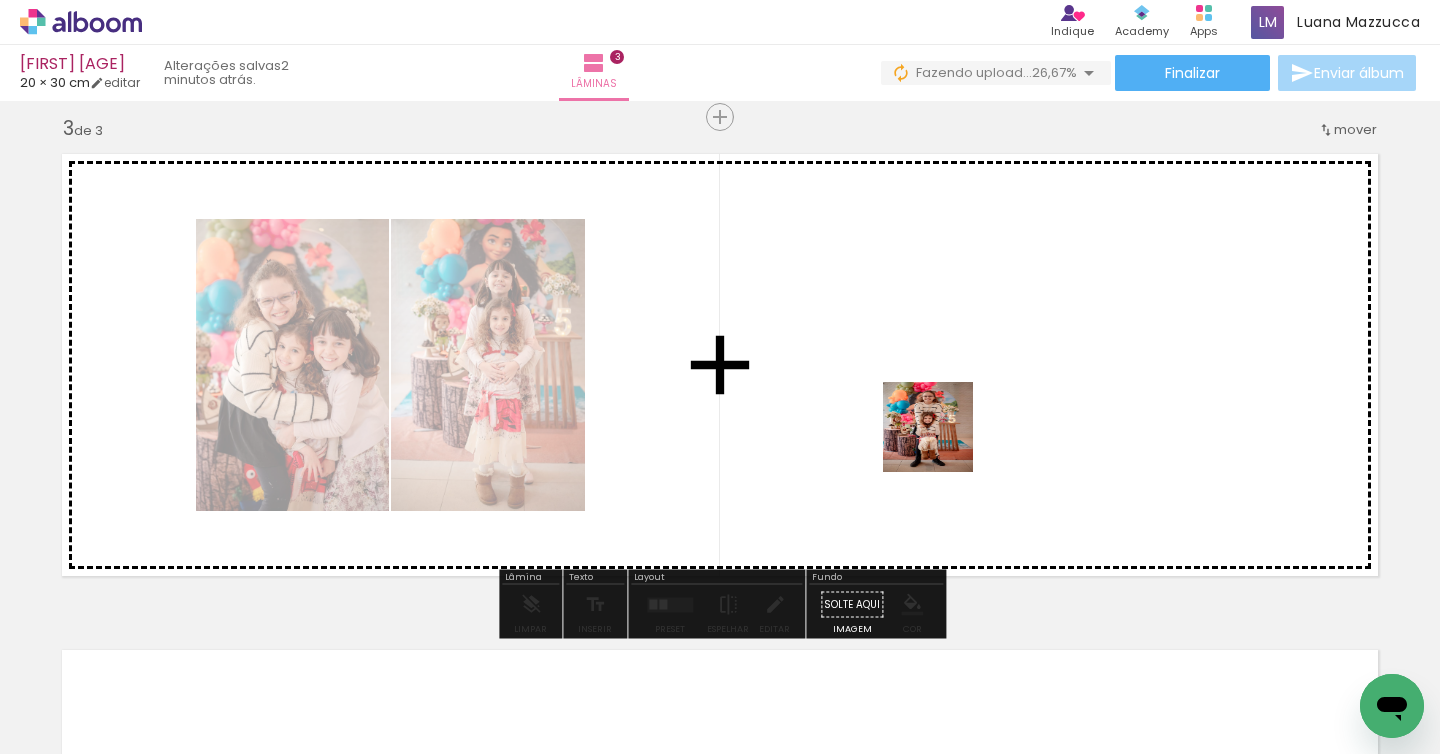 drag, startPoint x: 1179, startPoint y: 648, endPoint x: 889, endPoint y: 411, distance: 374.52502 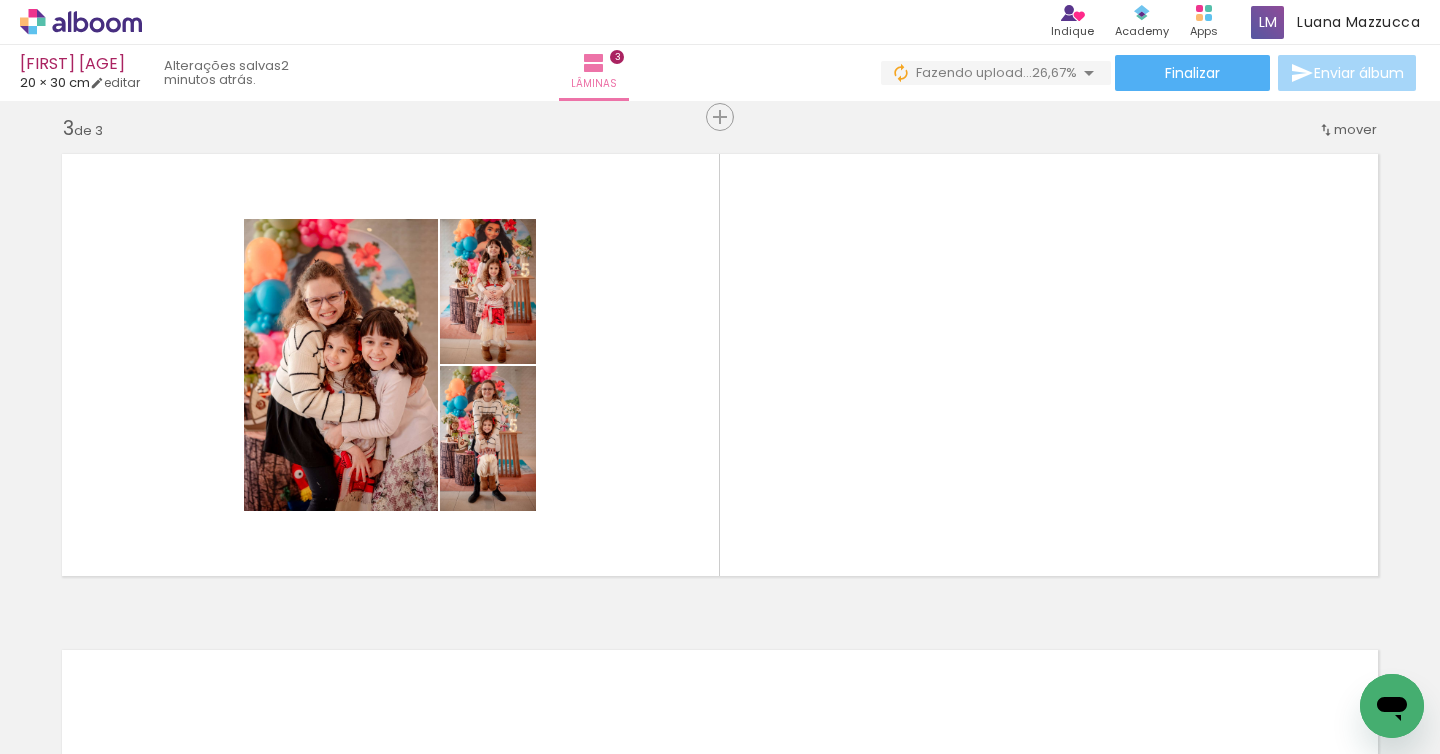 click at bounding box center [1206, 686] 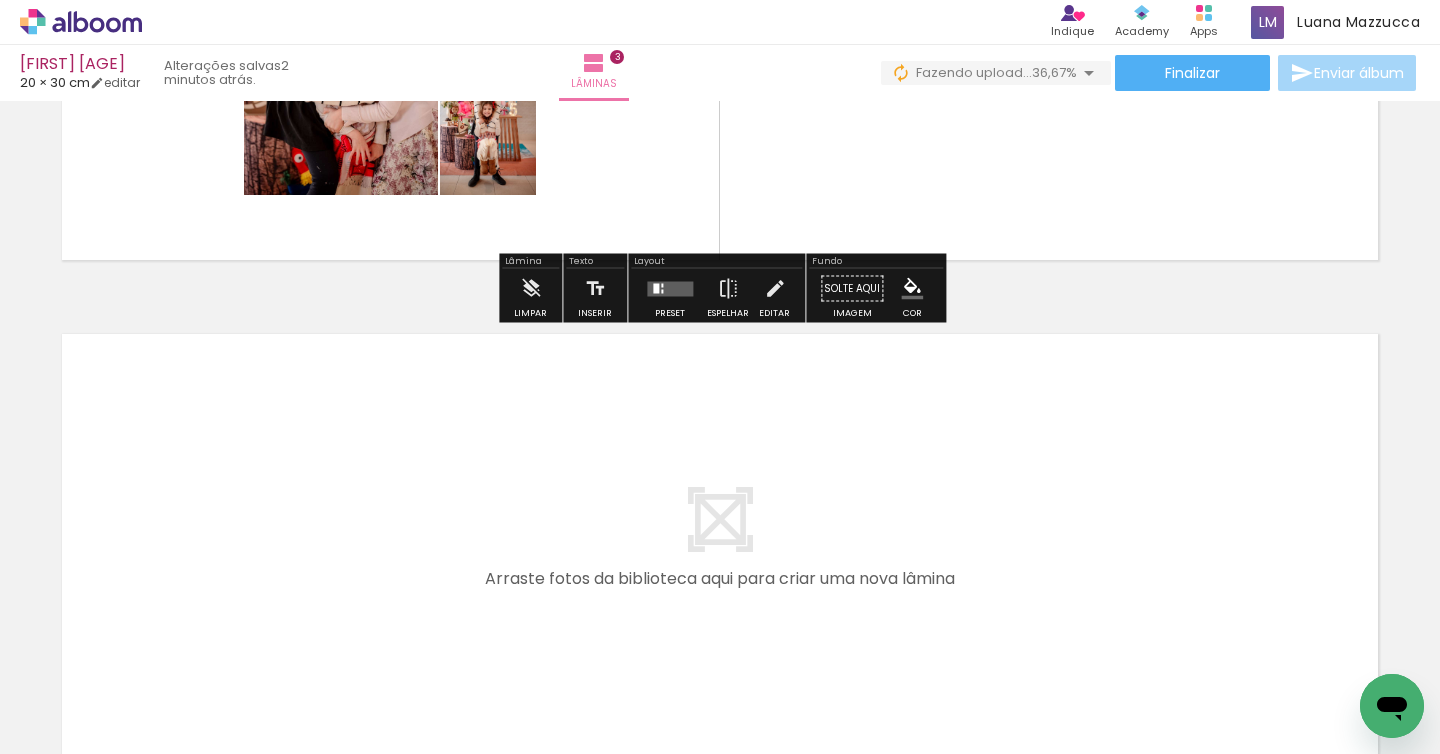scroll, scrollTop: 1342, scrollLeft: 0, axis: vertical 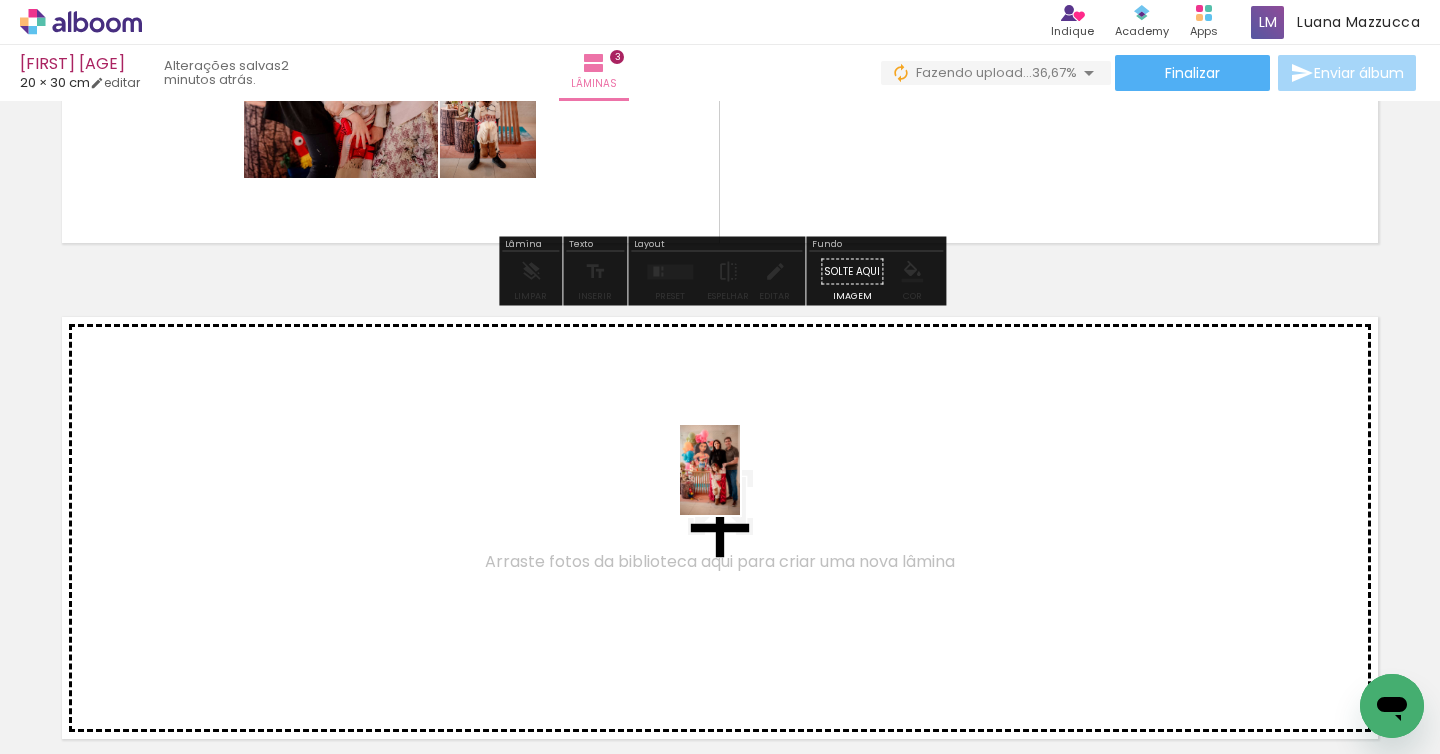 drag, startPoint x: 1008, startPoint y: 681, endPoint x: 711, endPoint y: 469, distance: 364.90137 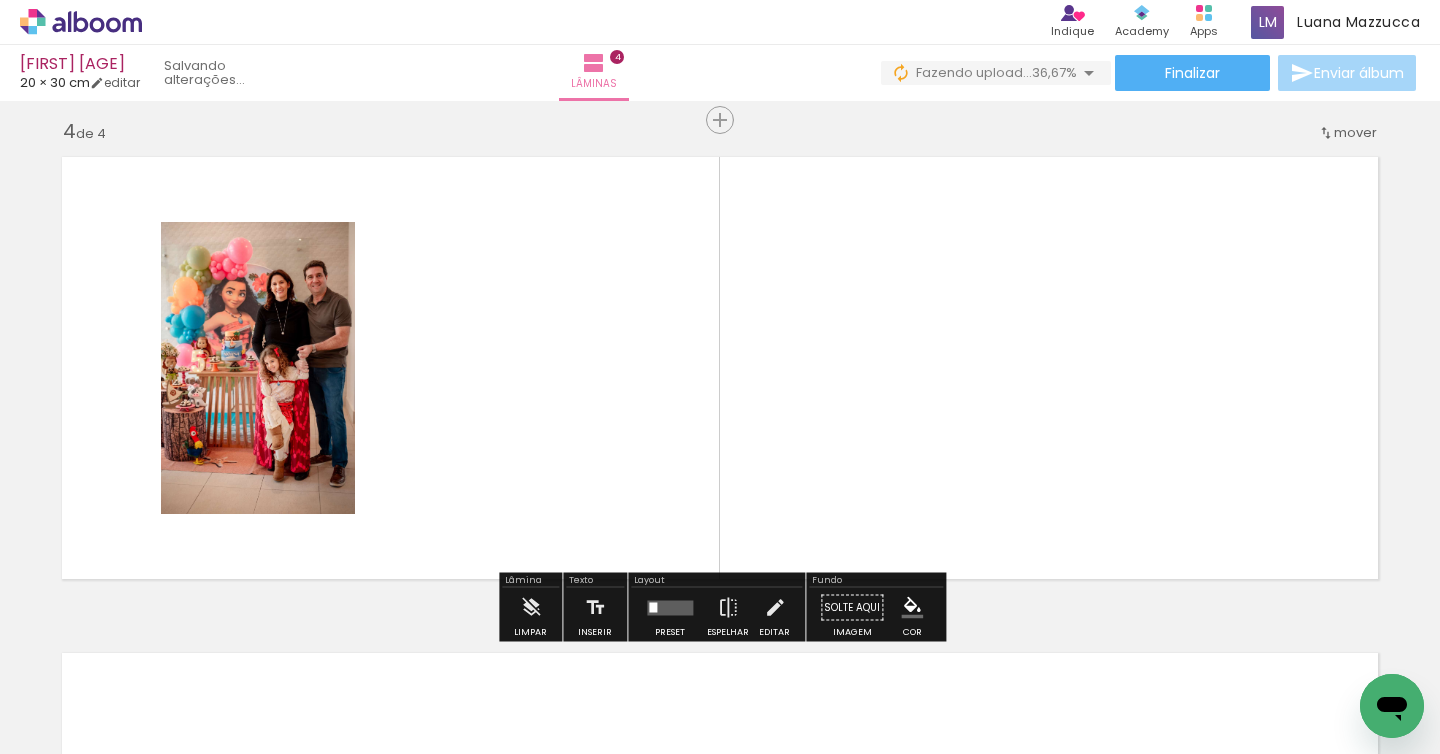 scroll, scrollTop: 1505, scrollLeft: 0, axis: vertical 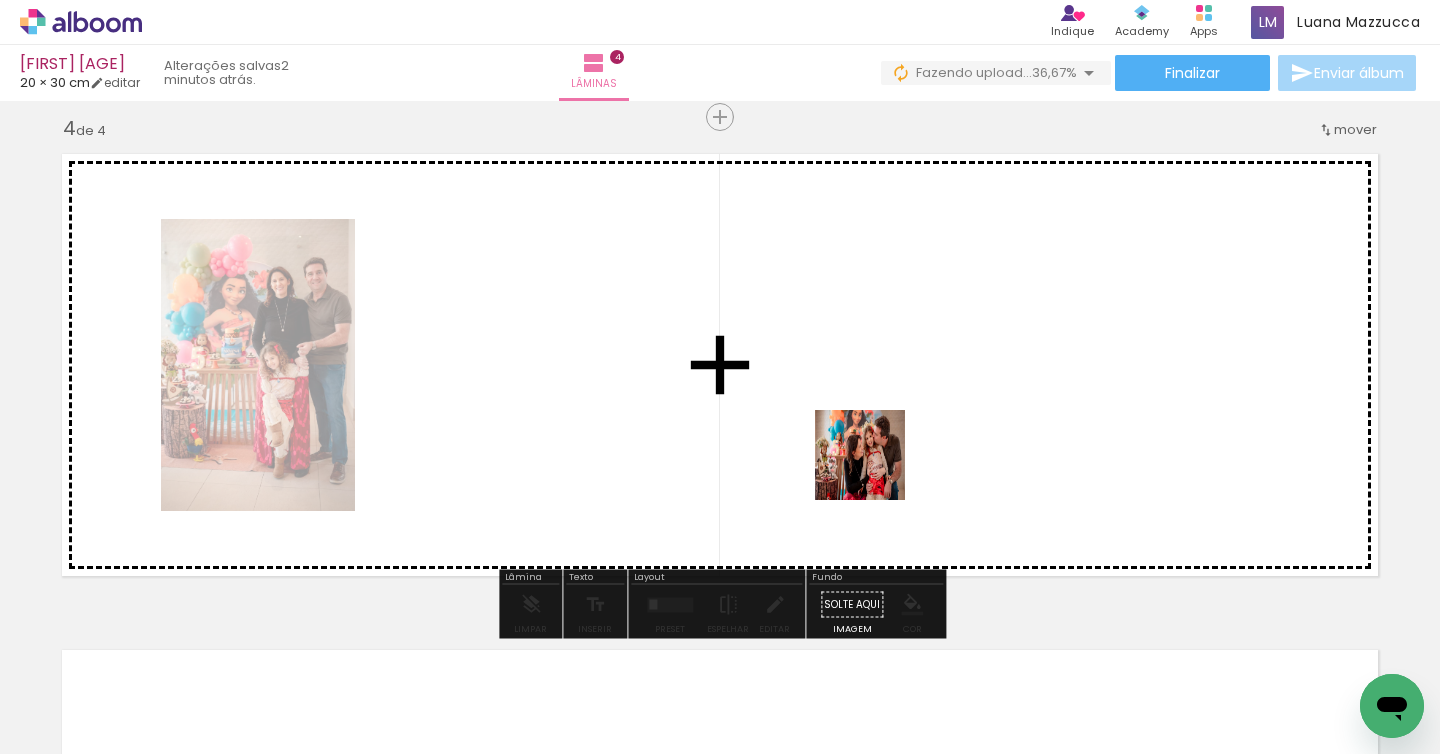 drag, startPoint x: 1116, startPoint y: 686, endPoint x: 872, endPoint y: 466, distance: 328.53613 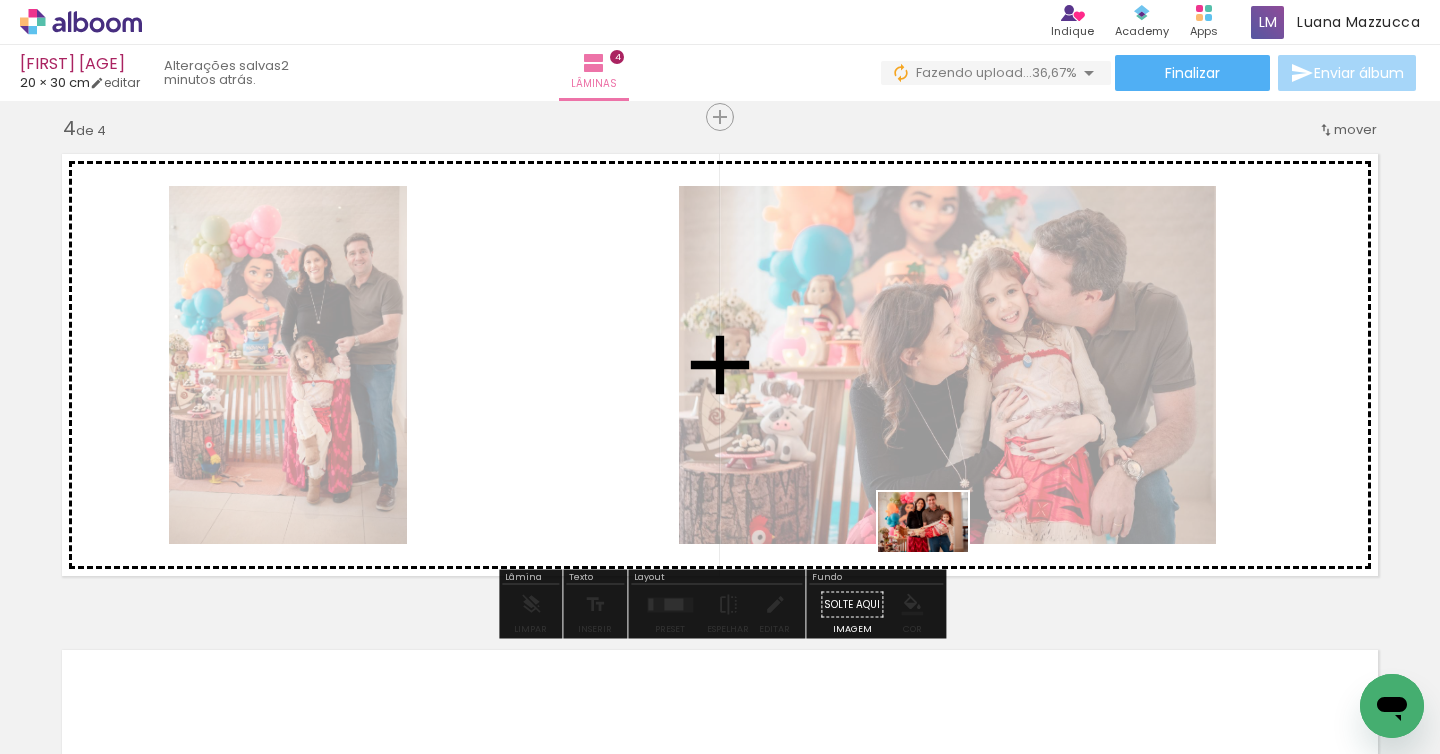 drag, startPoint x: 1250, startPoint y: 707, endPoint x: 1052, endPoint y: 581, distance: 234.69128 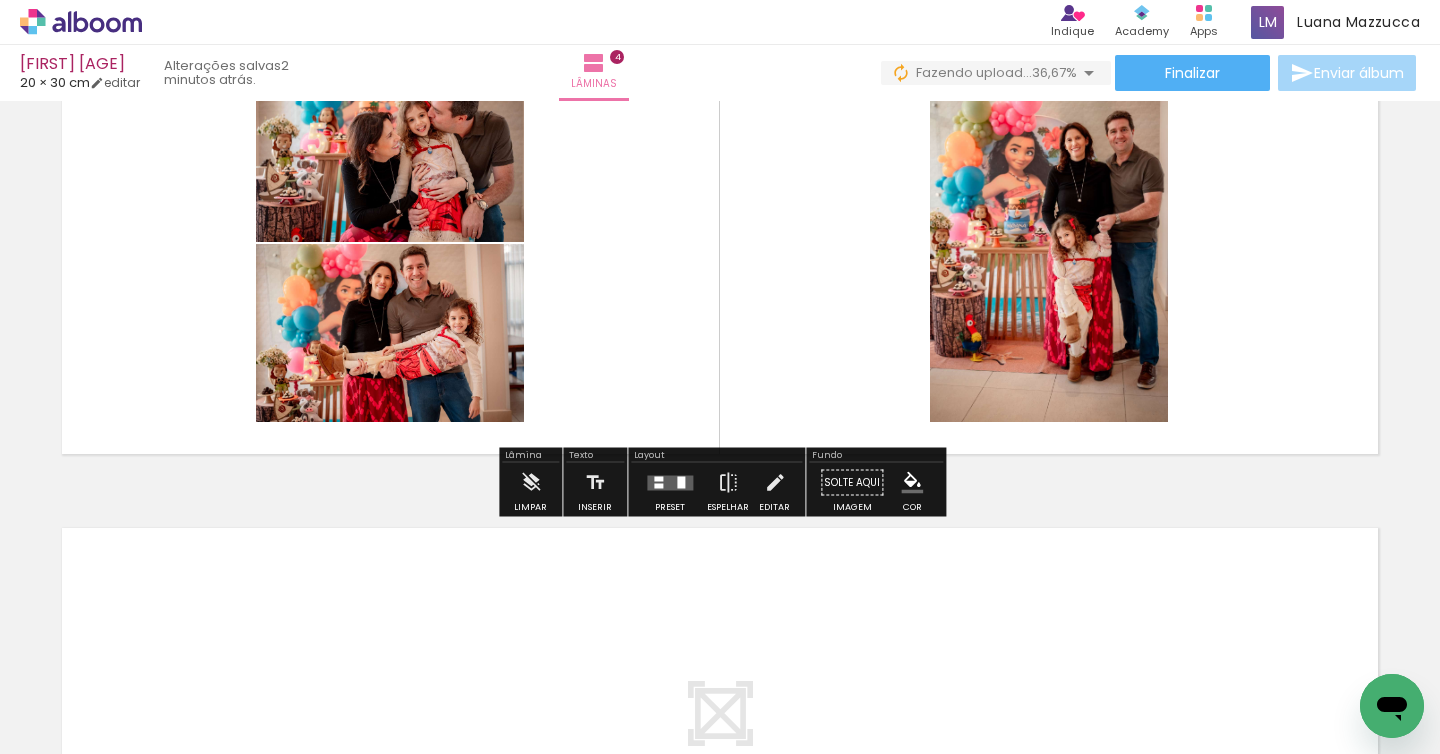 scroll, scrollTop: 1632, scrollLeft: 0, axis: vertical 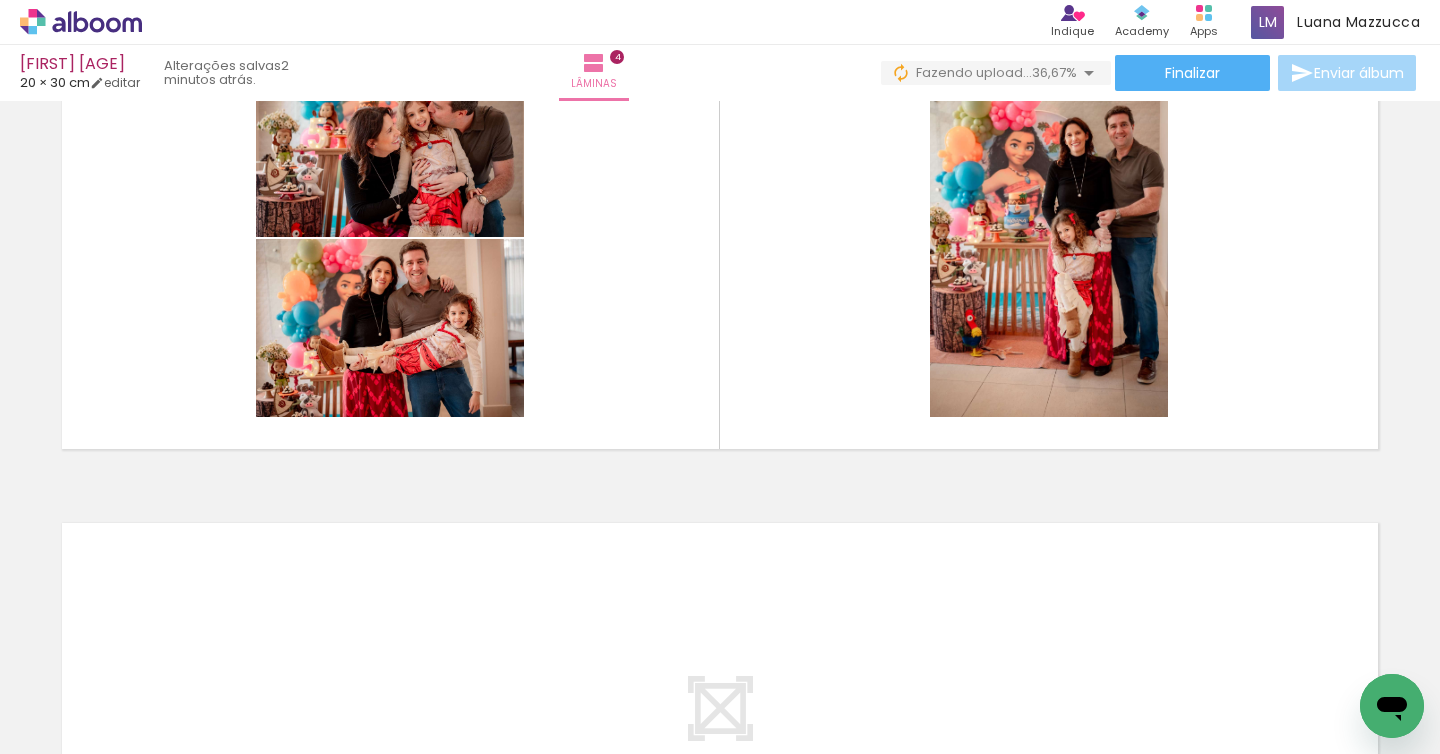 click at bounding box center (1102, 686) 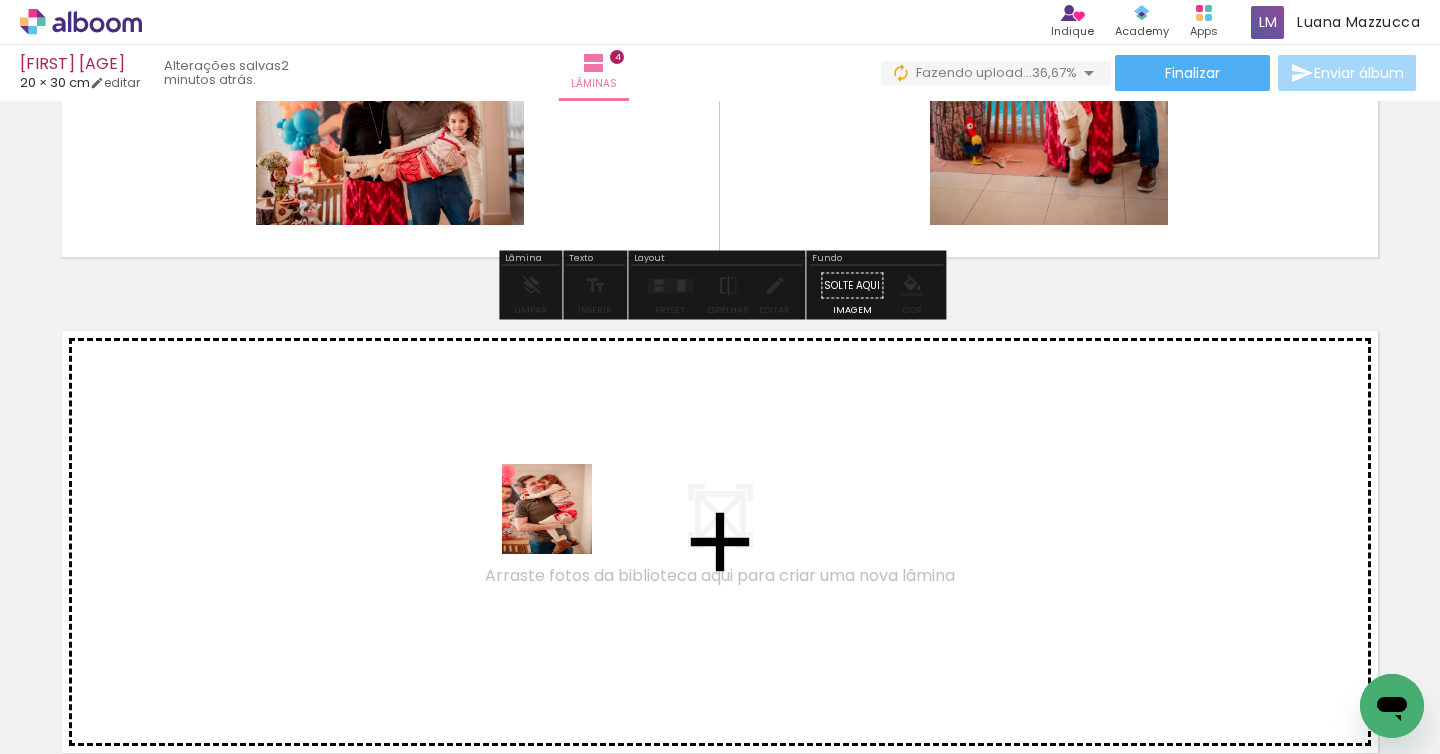 drag, startPoint x: 628, startPoint y: 693, endPoint x: 557, endPoint y: 513, distance: 193.49677 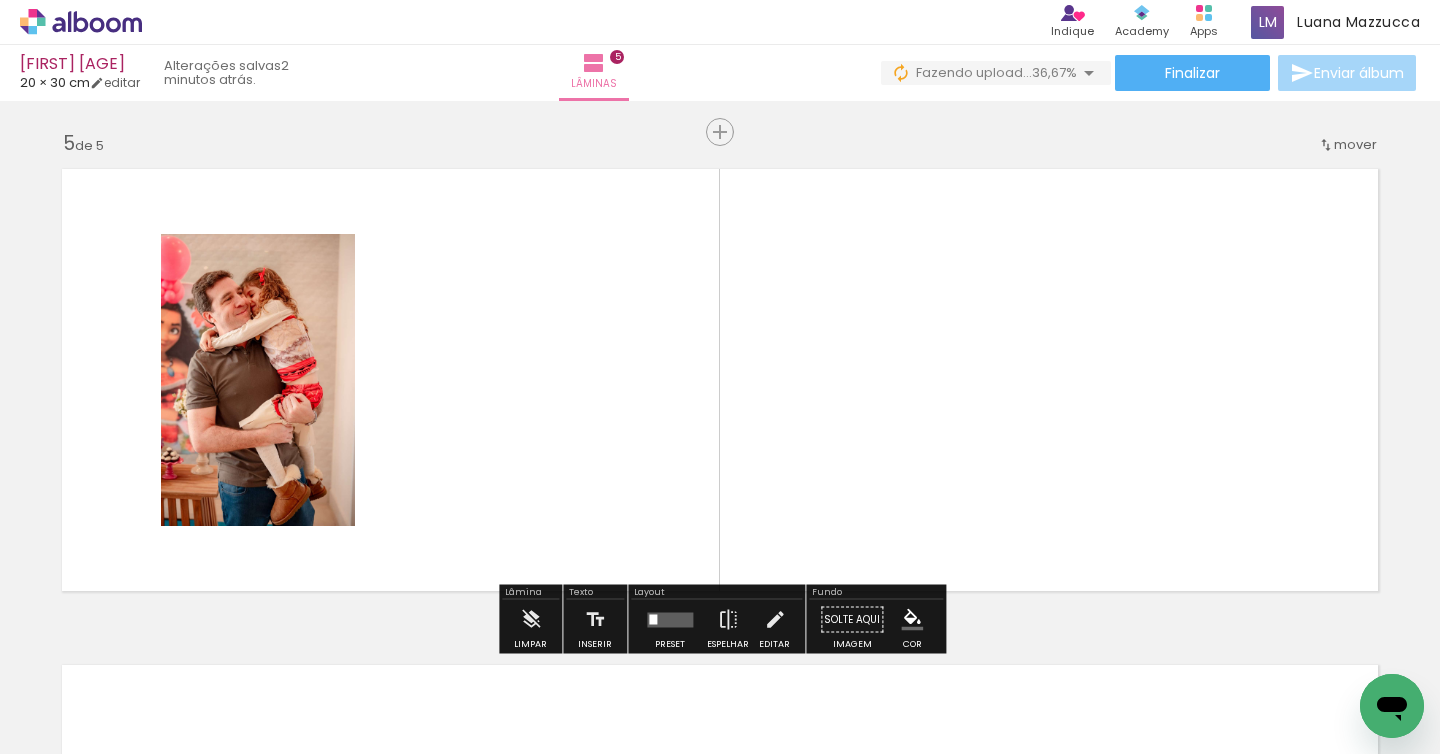 scroll, scrollTop: 2001, scrollLeft: 0, axis: vertical 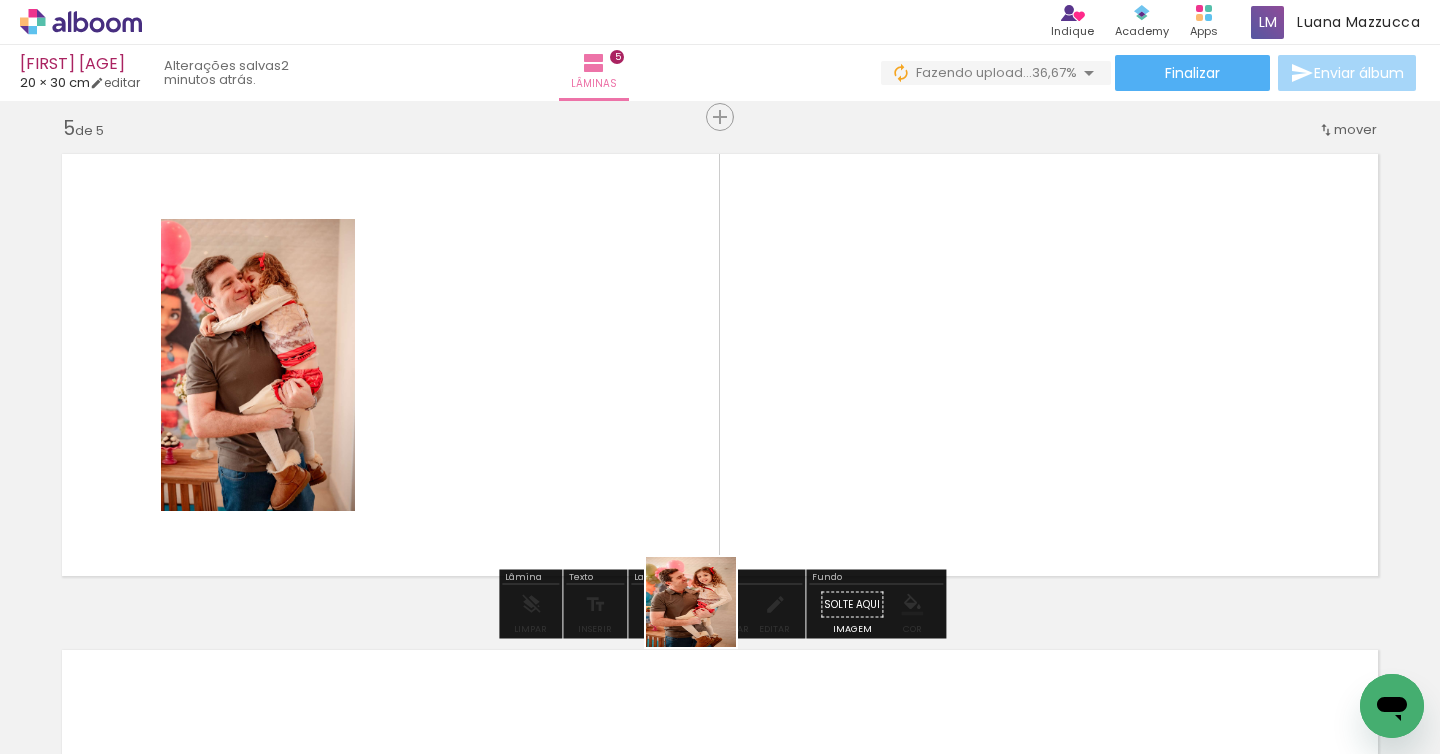 drag, startPoint x: 722, startPoint y: 670, endPoint x: 759, endPoint y: 557, distance: 118.90332 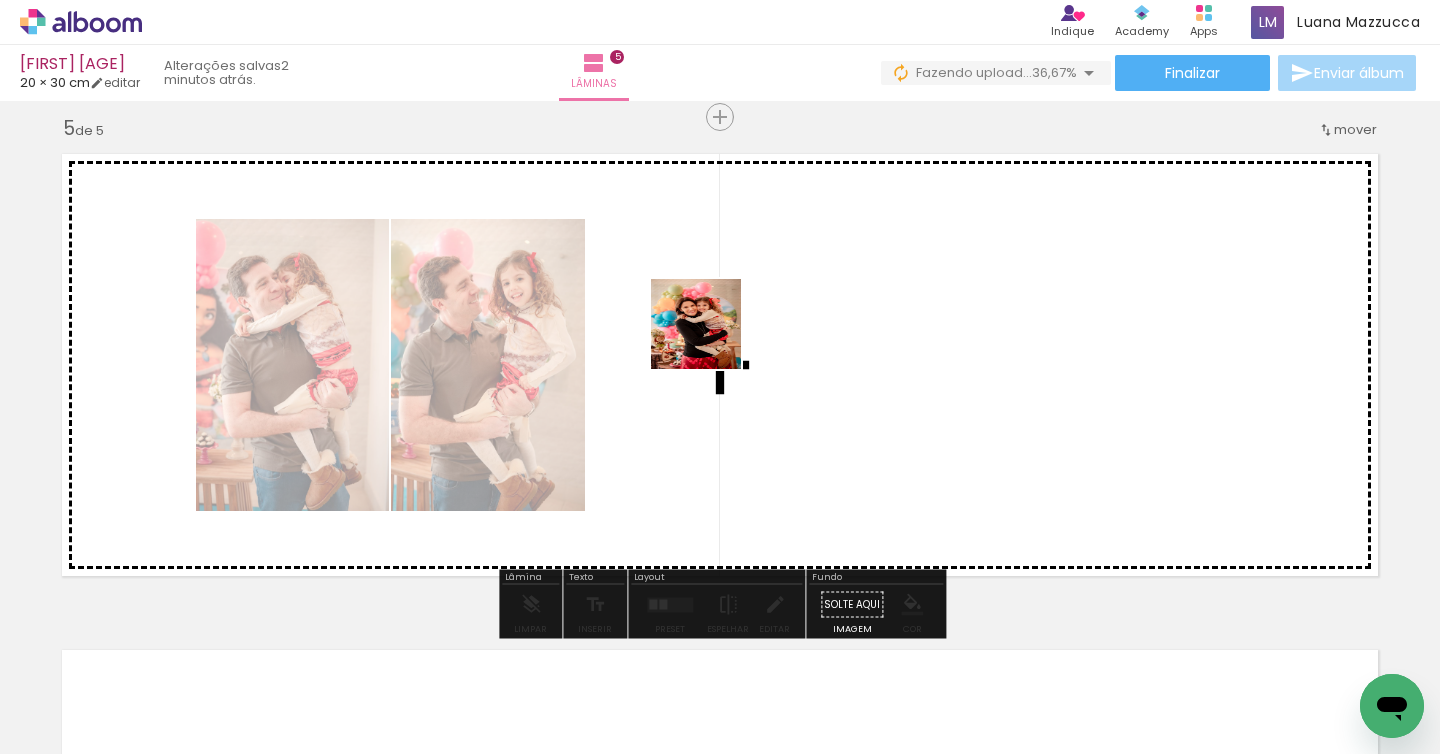 drag, startPoint x: 836, startPoint y: 679, endPoint x: 709, endPoint y: 333, distance: 368.57156 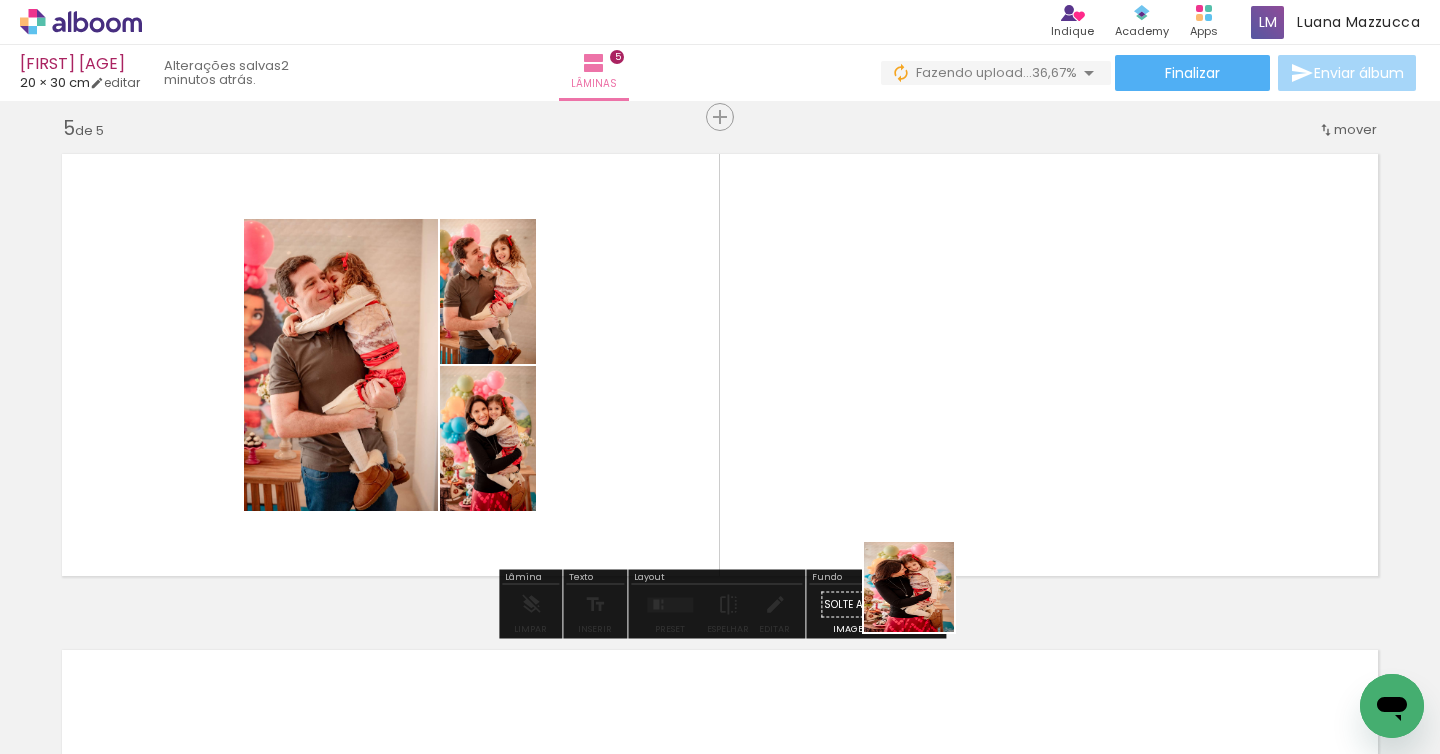 drag, startPoint x: 949, startPoint y: 666, endPoint x: 948, endPoint y: 458, distance: 208.00241 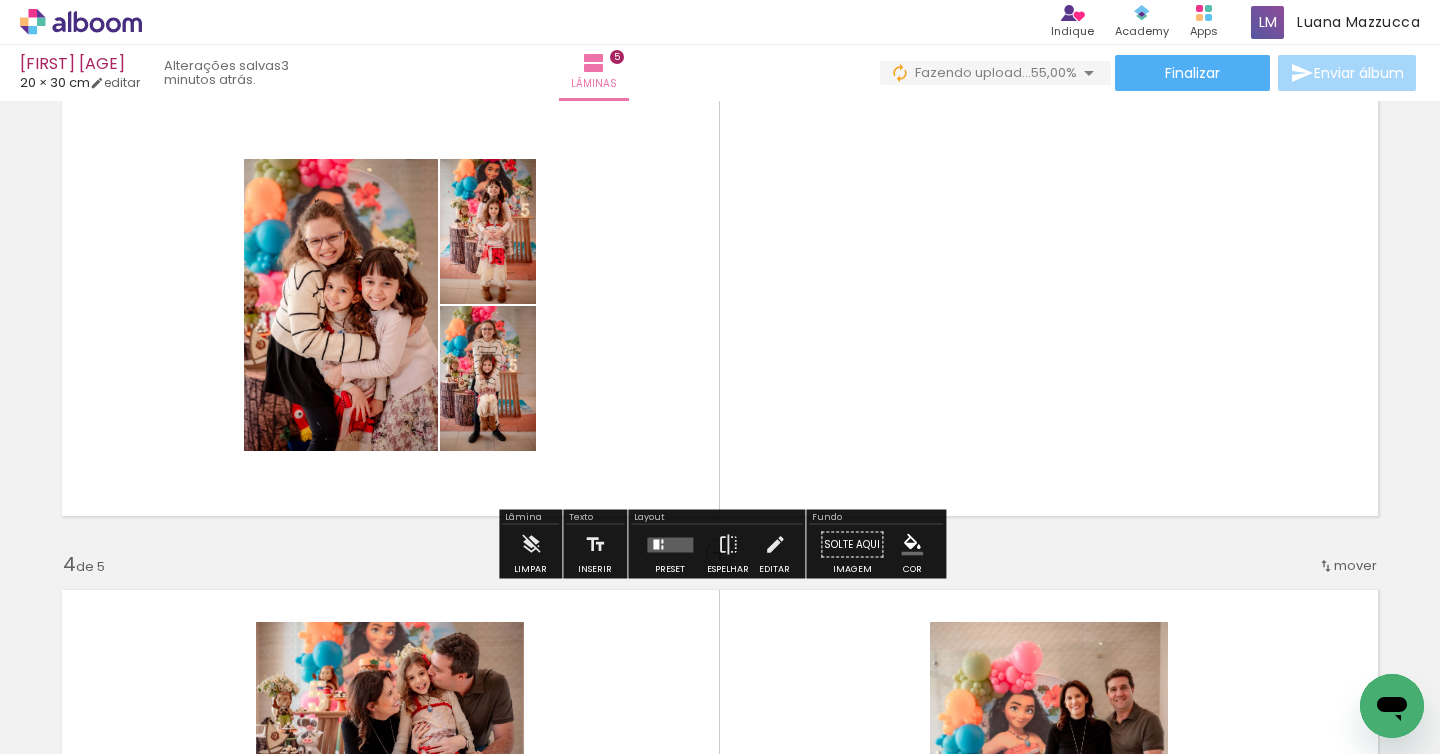 scroll, scrollTop: 981, scrollLeft: 0, axis: vertical 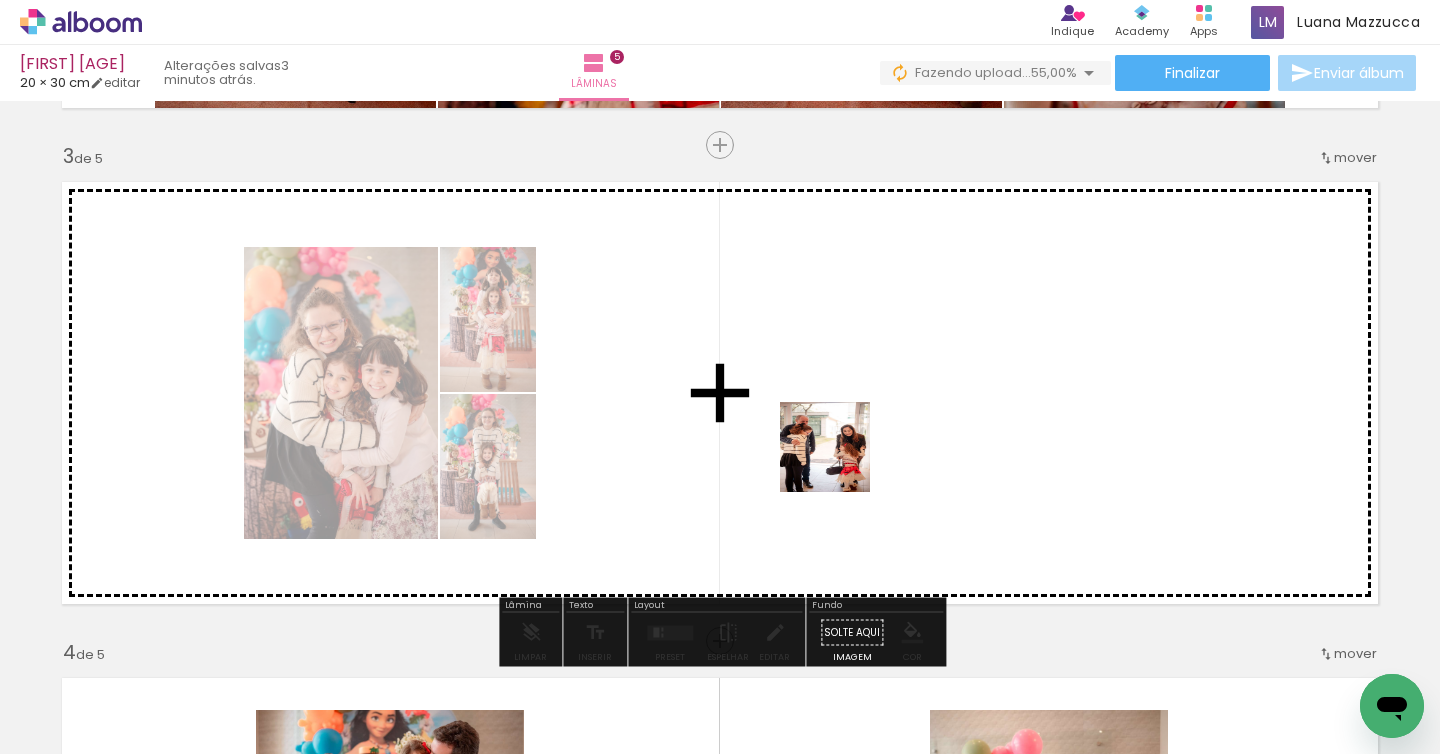drag, startPoint x: 1052, startPoint y: 705, endPoint x: 823, endPoint y: 443, distance: 347.9727 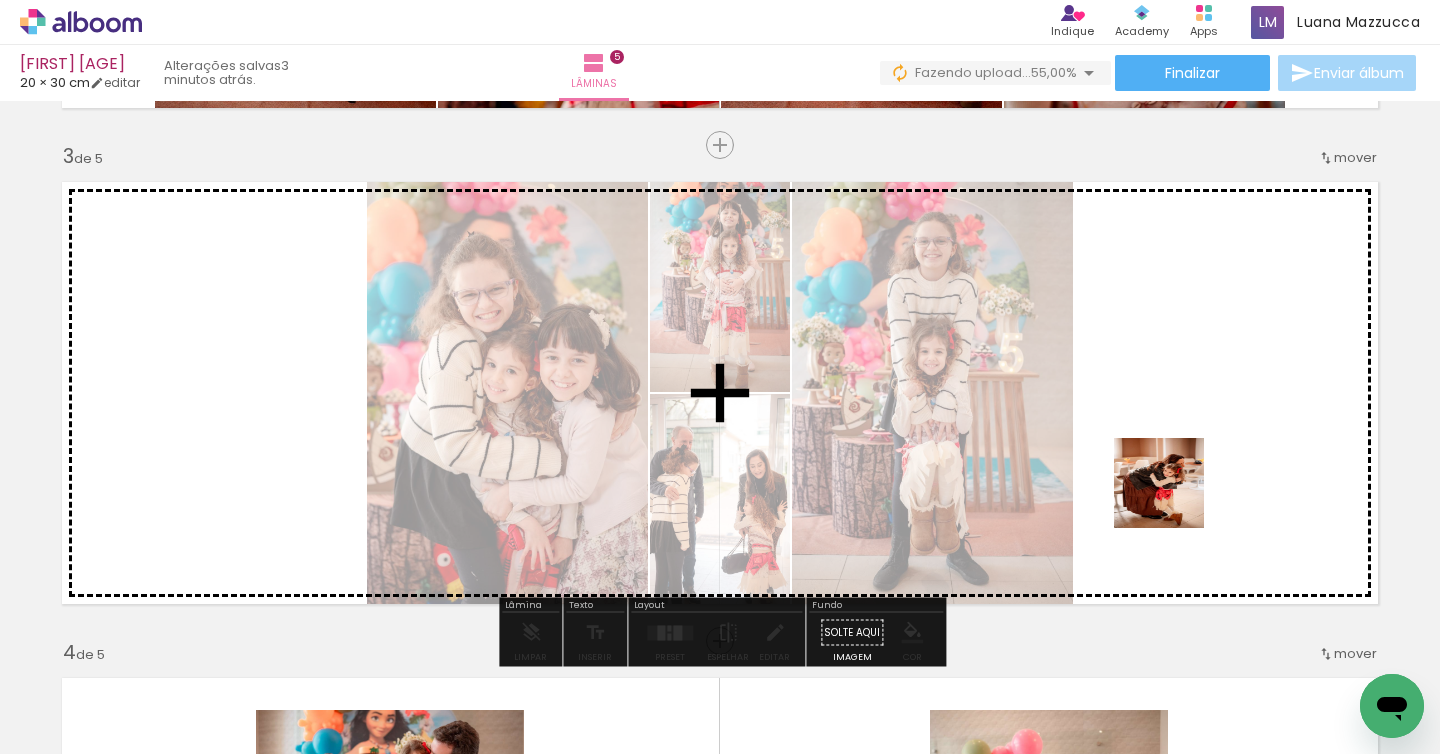 drag, startPoint x: 1187, startPoint y: 709, endPoint x: 1171, endPoint y: 487, distance: 222.57584 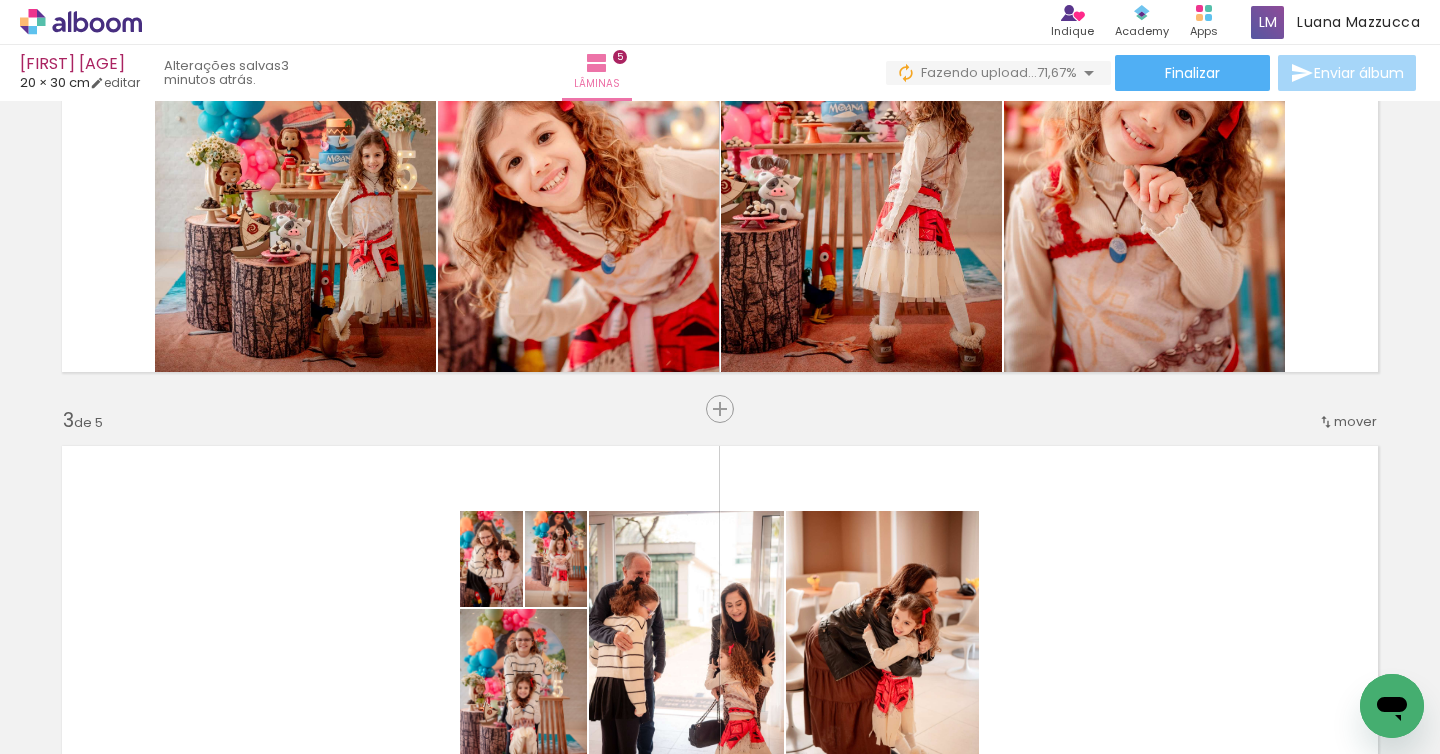 scroll, scrollTop: 753, scrollLeft: 0, axis: vertical 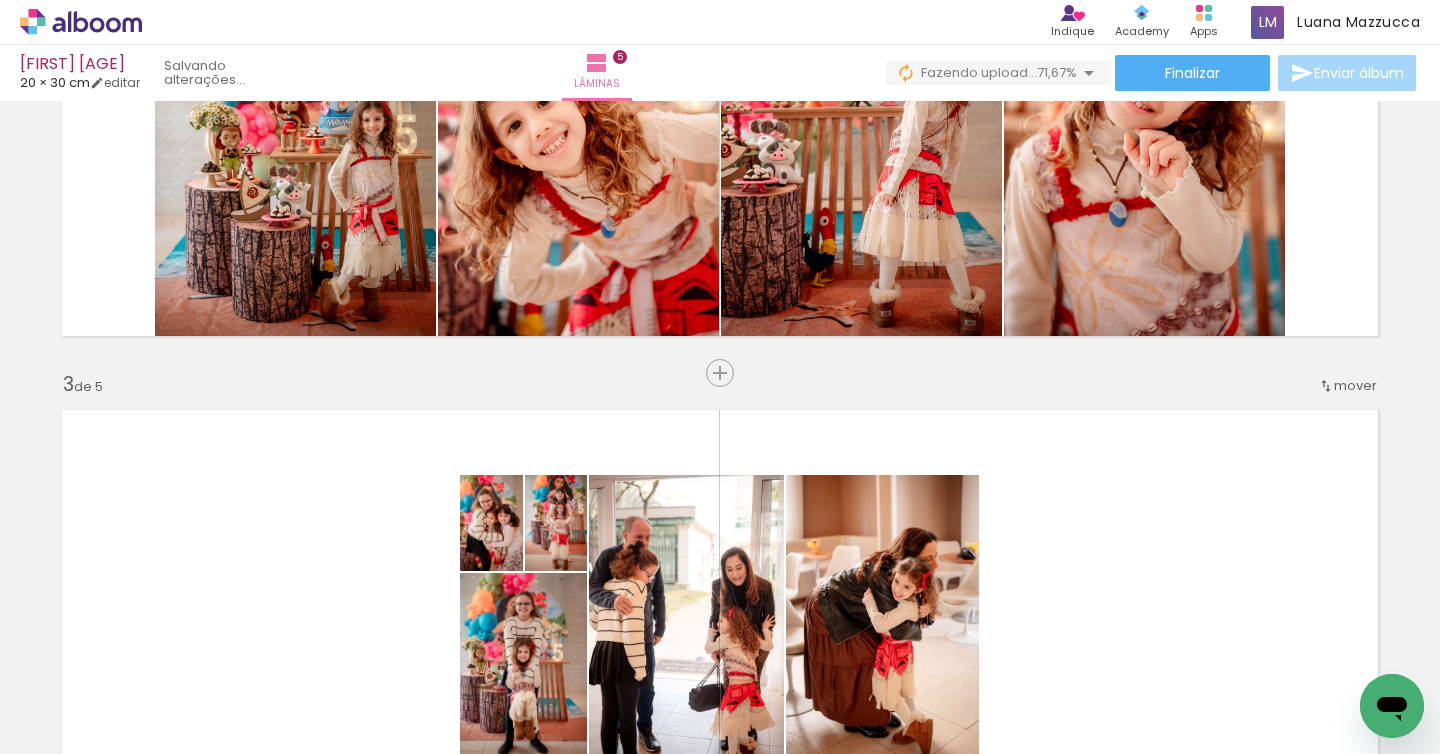 click on "mover" at bounding box center (1355, 385) 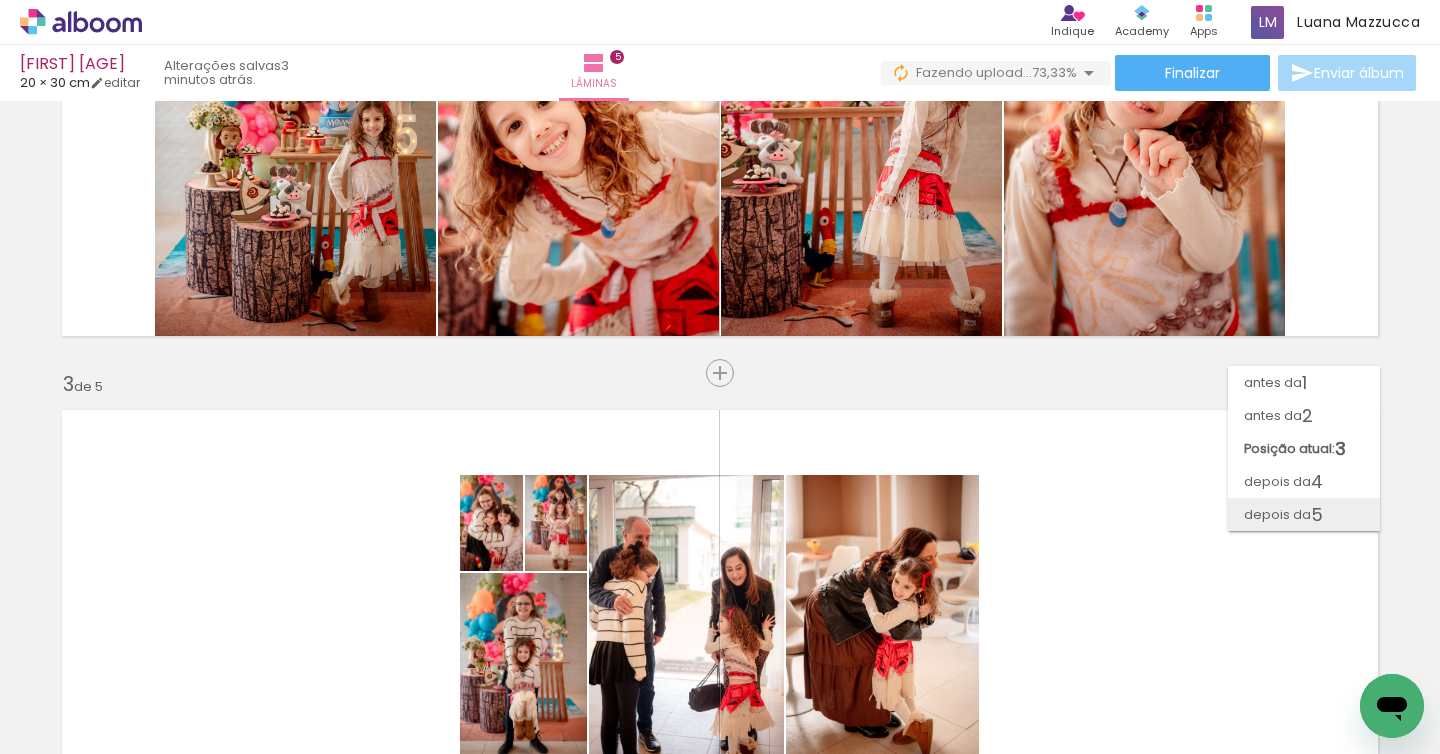 click on "5" at bounding box center (1317, 514) 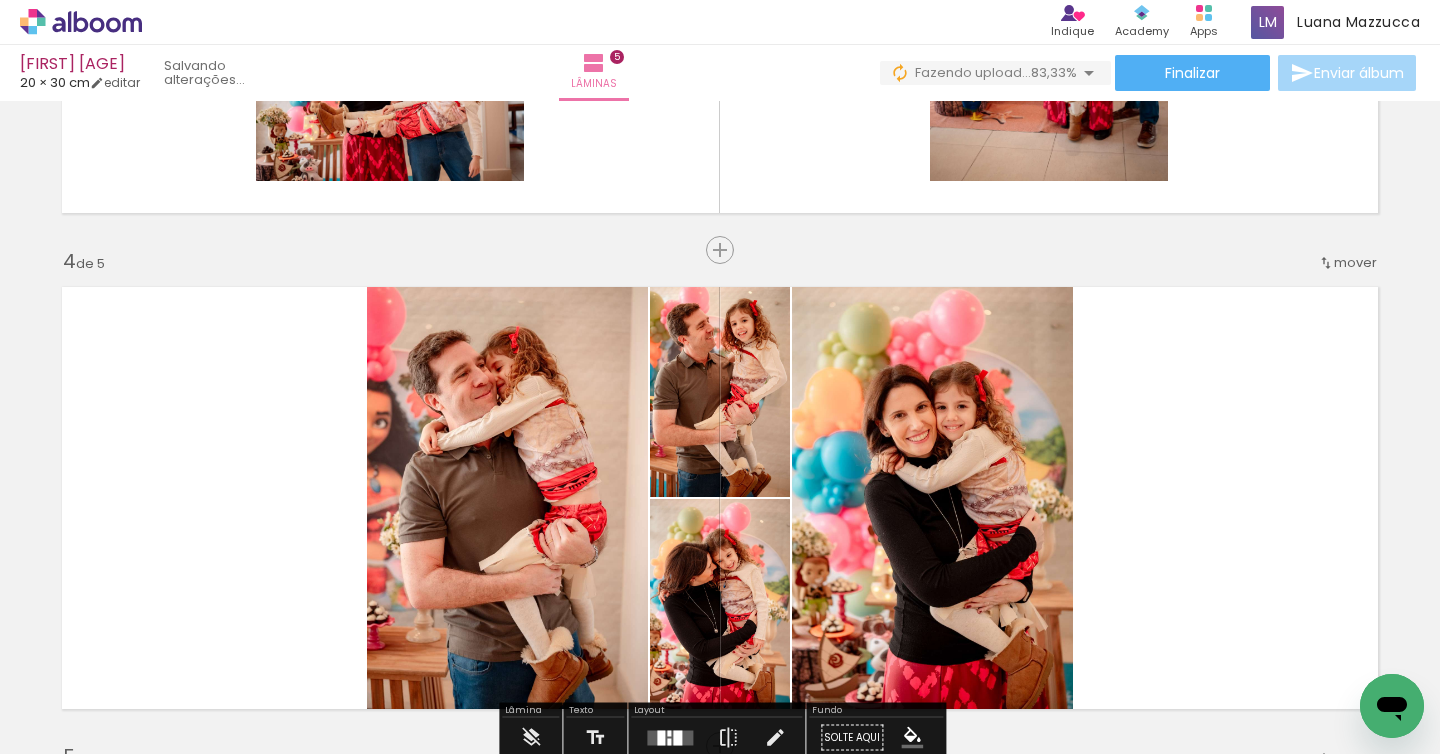 scroll, scrollTop: 1098, scrollLeft: 0, axis: vertical 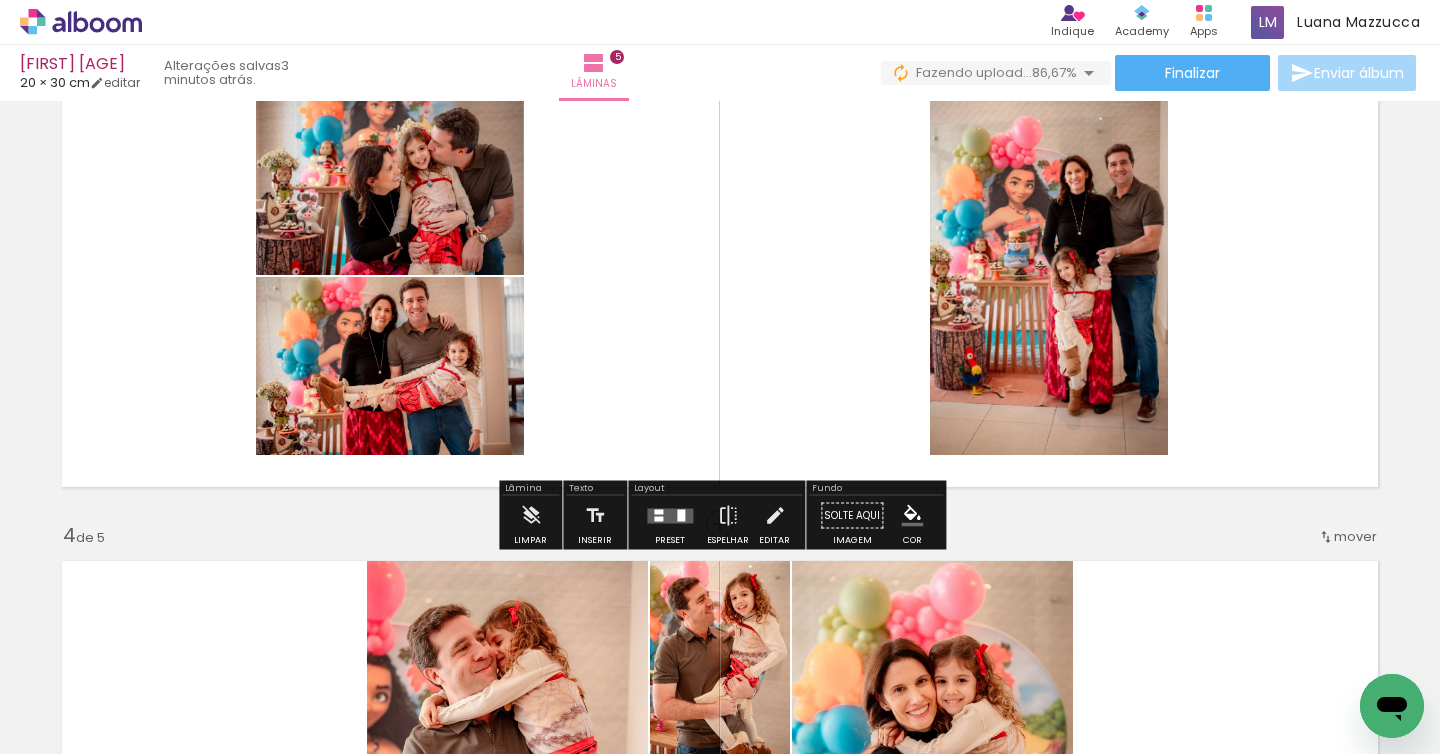 click at bounding box center [670, 515] 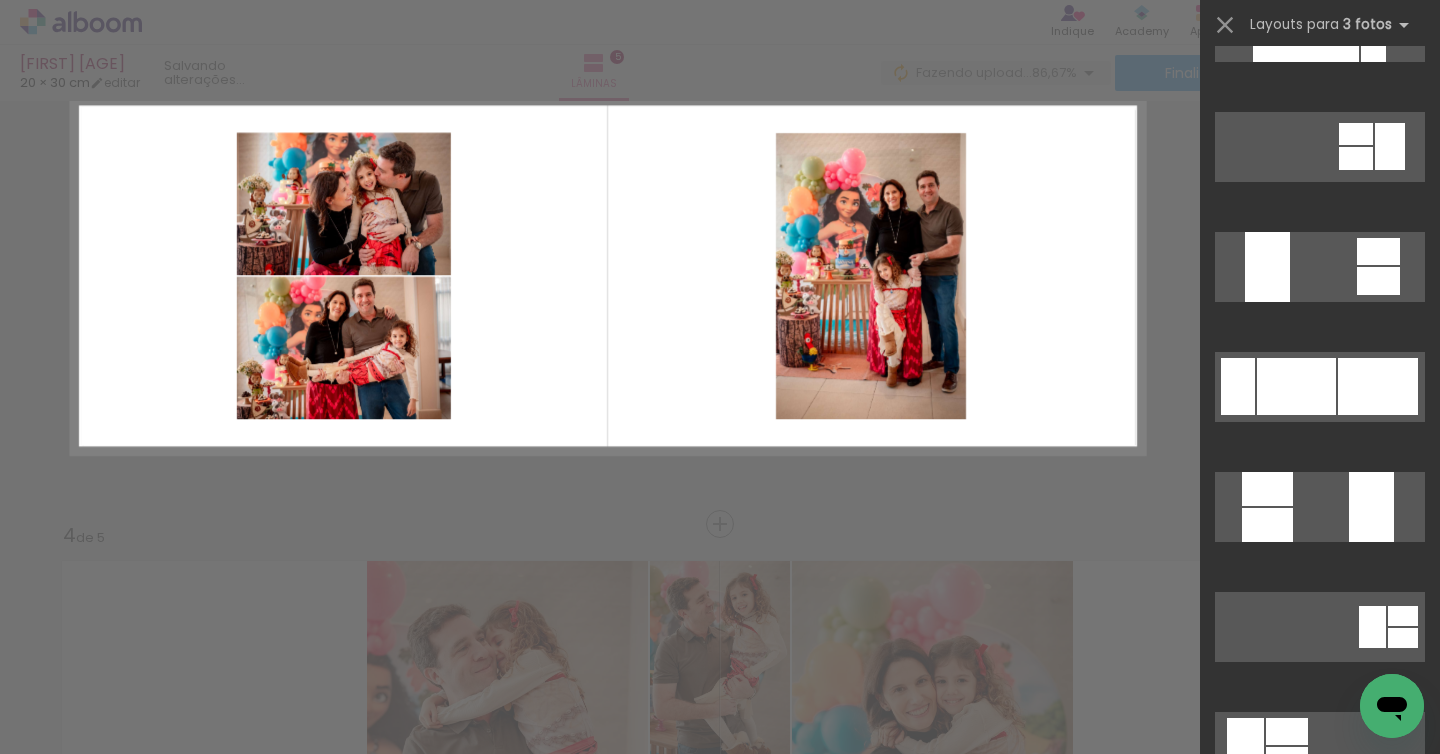 scroll, scrollTop: 0, scrollLeft: 0, axis: both 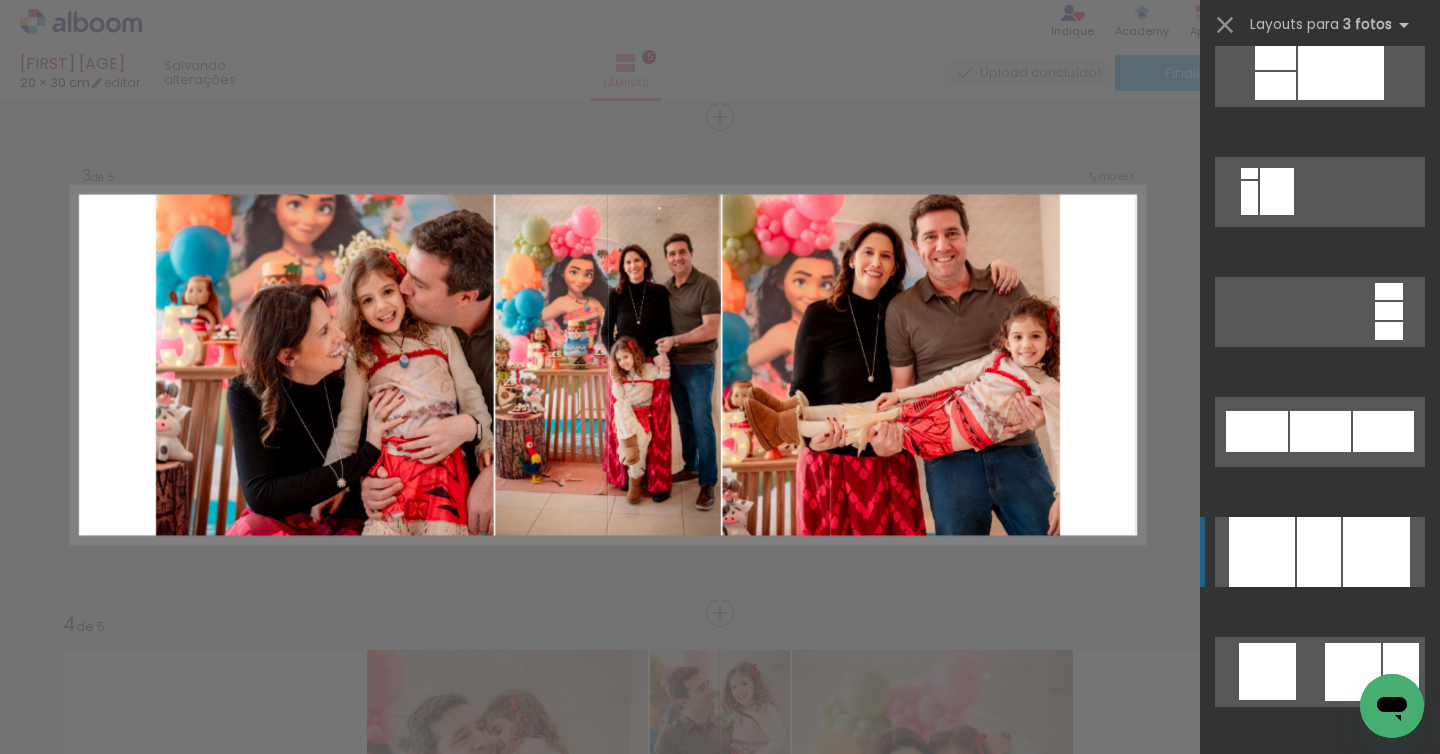 click at bounding box center (1319, 552) 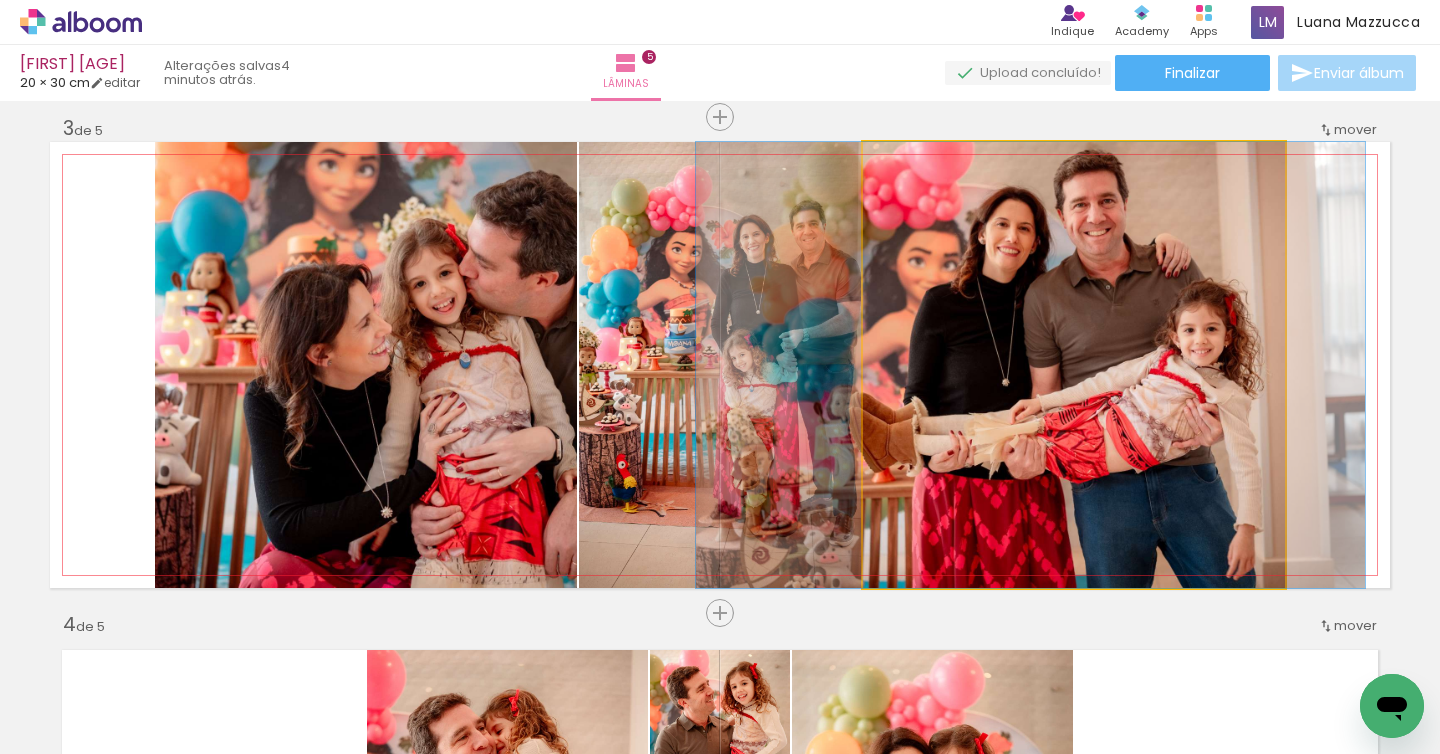 drag, startPoint x: 1173, startPoint y: 443, endPoint x: 1130, endPoint y: 445, distance: 43.046486 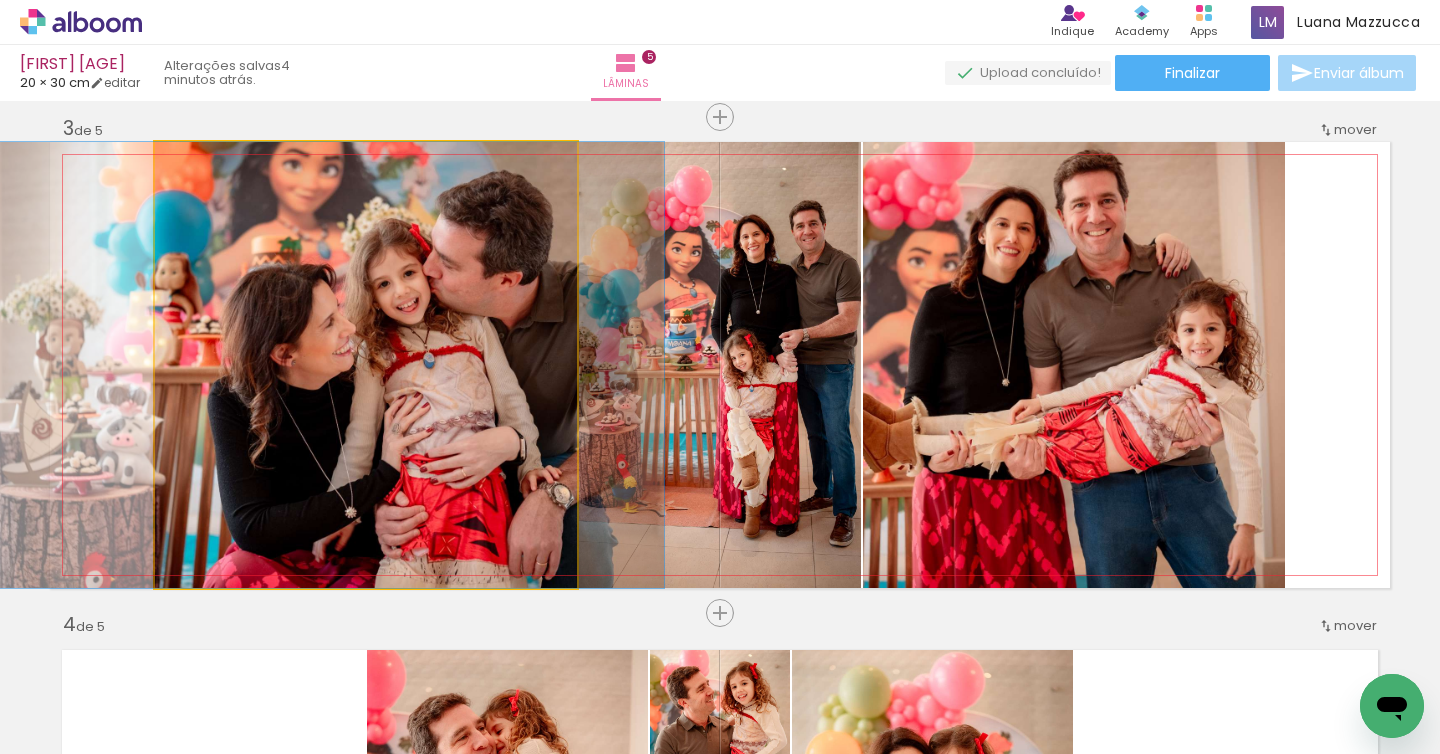 drag, startPoint x: 465, startPoint y: 418, endPoint x: 429, endPoint y: 425, distance: 36.67424 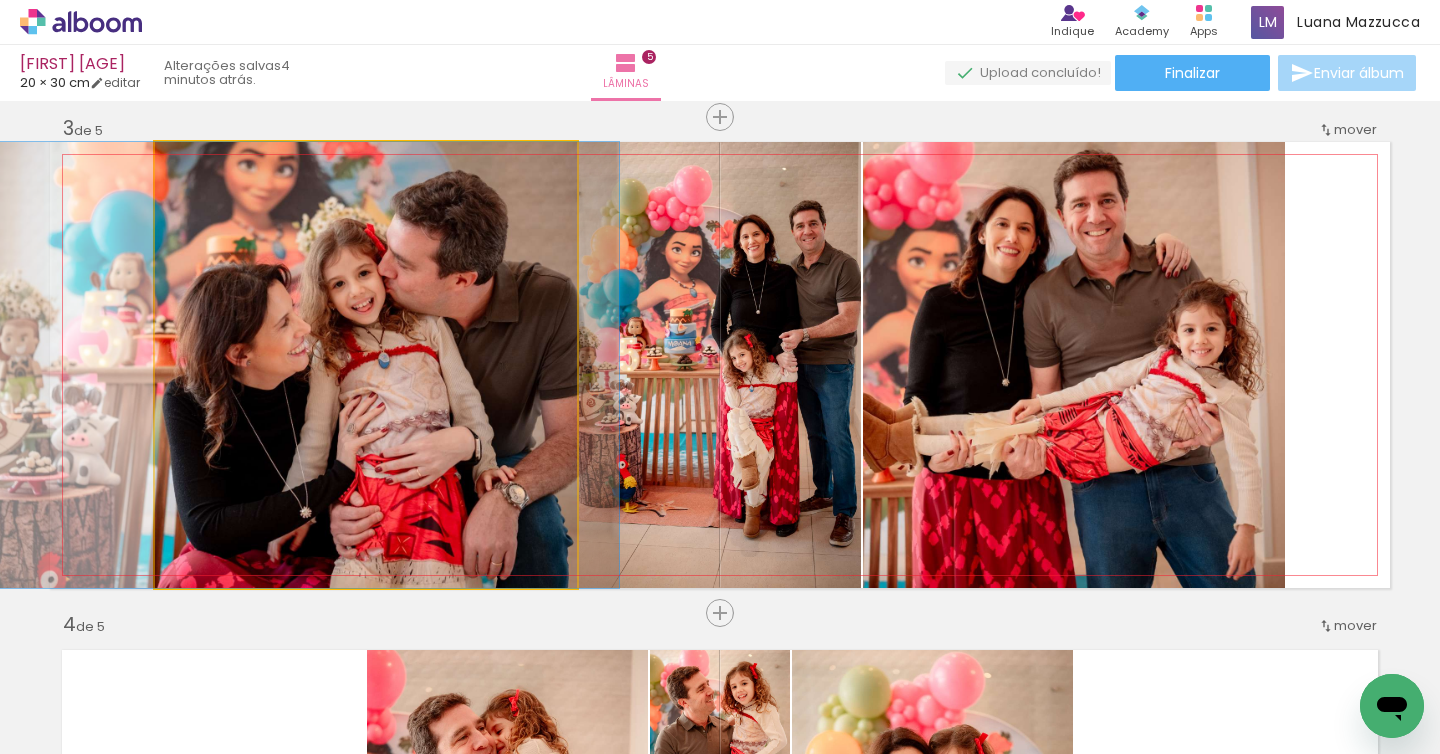 drag, startPoint x: 459, startPoint y: 425, endPoint x: 414, endPoint y: 426, distance: 45.01111 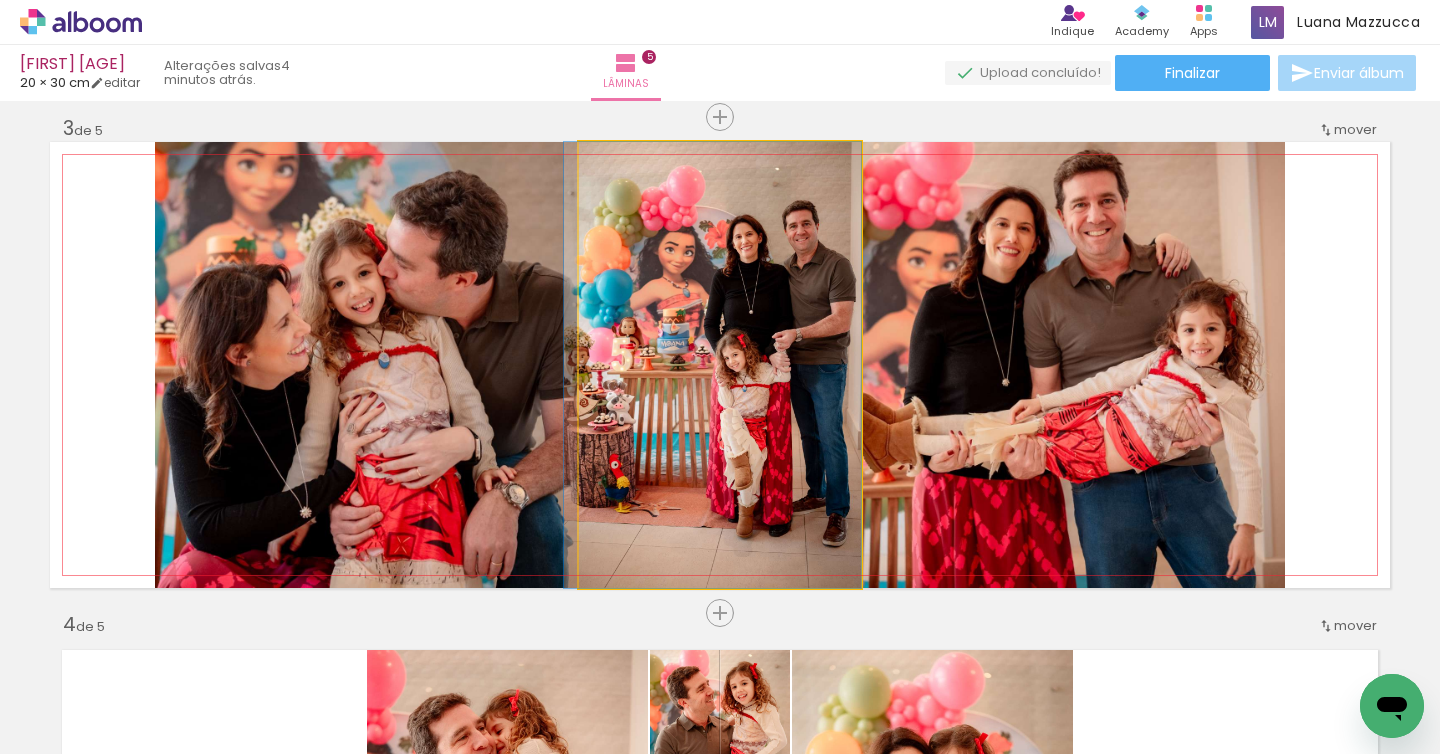 drag, startPoint x: 818, startPoint y: 425, endPoint x: 773, endPoint y: 422, distance: 45.099888 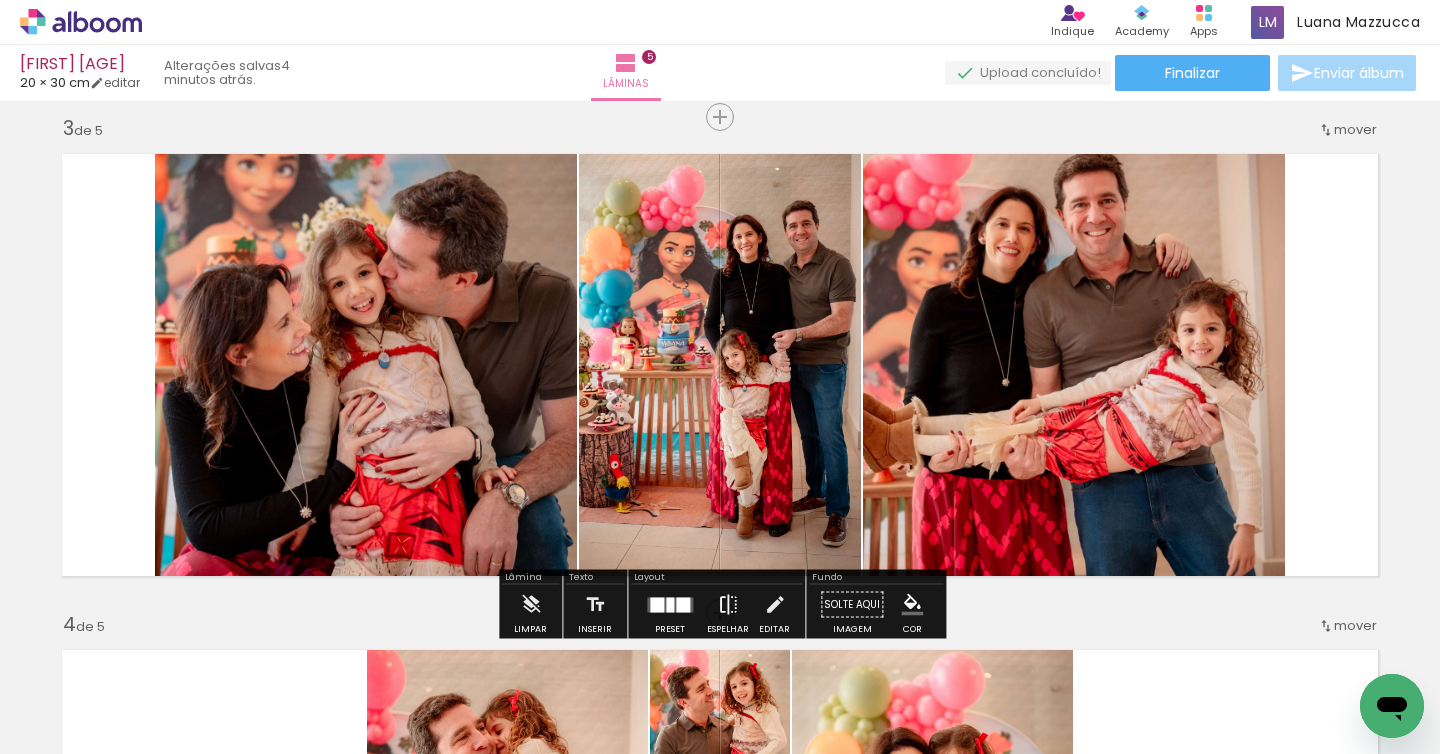 click on "Espelhar" at bounding box center (728, 610) 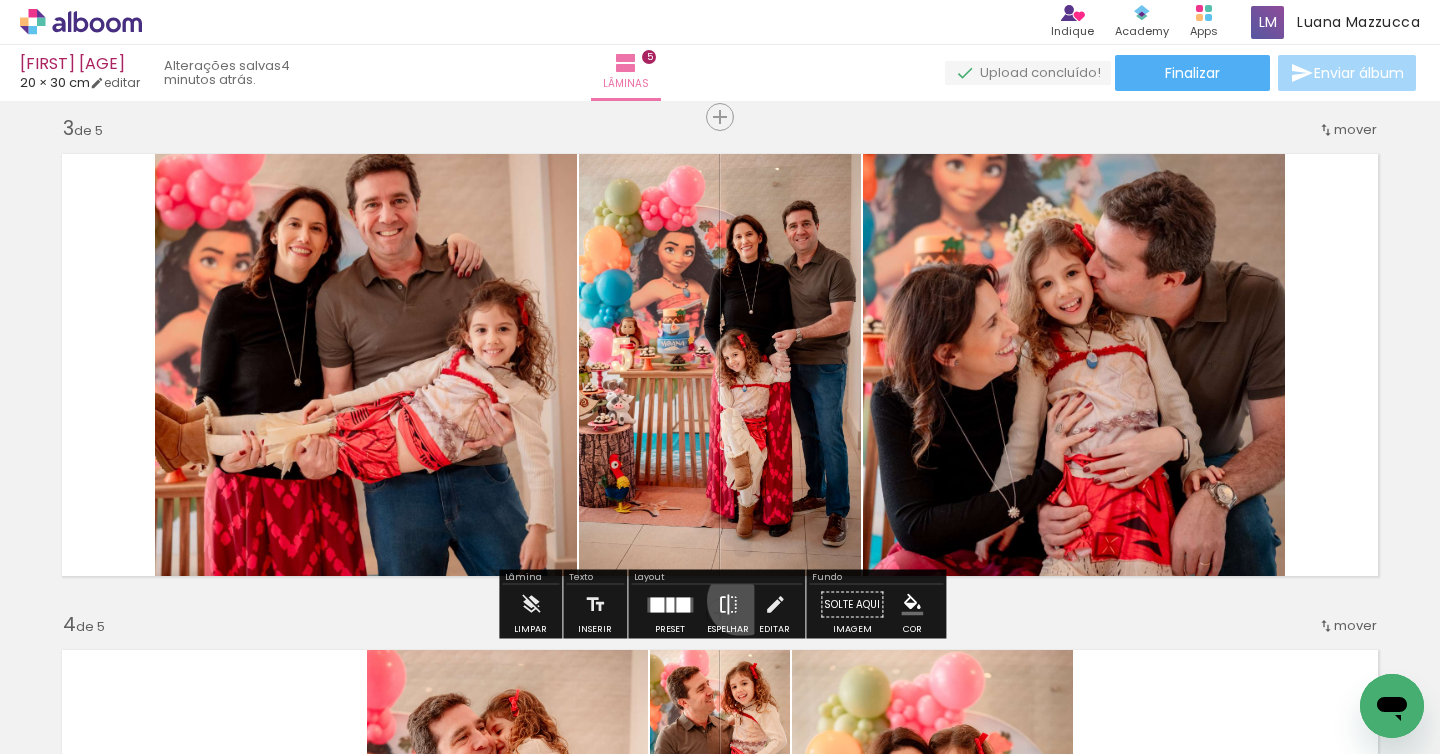 click on "Espelhar" at bounding box center (728, 610) 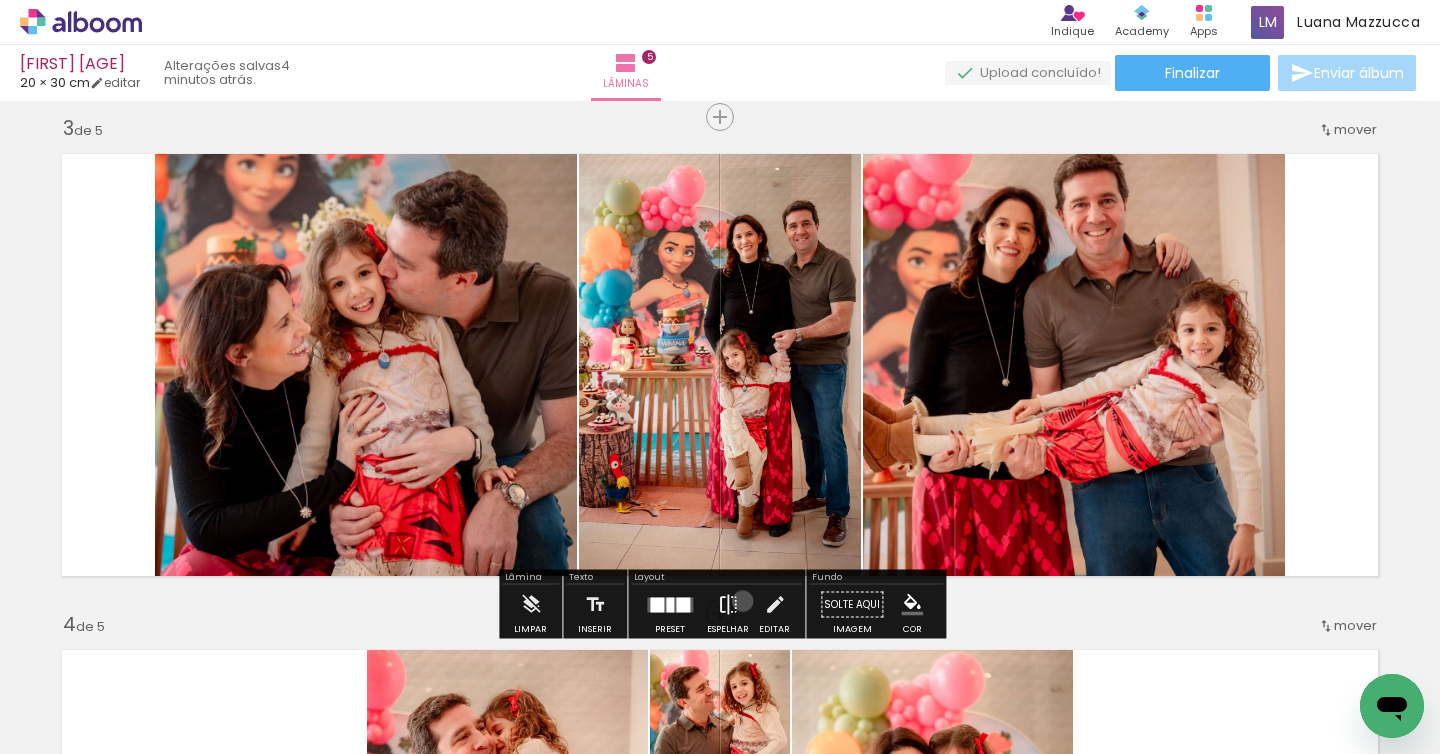 click on "Espelhar" at bounding box center [728, 610] 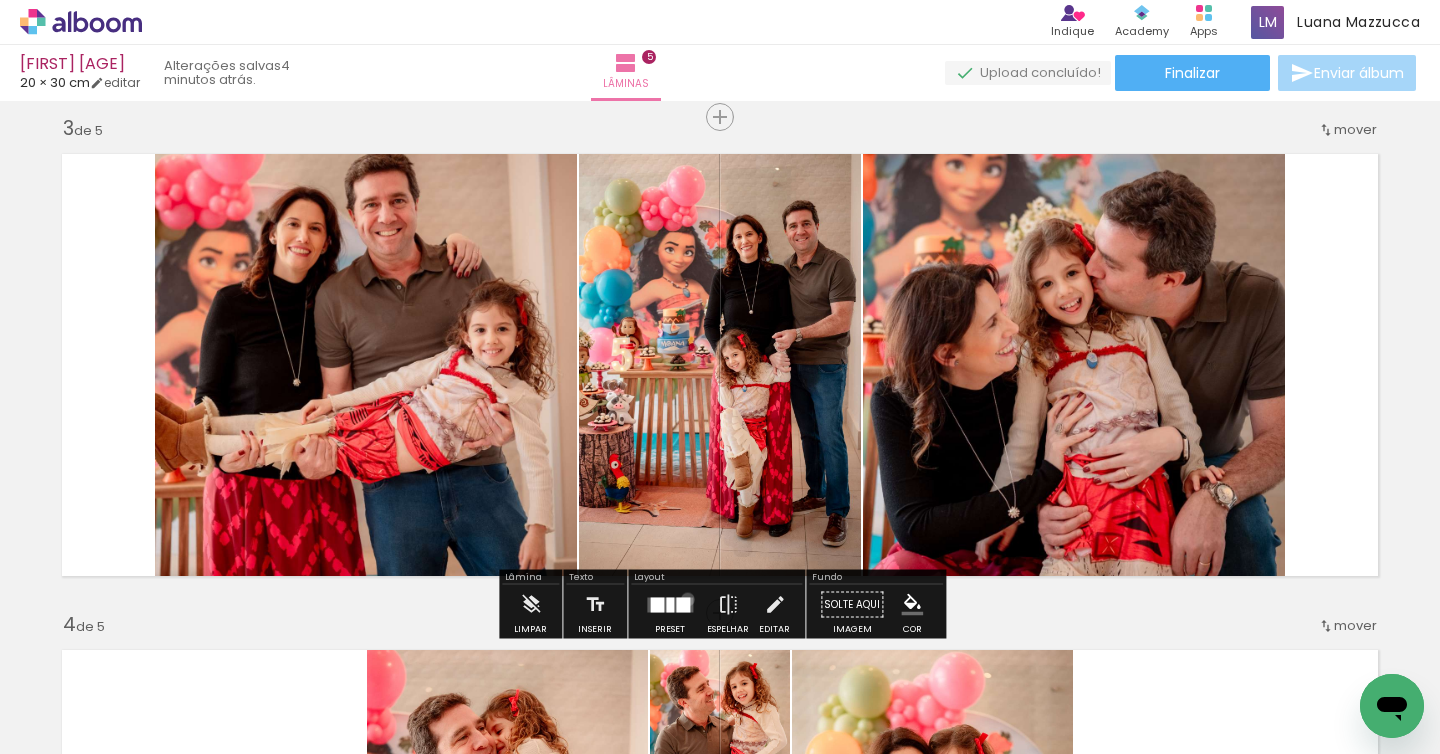 click at bounding box center (683, 604) 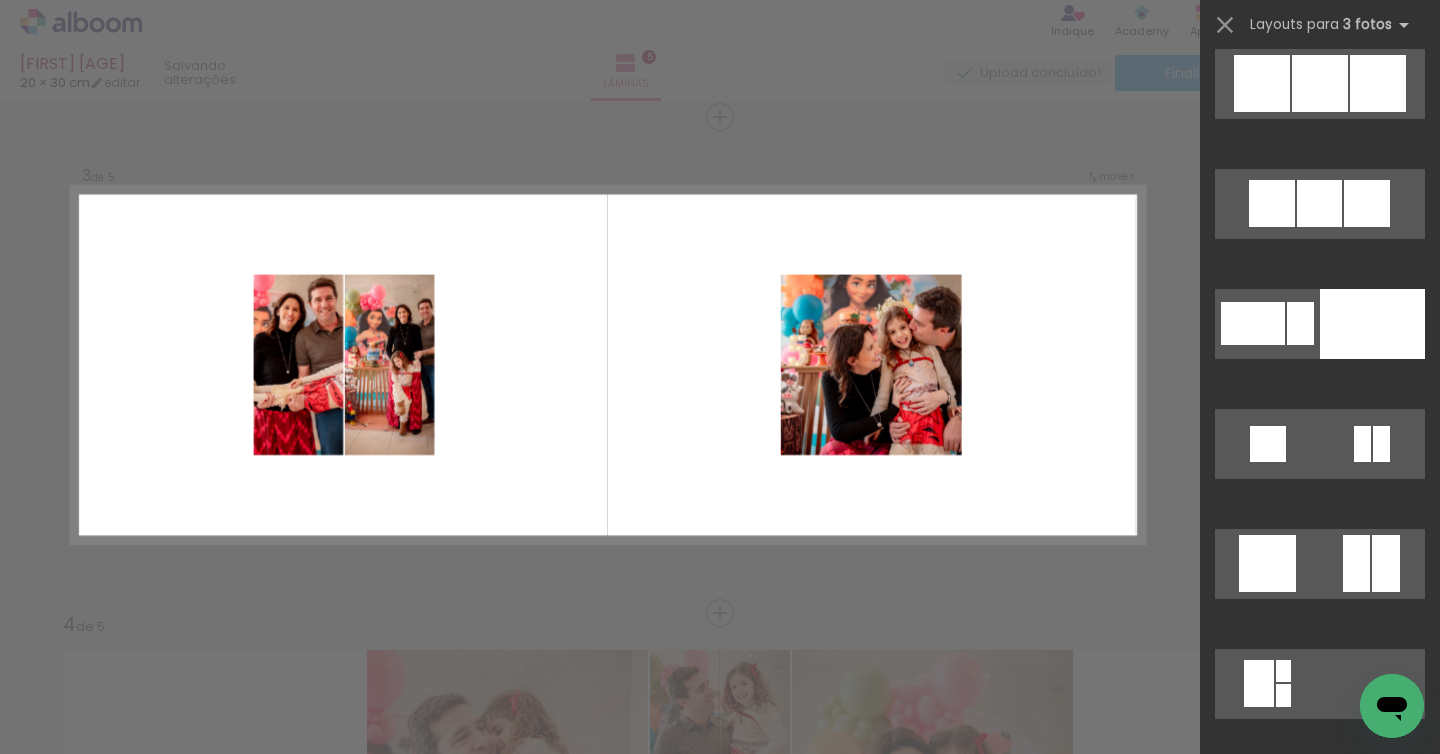 scroll, scrollTop: 16183, scrollLeft: 0, axis: vertical 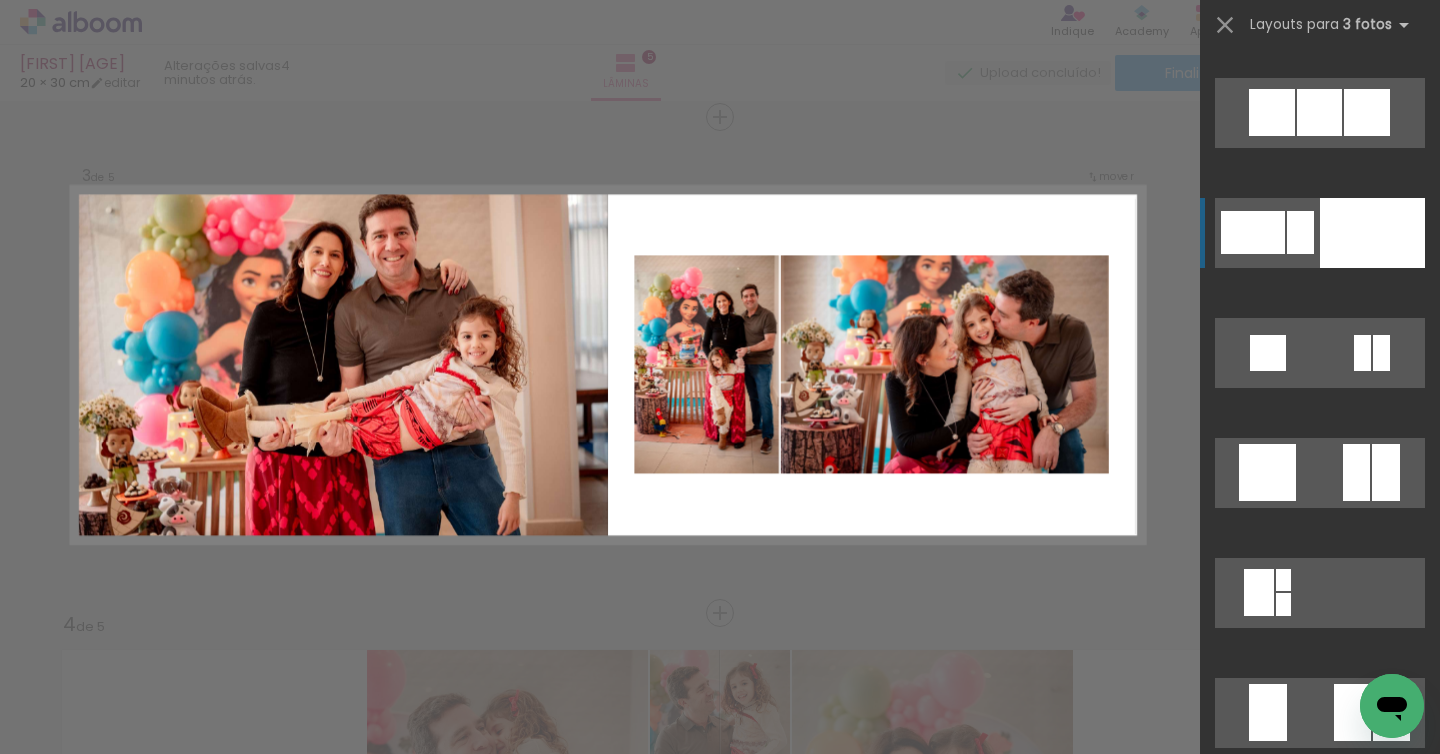 click at bounding box center [1320, 1313] 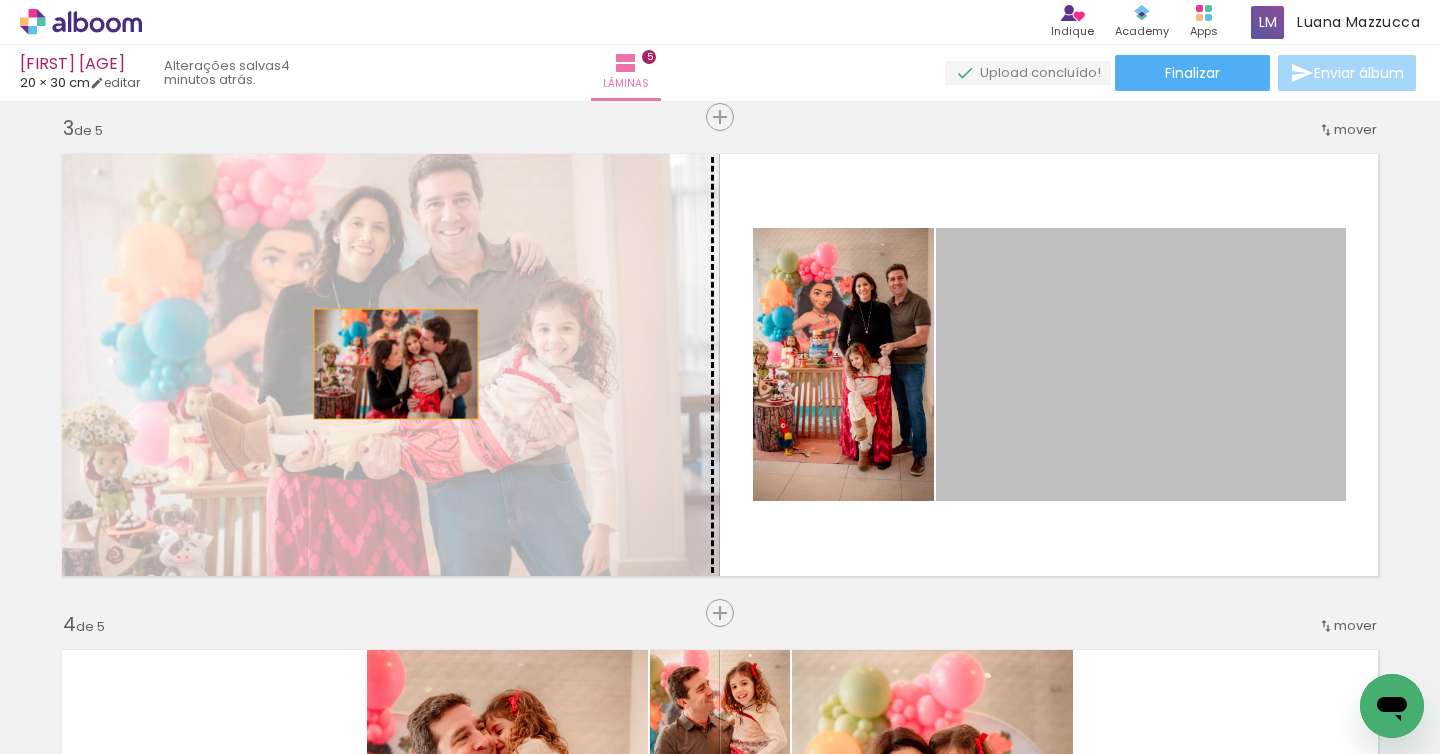 drag, startPoint x: 1215, startPoint y: 357, endPoint x: 396, endPoint y: 364, distance: 819.0299 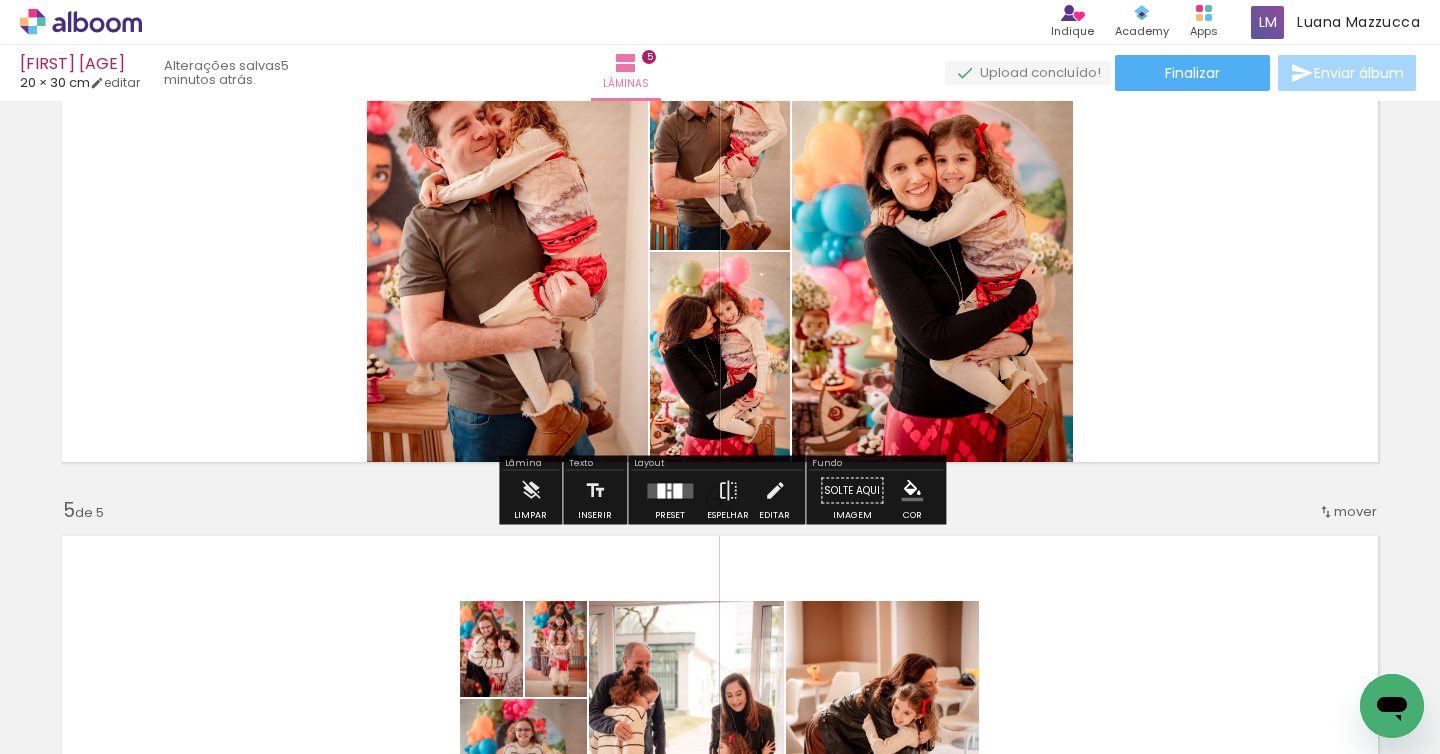 scroll, scrollTop: 1628, scrollLeft: 0, axis: vertical 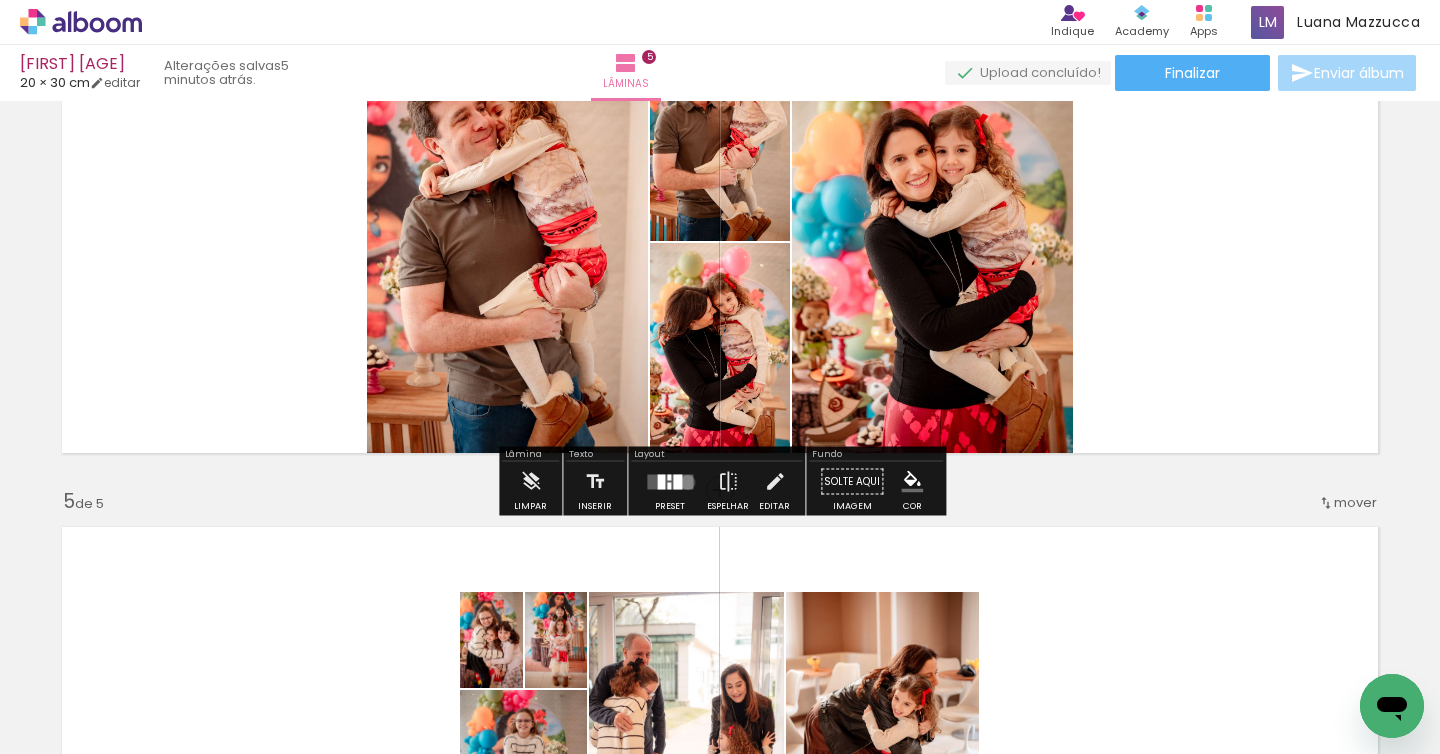 click at bounding box center (670, 481) 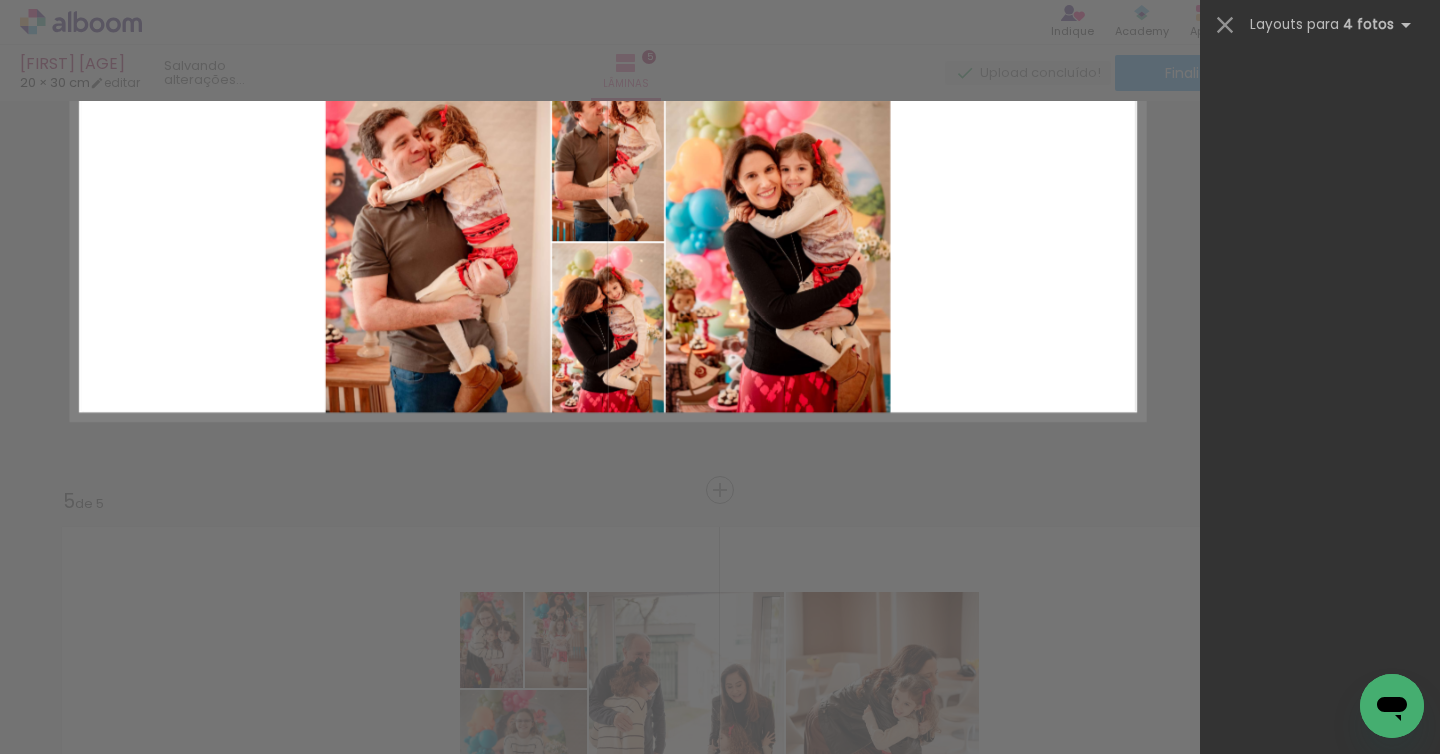 scroll, scrollTop: 0, scrollLeft: 0, axis: both 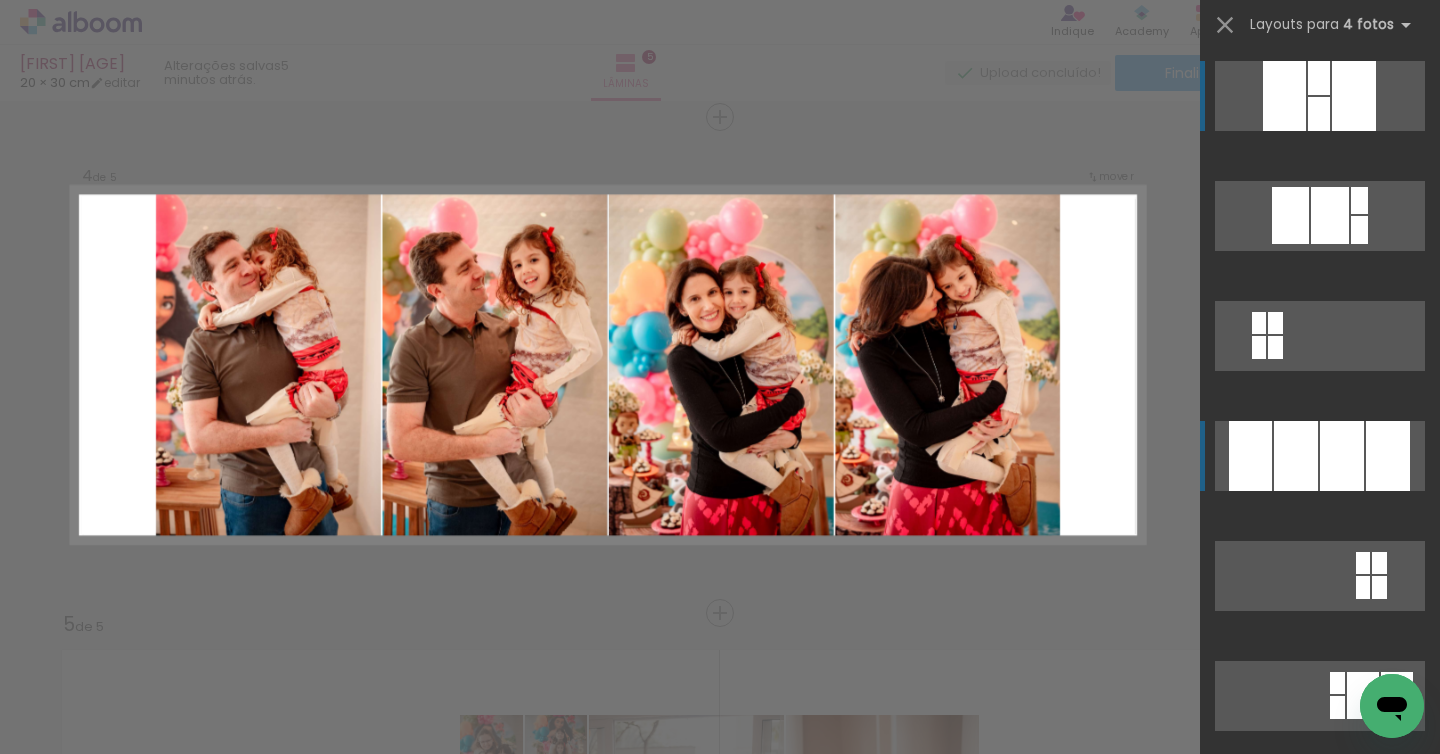 click at bounding box center [1296, 456] 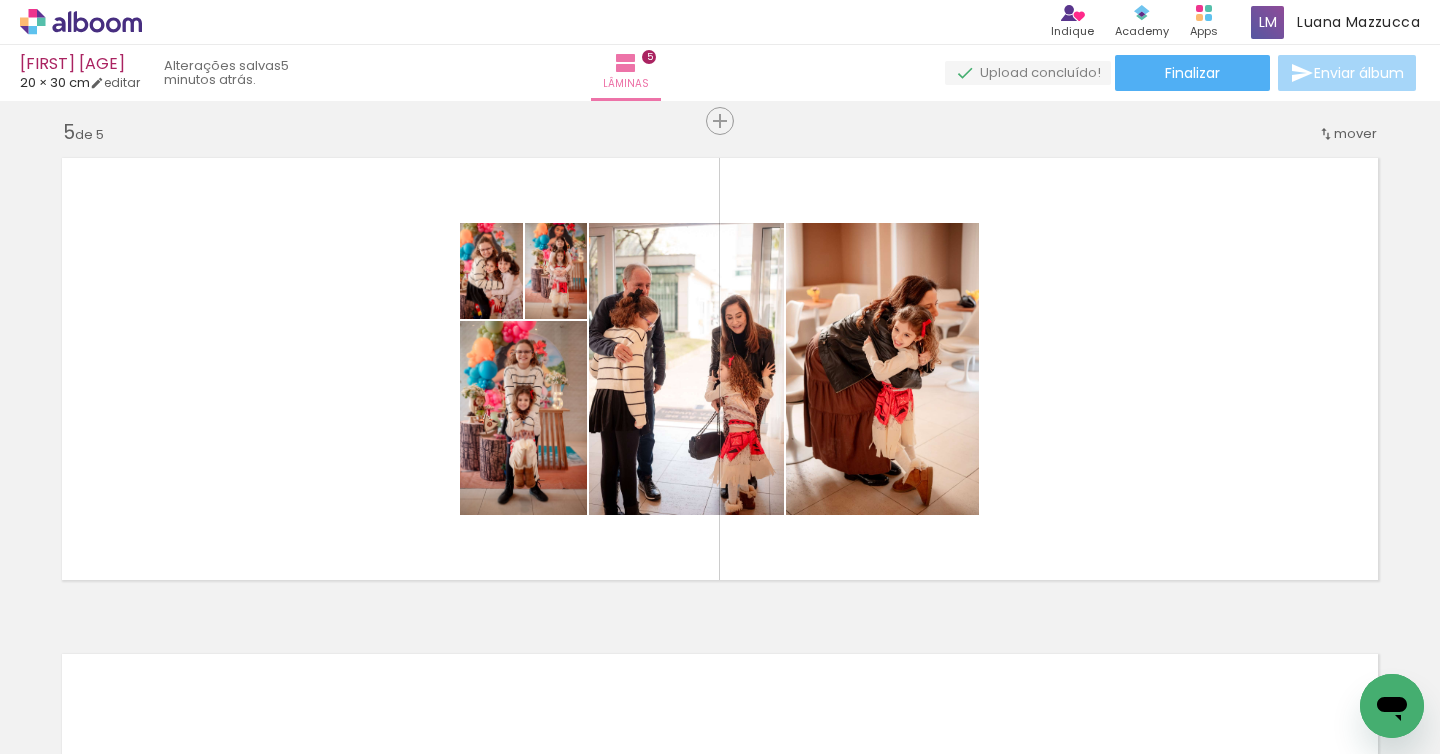 scroll, scrollTop: 2077, scrollLeft: 0, axis: vertical 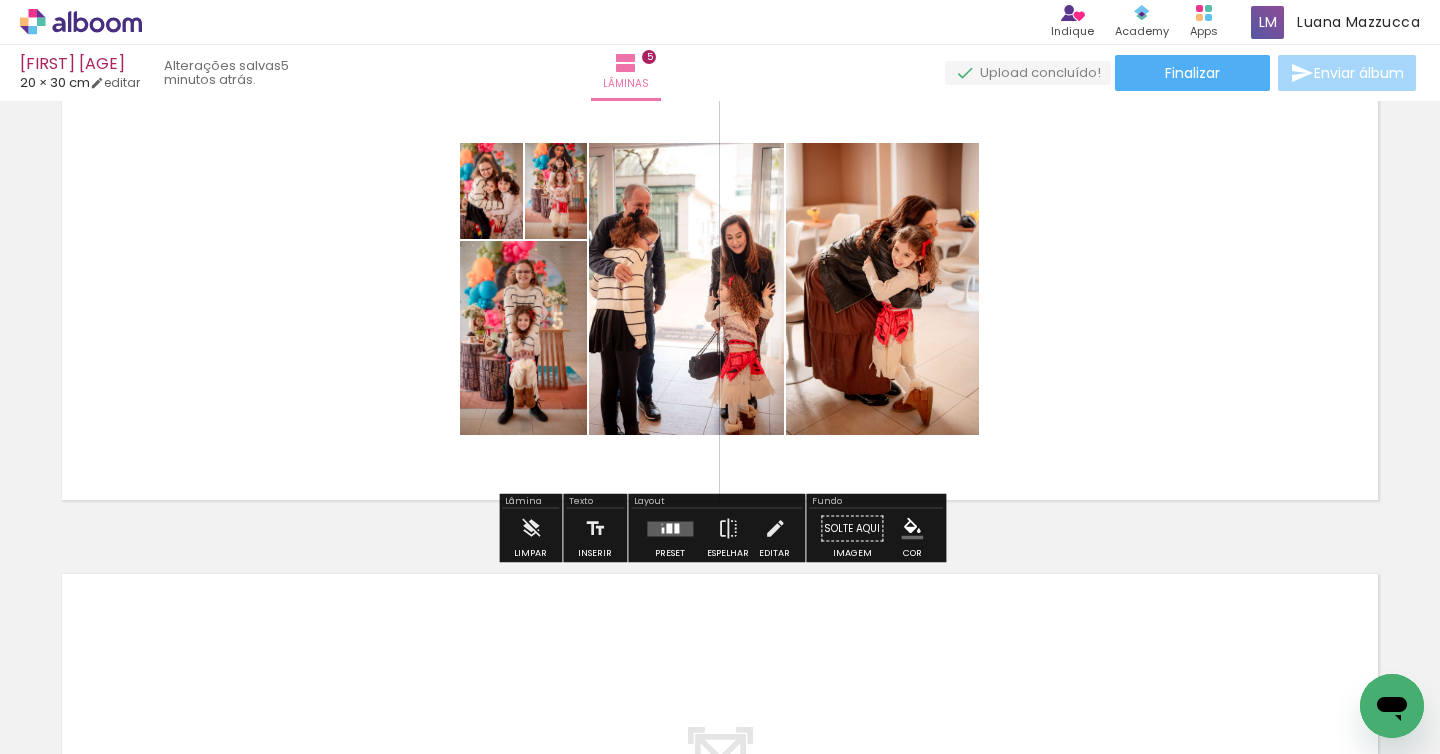 click at bounding box center [676, 528] 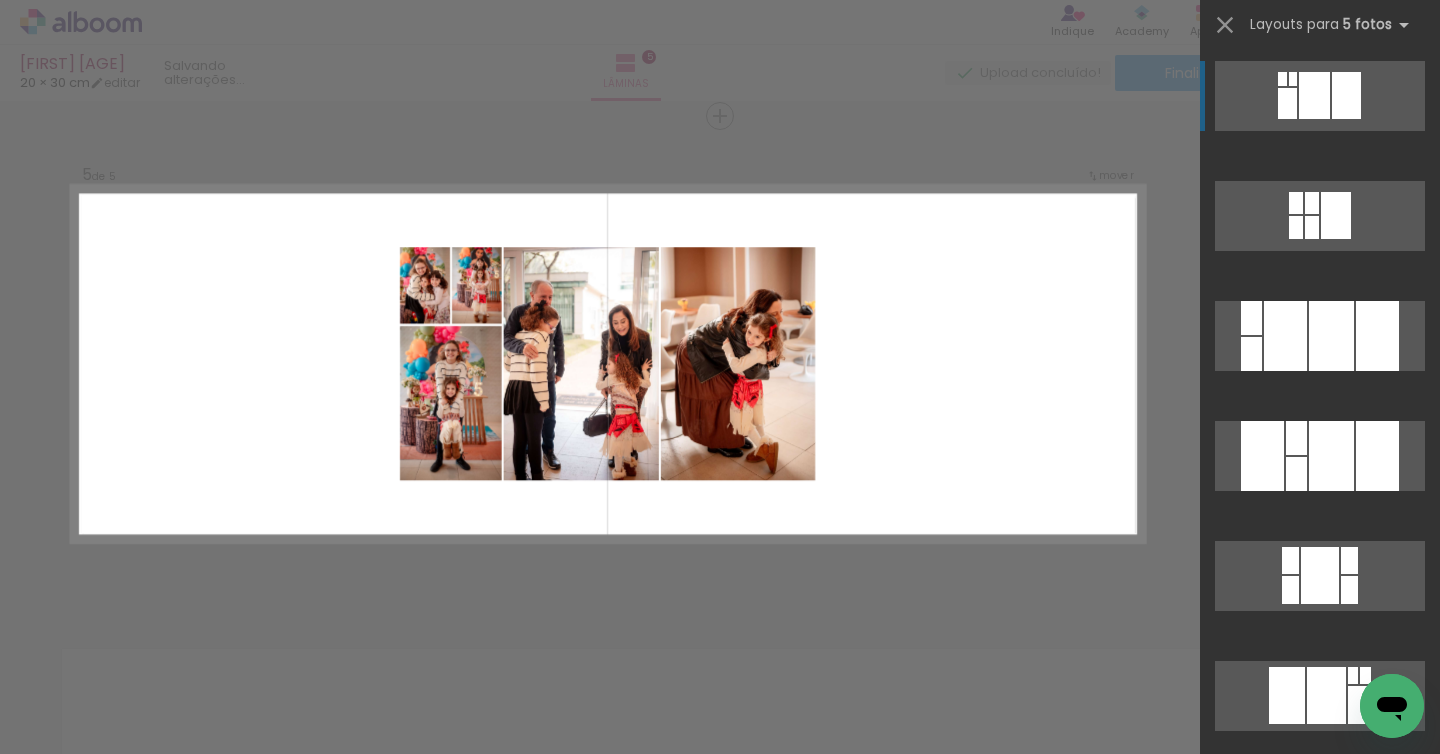 scroll, scrollTop: 2001, scrollLeft: 0, axis: vertical 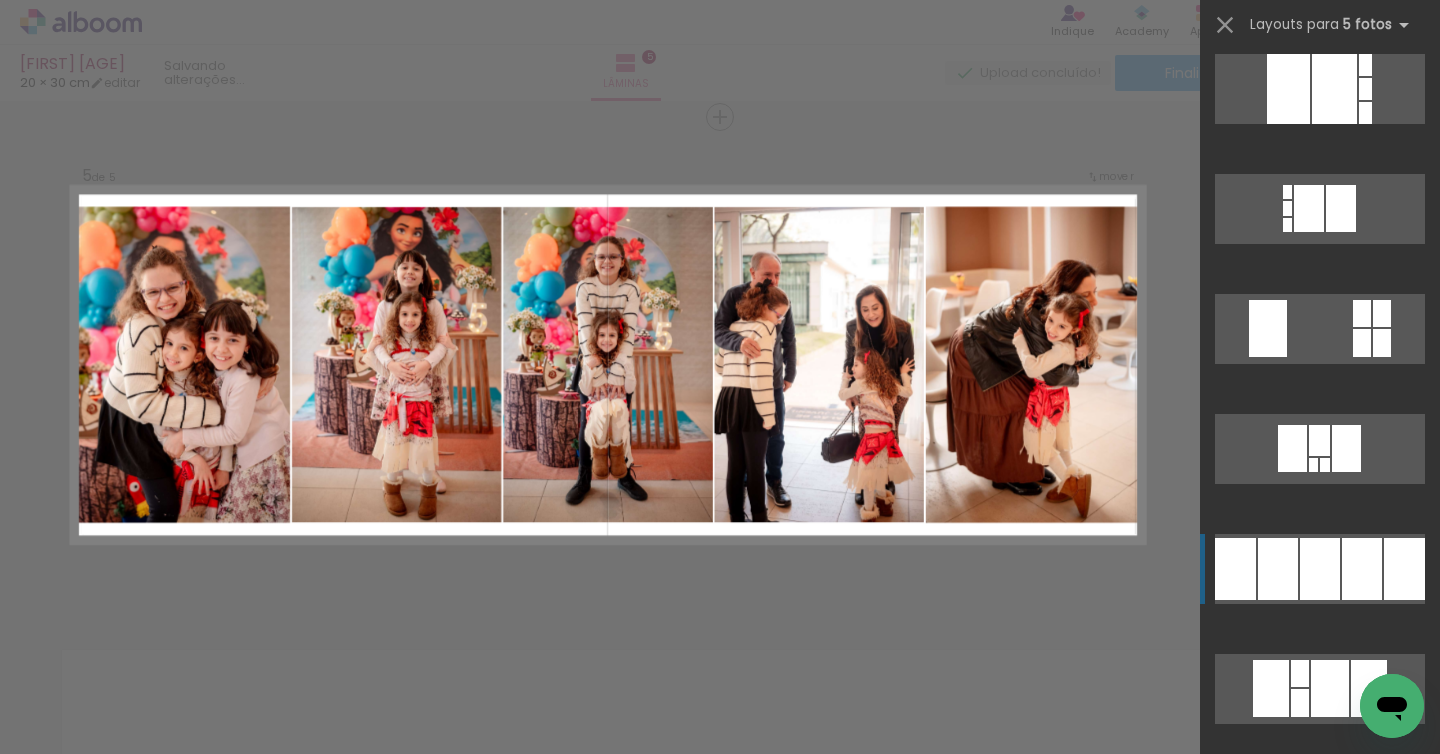 click at bounding box center [1319, -31] 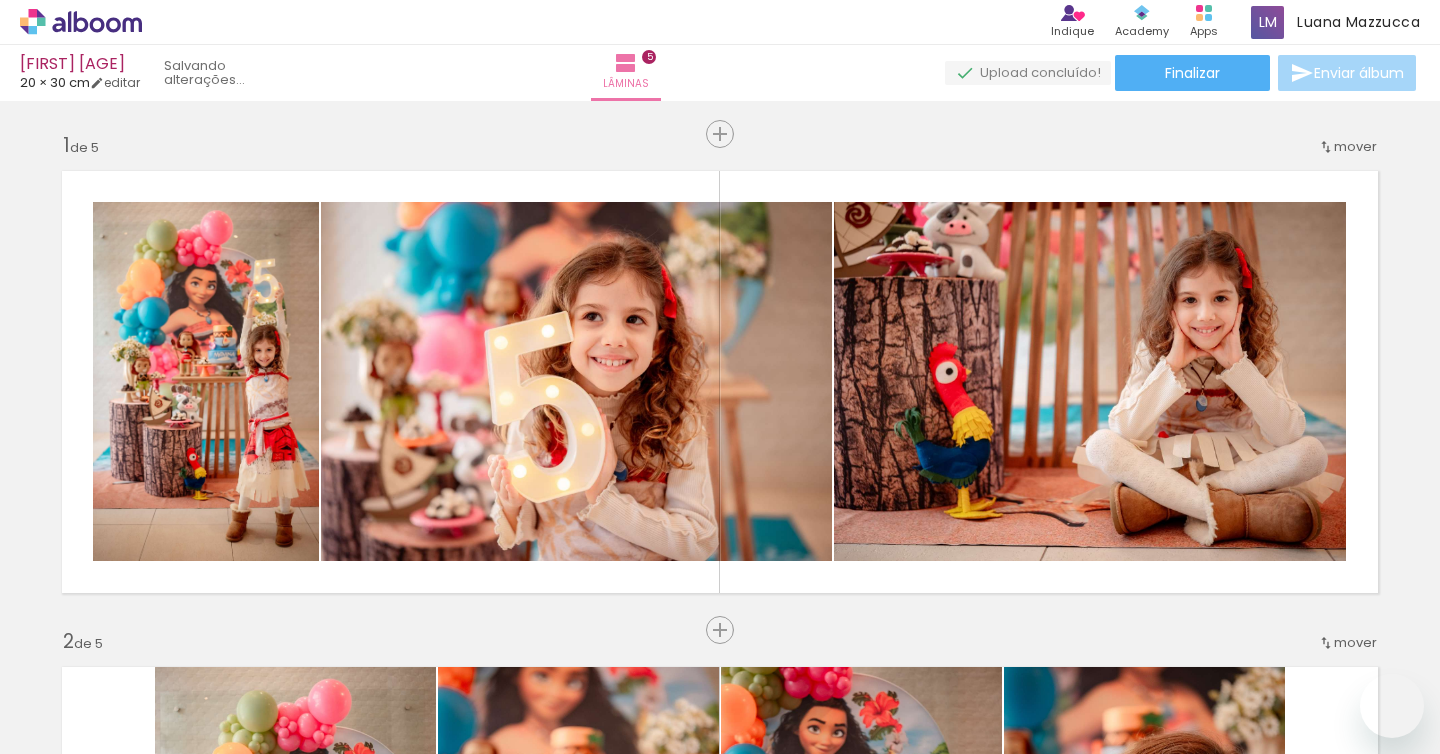 scroll, scrollTop: 0, scrollLeft: 0, axis: both 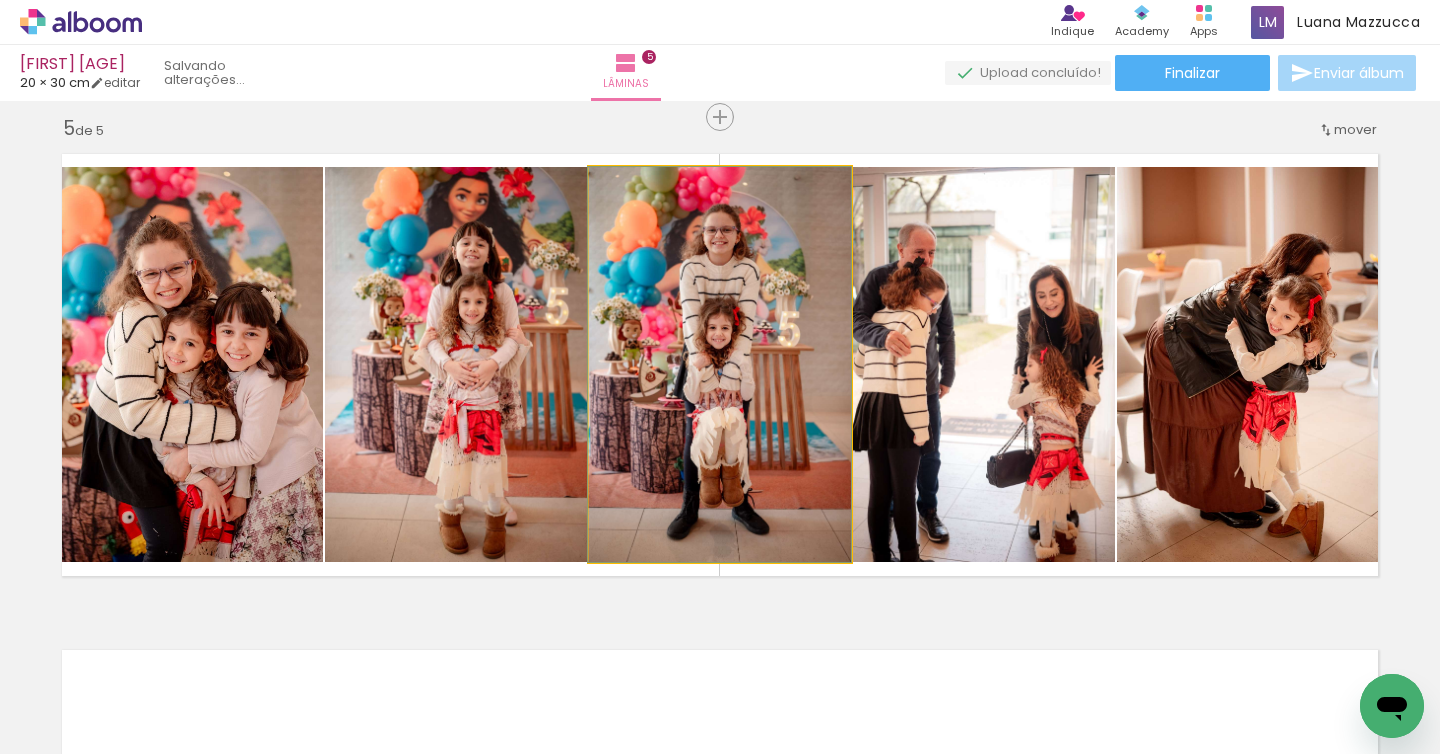 drag, startPoint x: 793, startPoint y: 456, endPoint x: 774, endPoint y: 459, distance: 19.235384 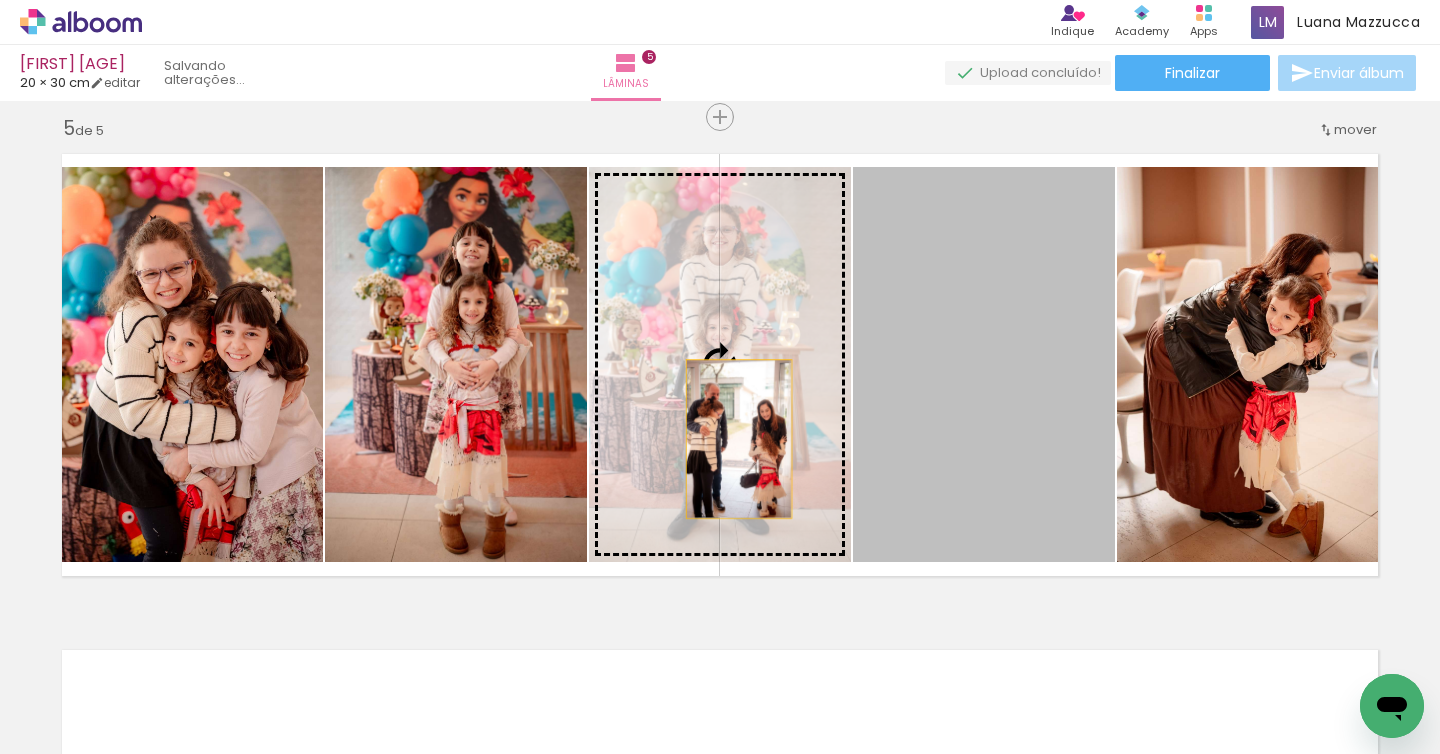 drag, startPoint x: 1055, startPoint y: 455, endPoint x: 739, endPoint y: 439, distance: 316.40482 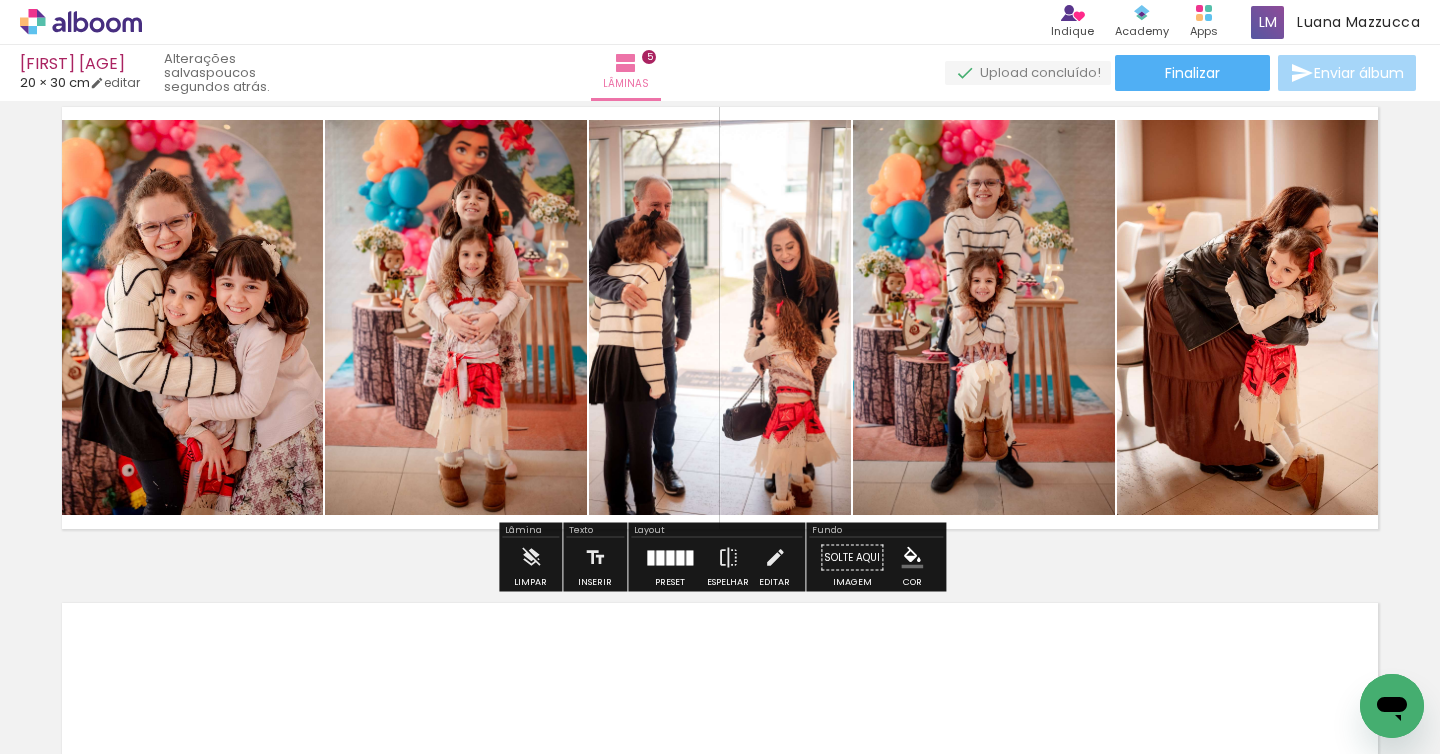 scroll, scrollTop: 2050, scrollLeft: 0, axis: vertical 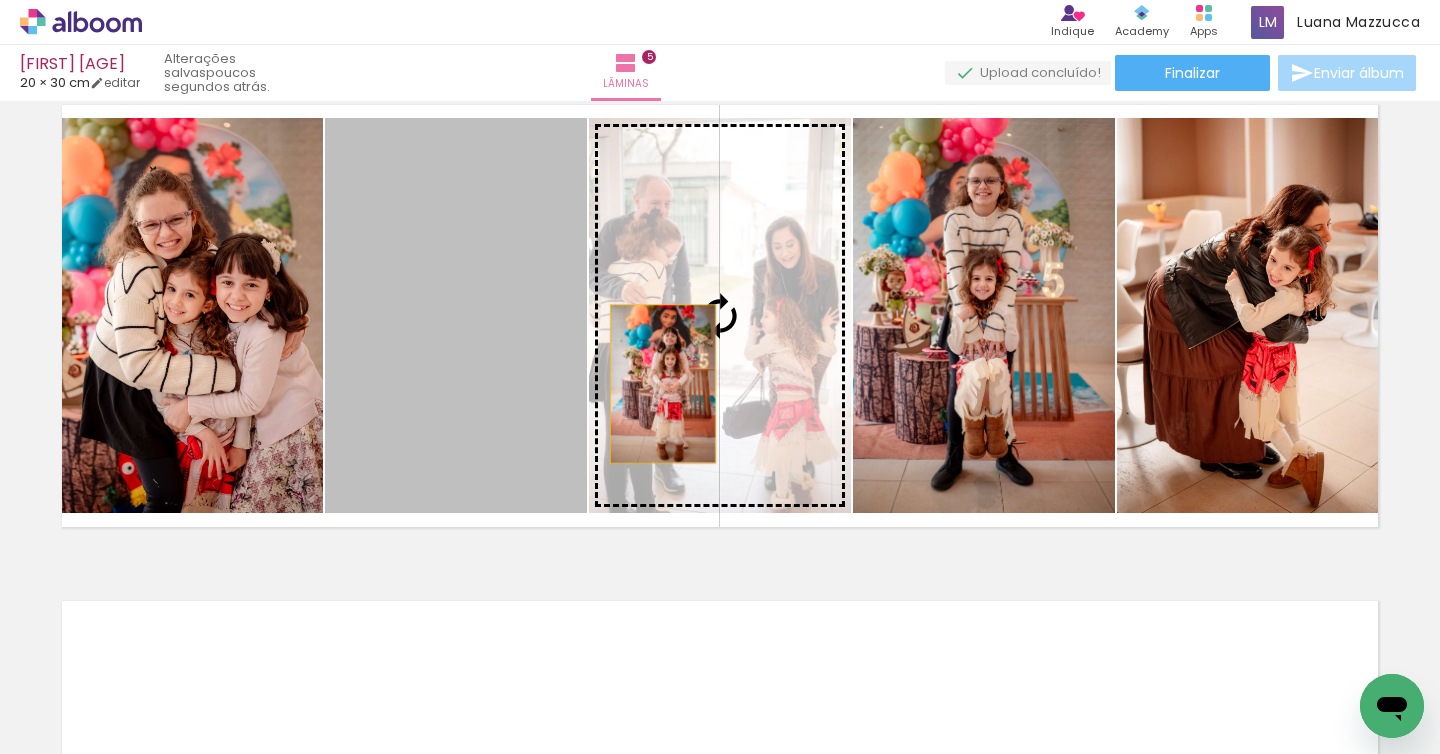 drag, startPoint x: 419, startPoint y: 401, endPoint x: 663, endPoint y: 384, distance: 244.59149 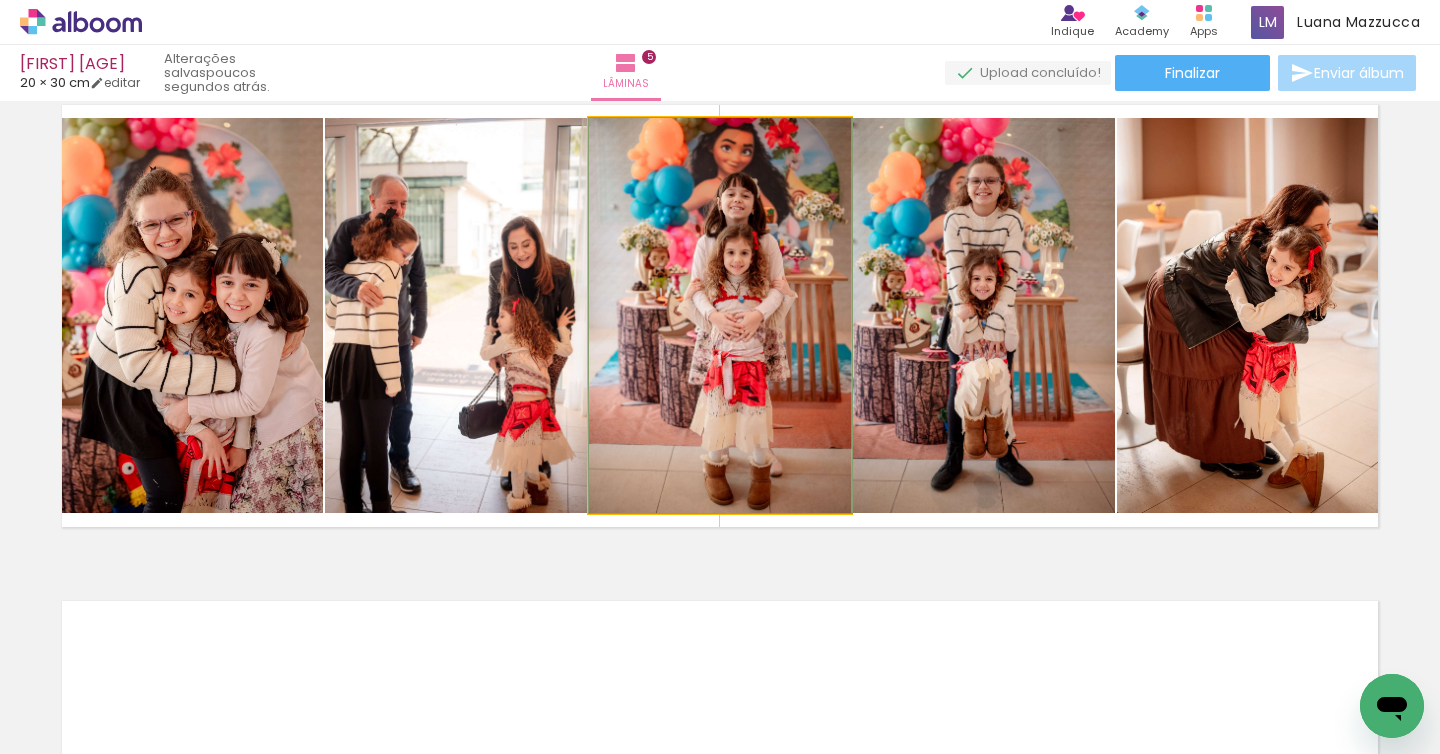 drag, startPoint x: 761, startPoint y: 353, endPoint x: 740, endPoint y: 352, distance: 21.023796 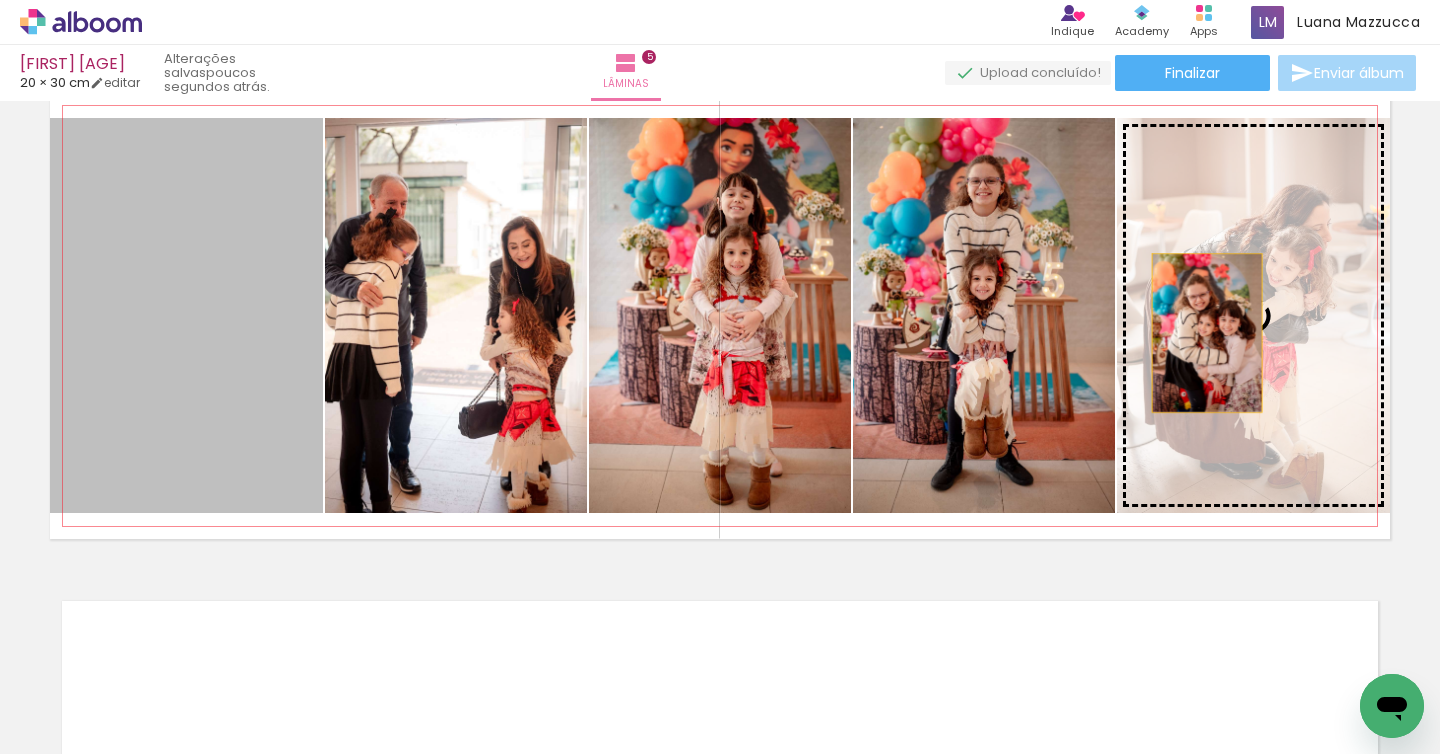 drag, startPoint x: 276, startPoint y: 371, endPoint x: 1207, endPoint y: 333, distance: 931.7752 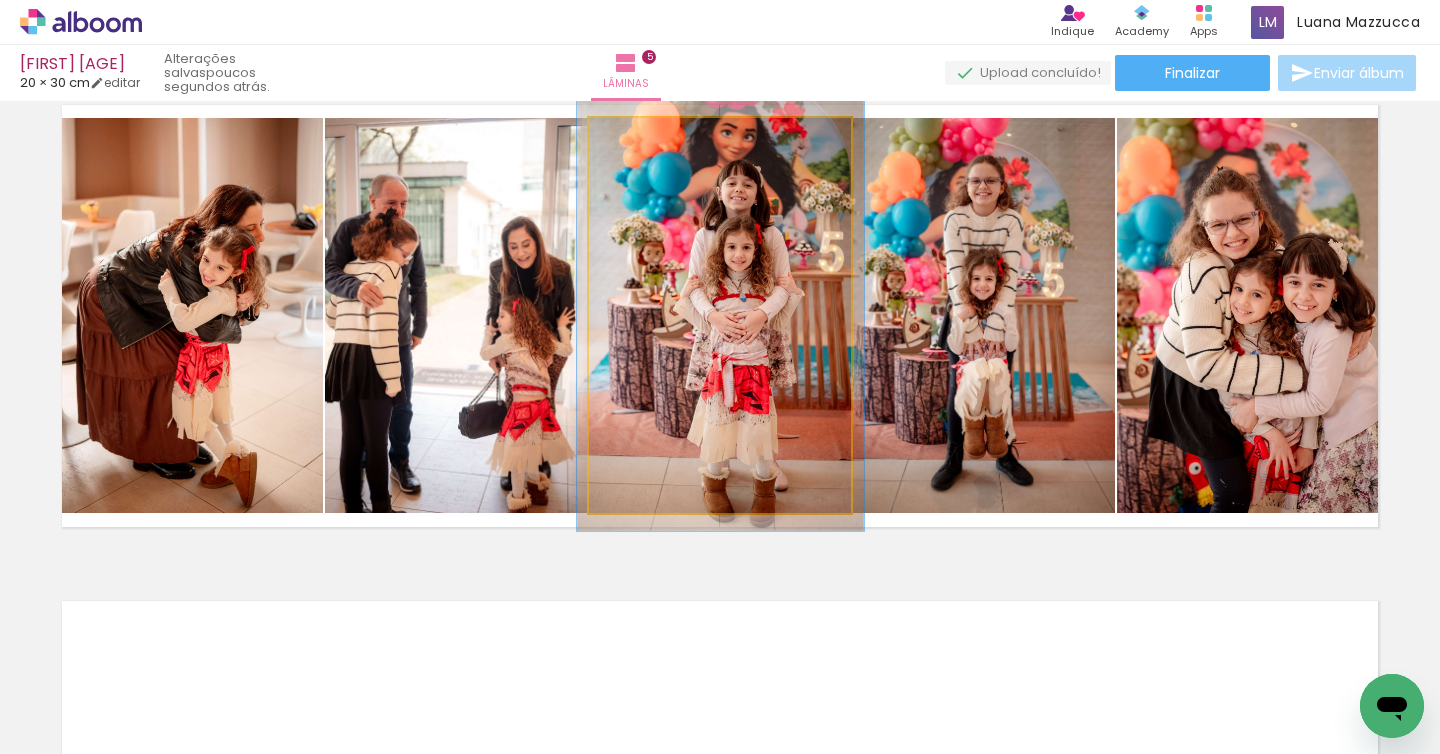 drag, startPoint x: 639, startPoint y: 142, endPoint x: 721, endPoint y: 214, distance: 109.12378 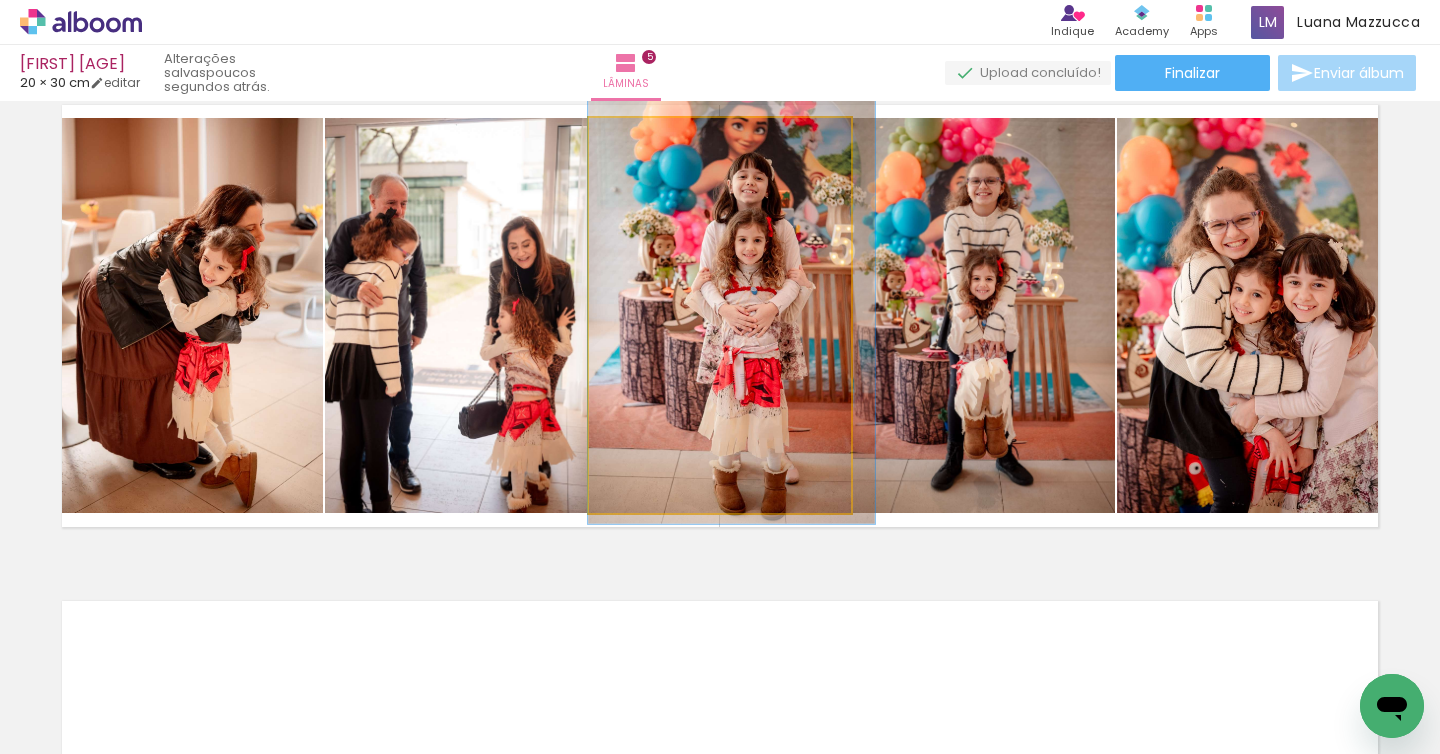 drag, startPoint x: 769, startPoint y: 251, endPoint x: 785, endPoint y: 244, distance: 17.464249 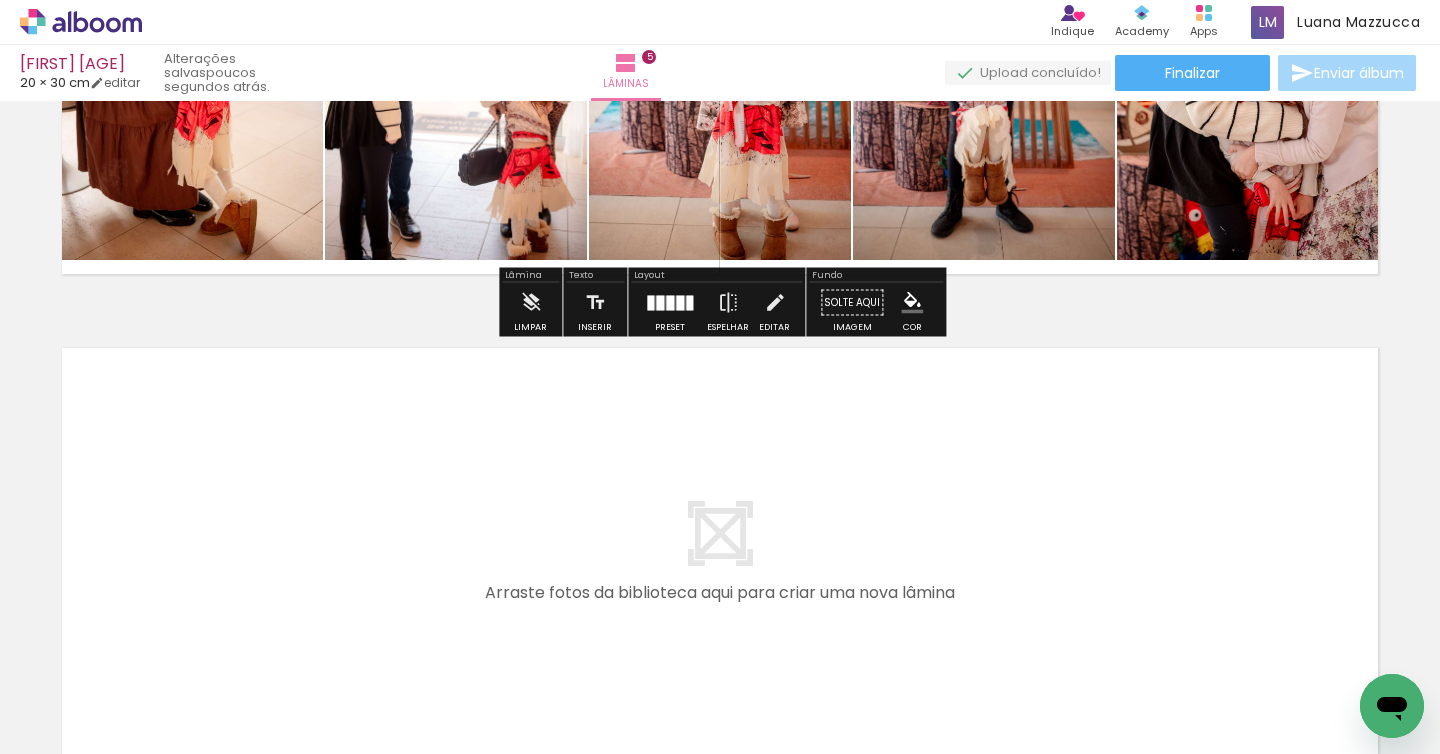 scroll, scrollTop: 2339, scrollLeft: 0, axis: vertical 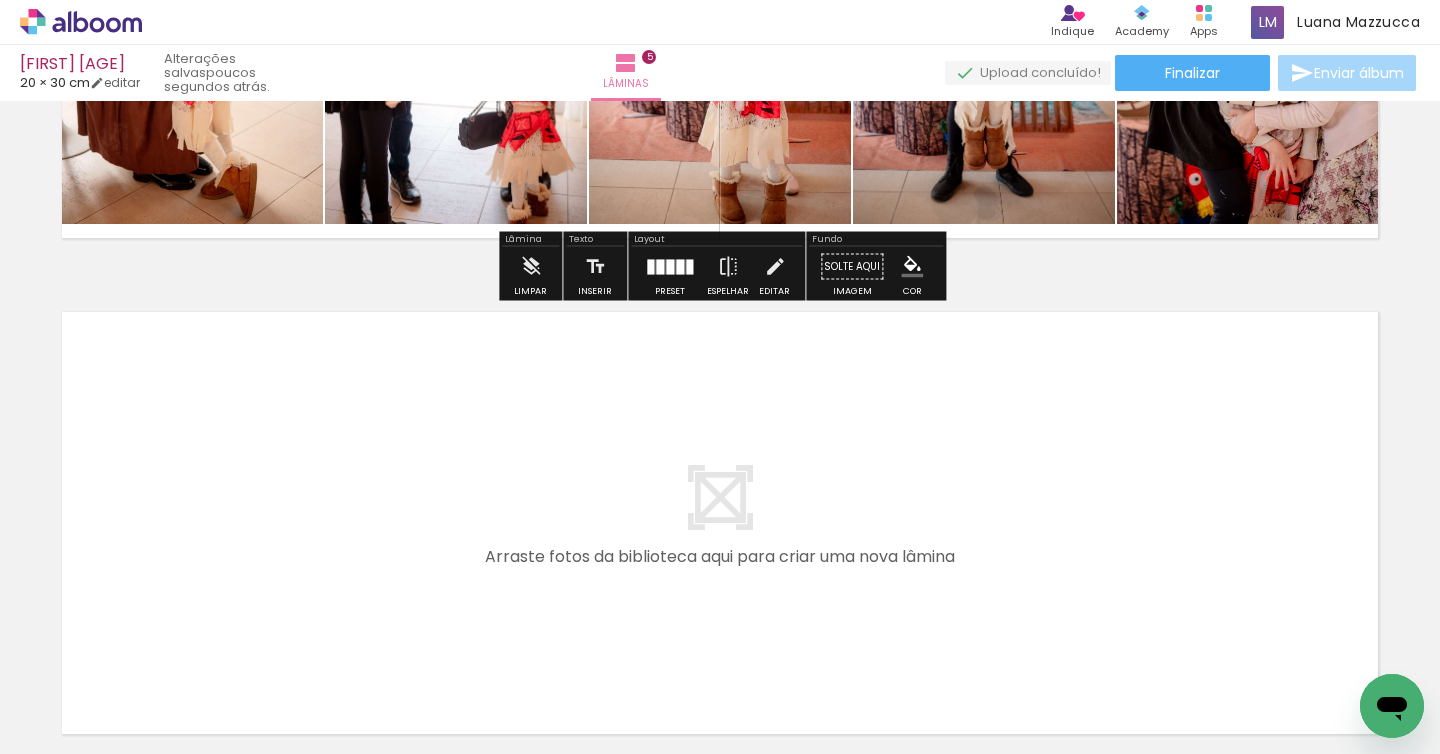 click at bounding box center [1166, 686] 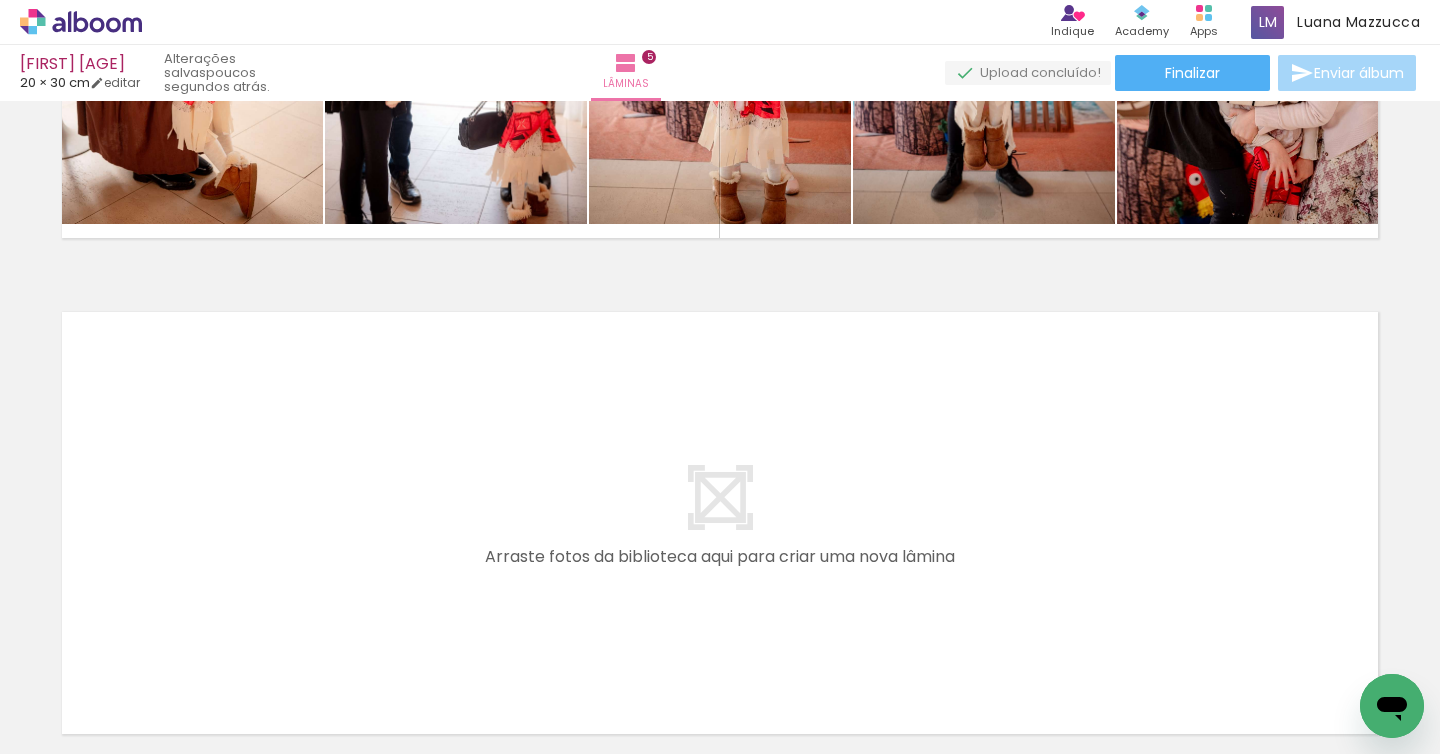 scroll, scrollTop: 0, scrollLeft: 1202, axis: horizontal 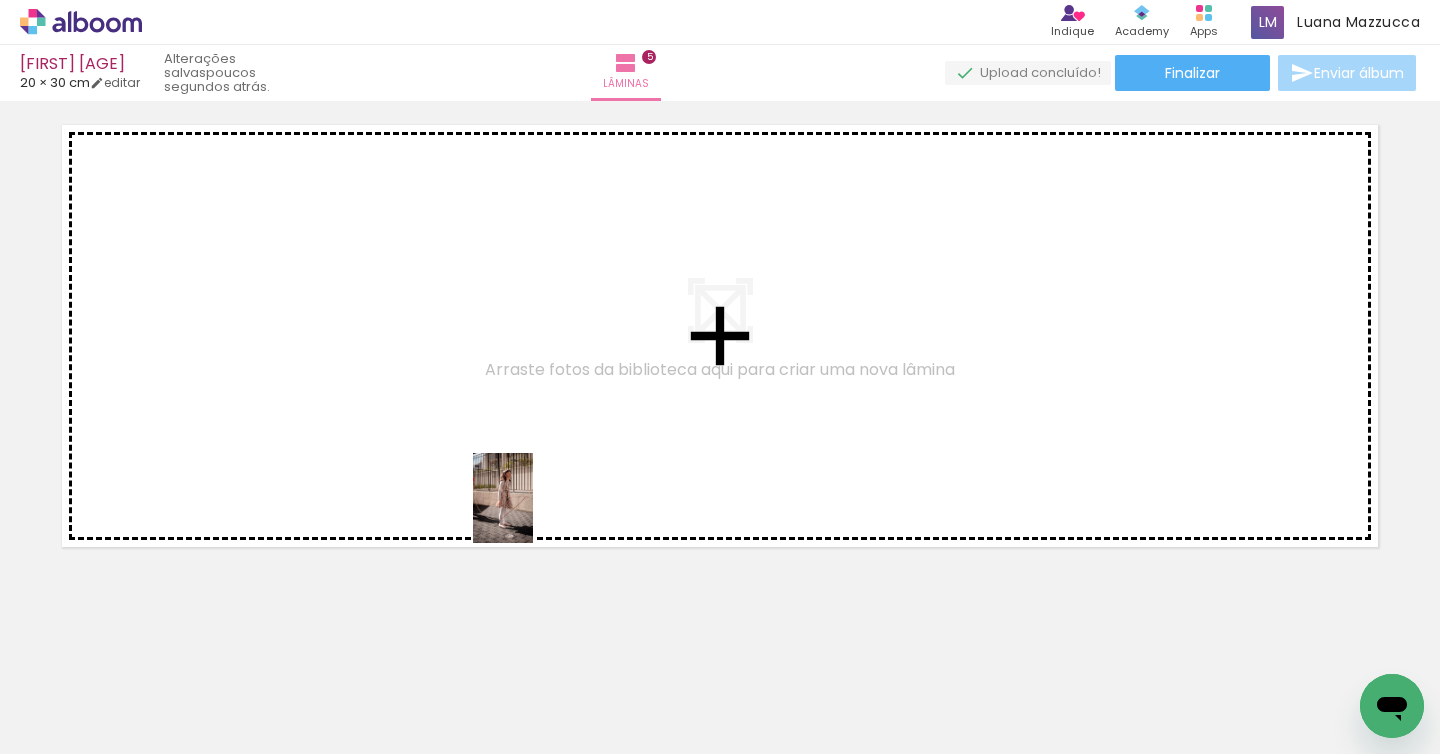 drag, startPoint x: 538, startPoint y: 676, endPoint x: 588, endPoint y: 607, distance: 85.2115 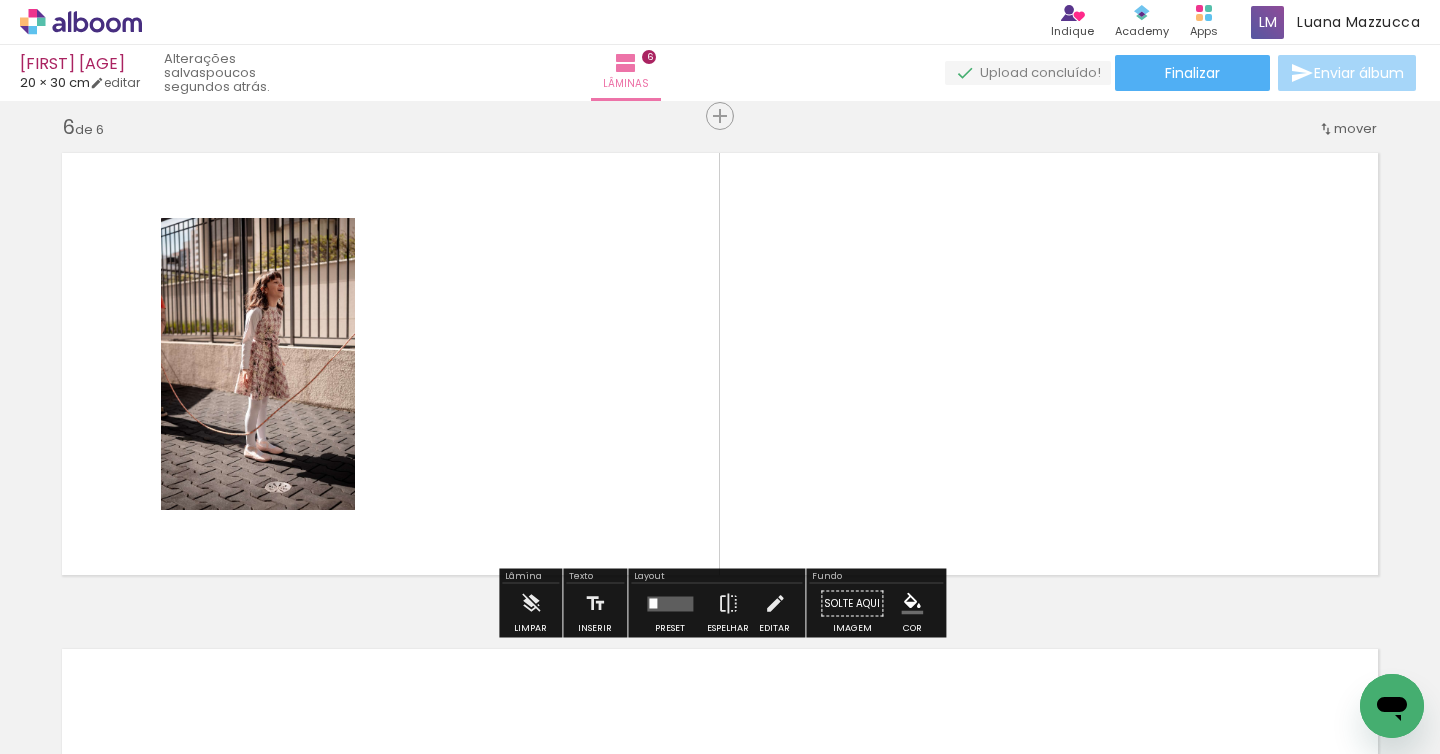 scroll, scrollTop: 2497, scrollLeft: 0, axis: vertical 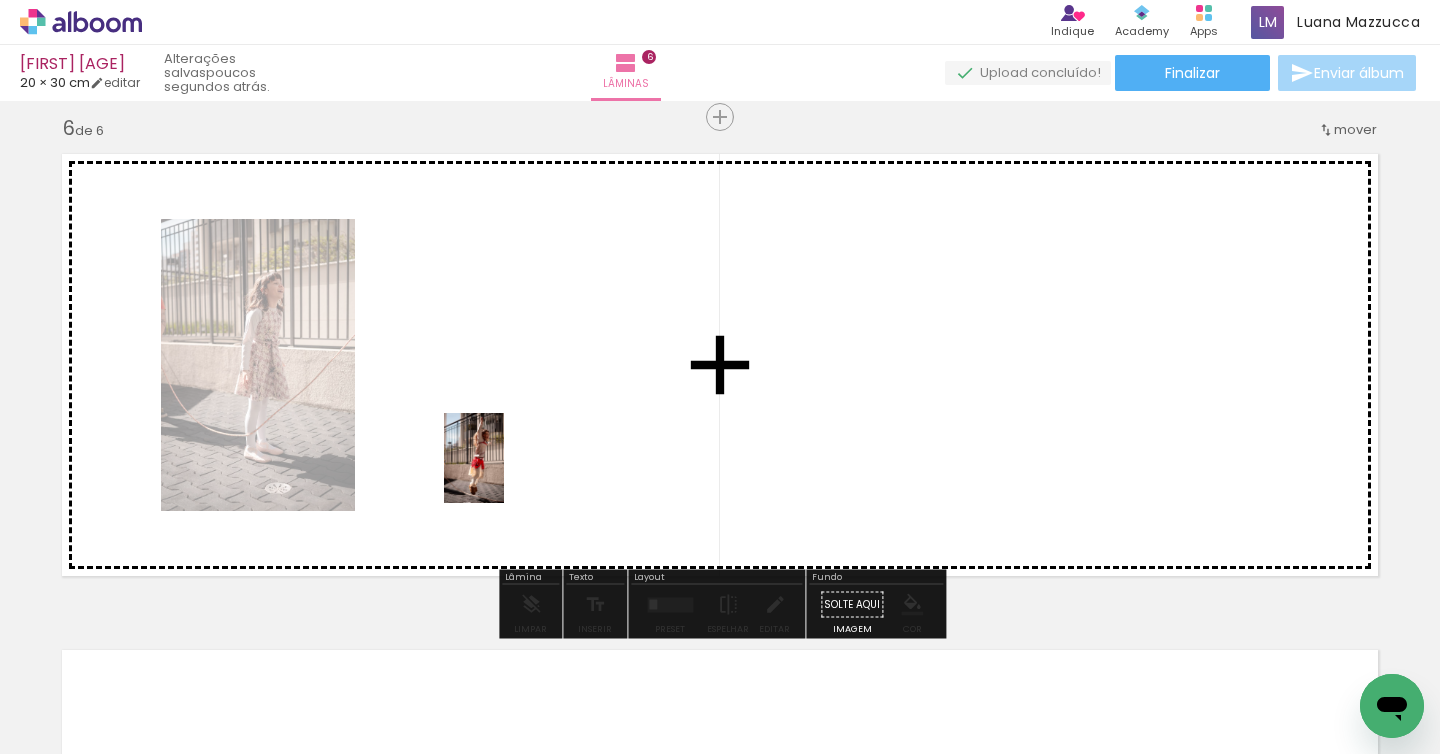 drag, startPoint x: 639, startPoint y: 684, endPoint x: 504, endPoint y: 473, distance: 250.49152 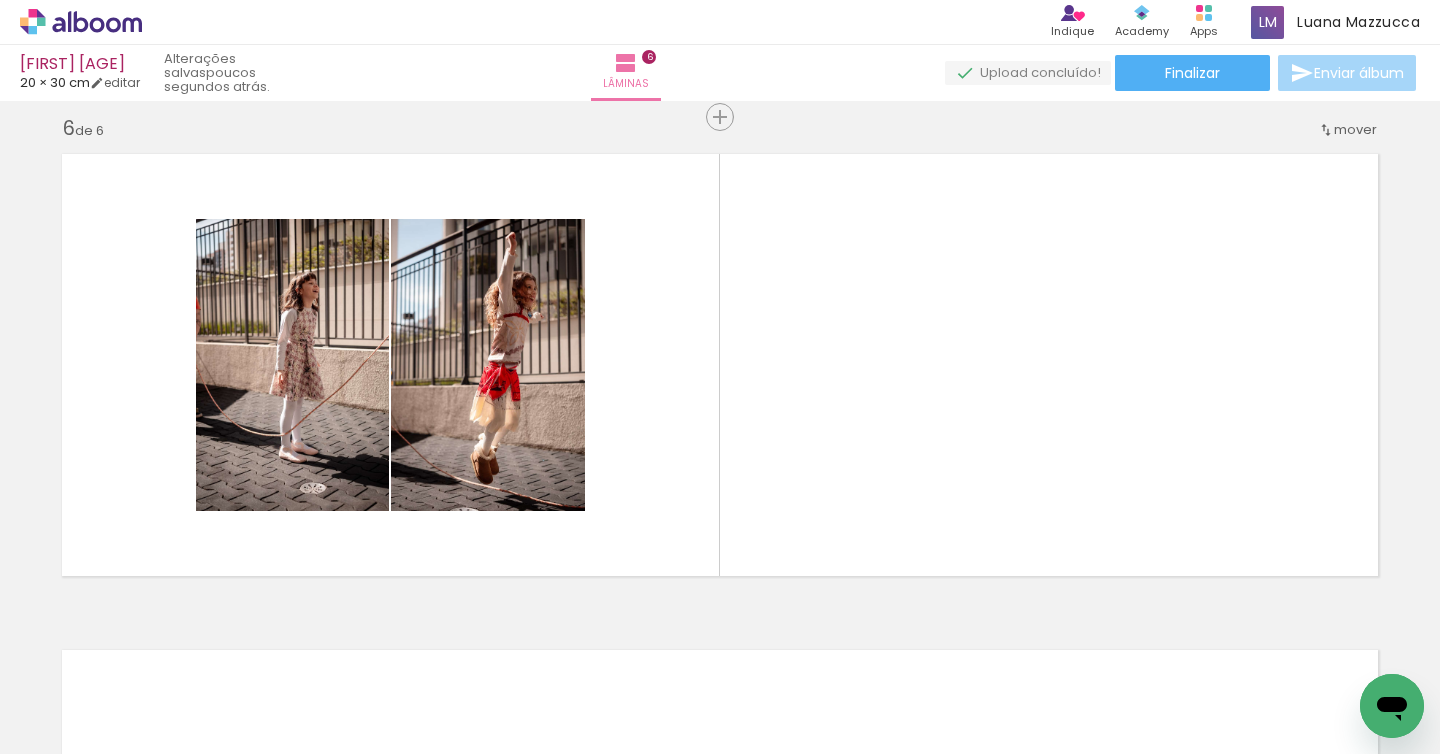 click at bounding box center [1413, 687] 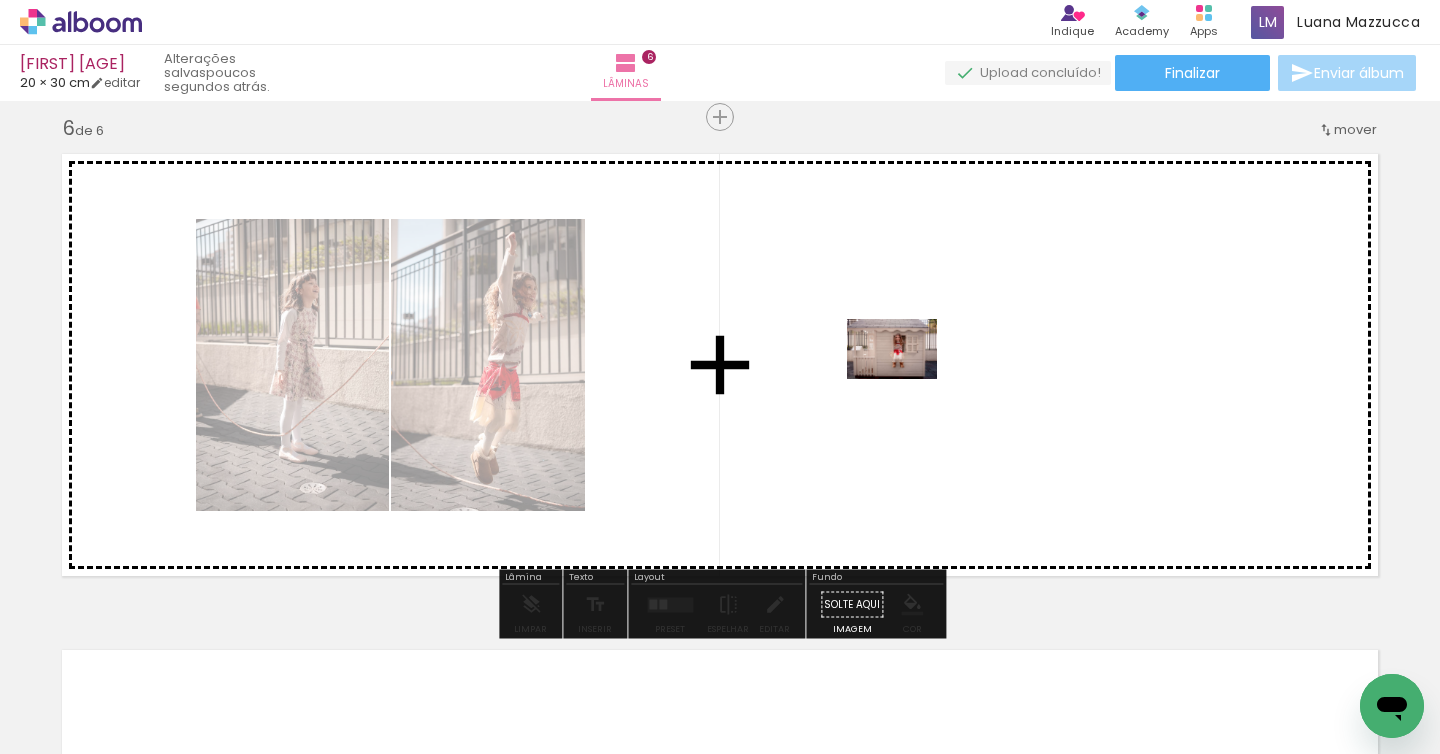 drag, startPoint x: 1273, startPoint y: 693, endPoint x: 895, endPoint y: 371, distance: 496.55615 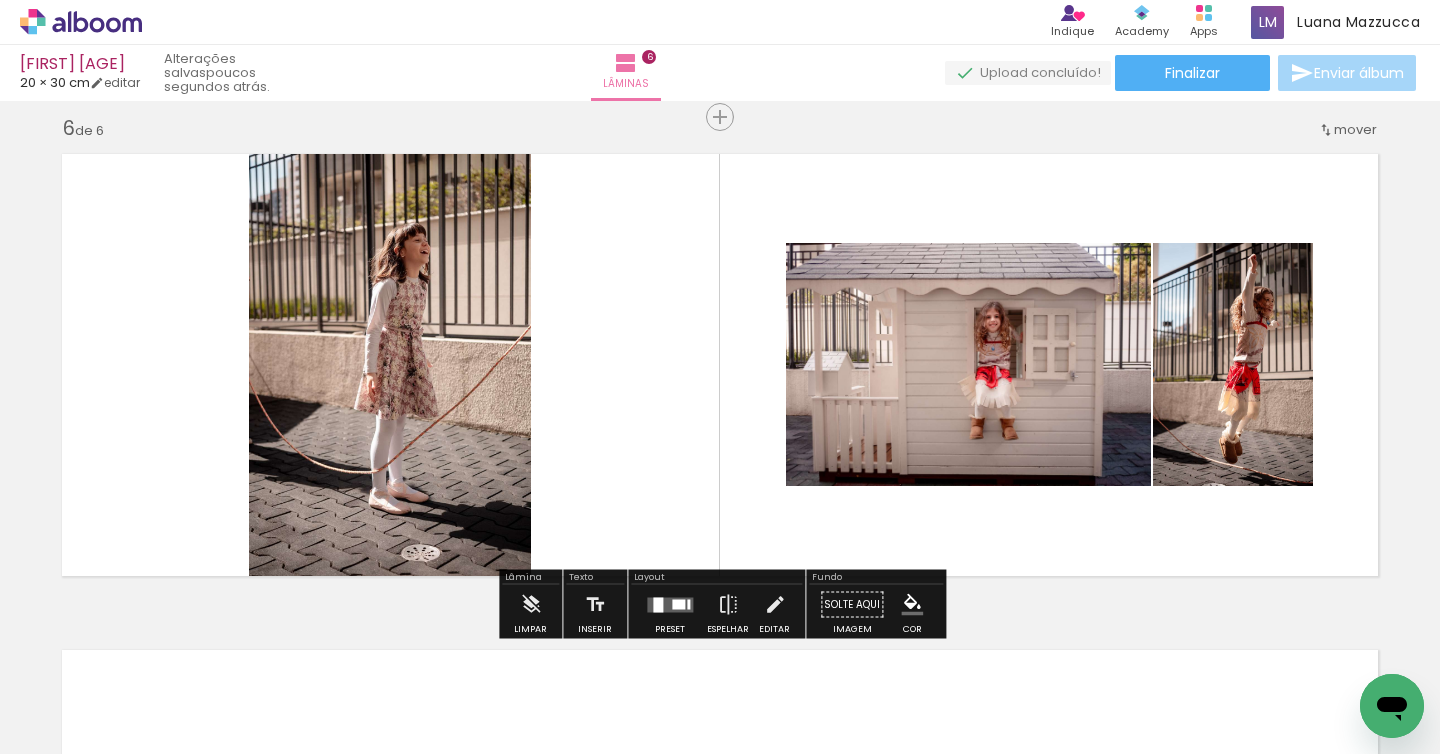 click at bounding box center [1077, 686] 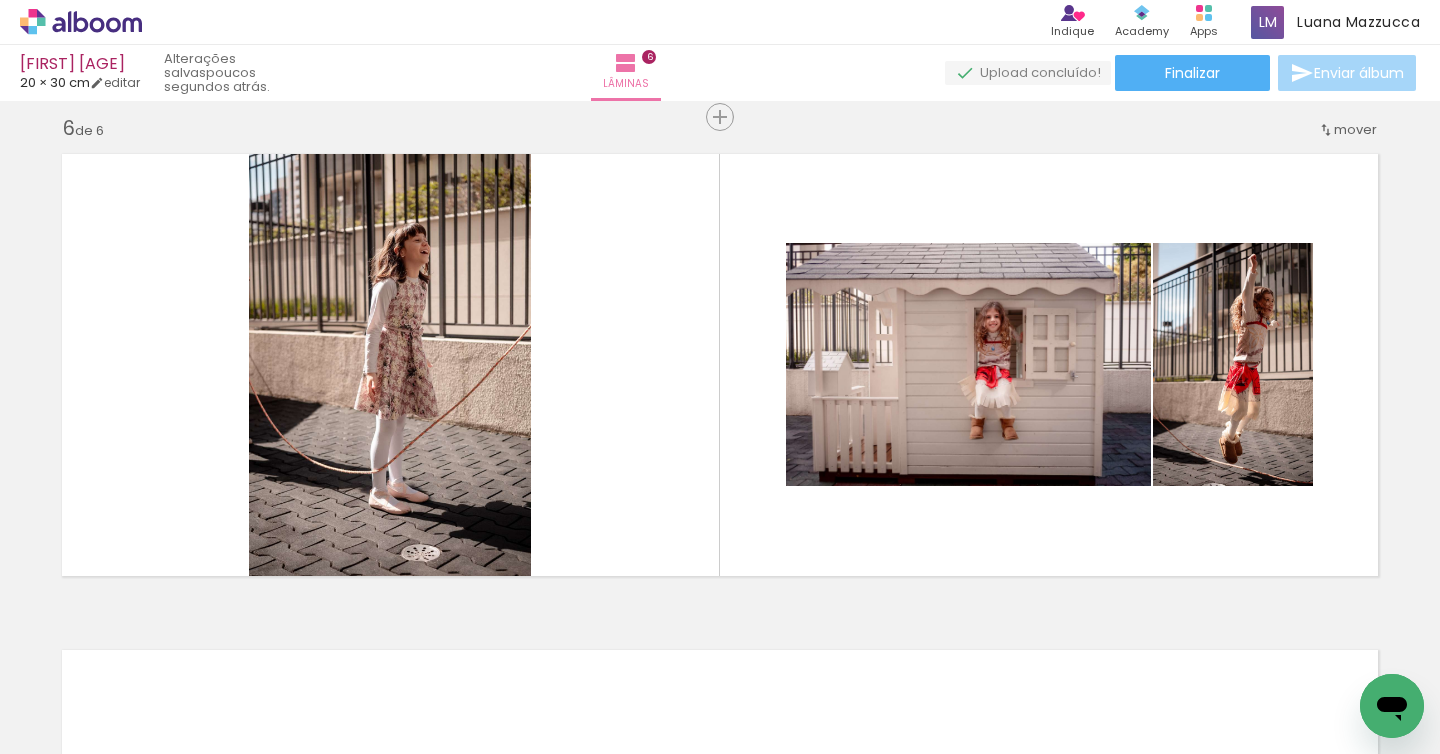 scroll, scrollTop: 0, scrollLeft: 2363, axis: horizontal 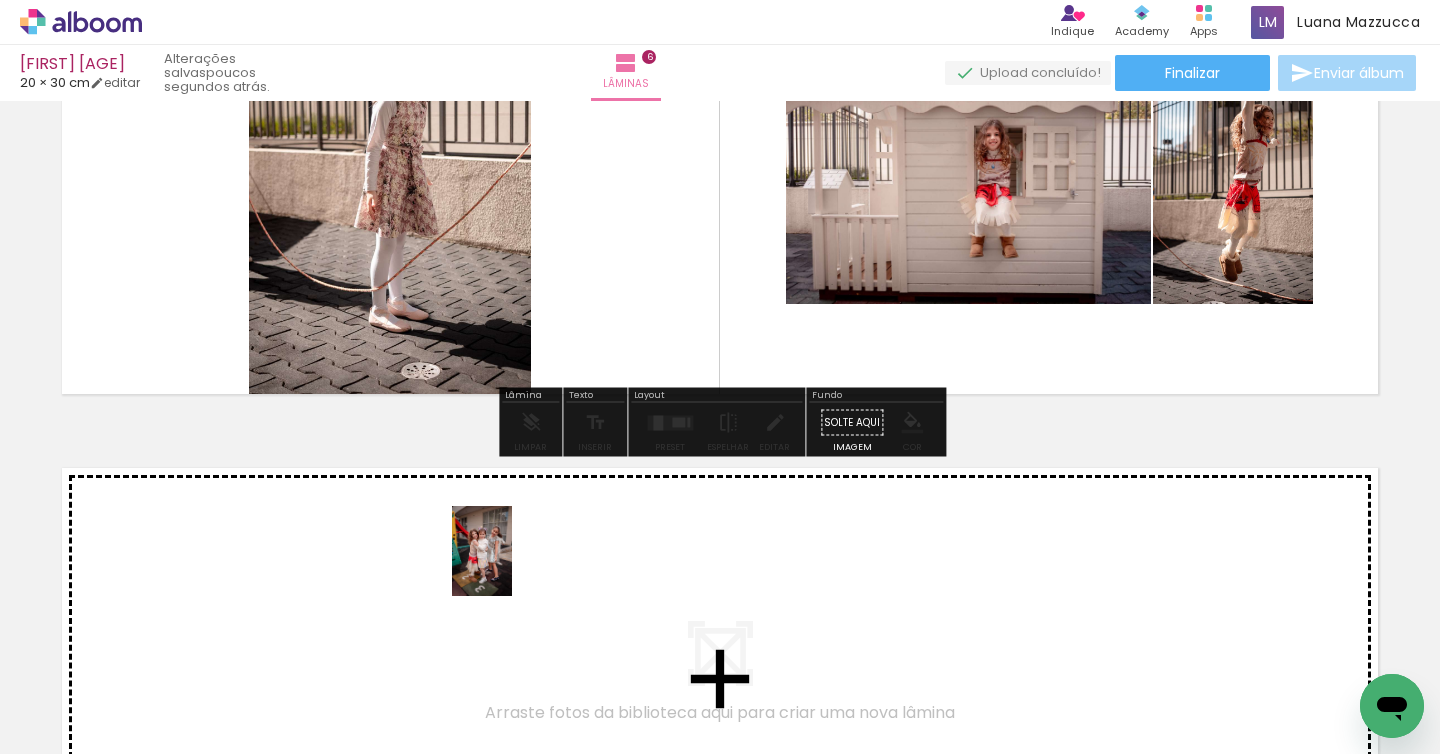 drag, startPoint x: 757, startPoint y: 707, endPoint x: 512, endPoint y: 566, distance: 282.67648 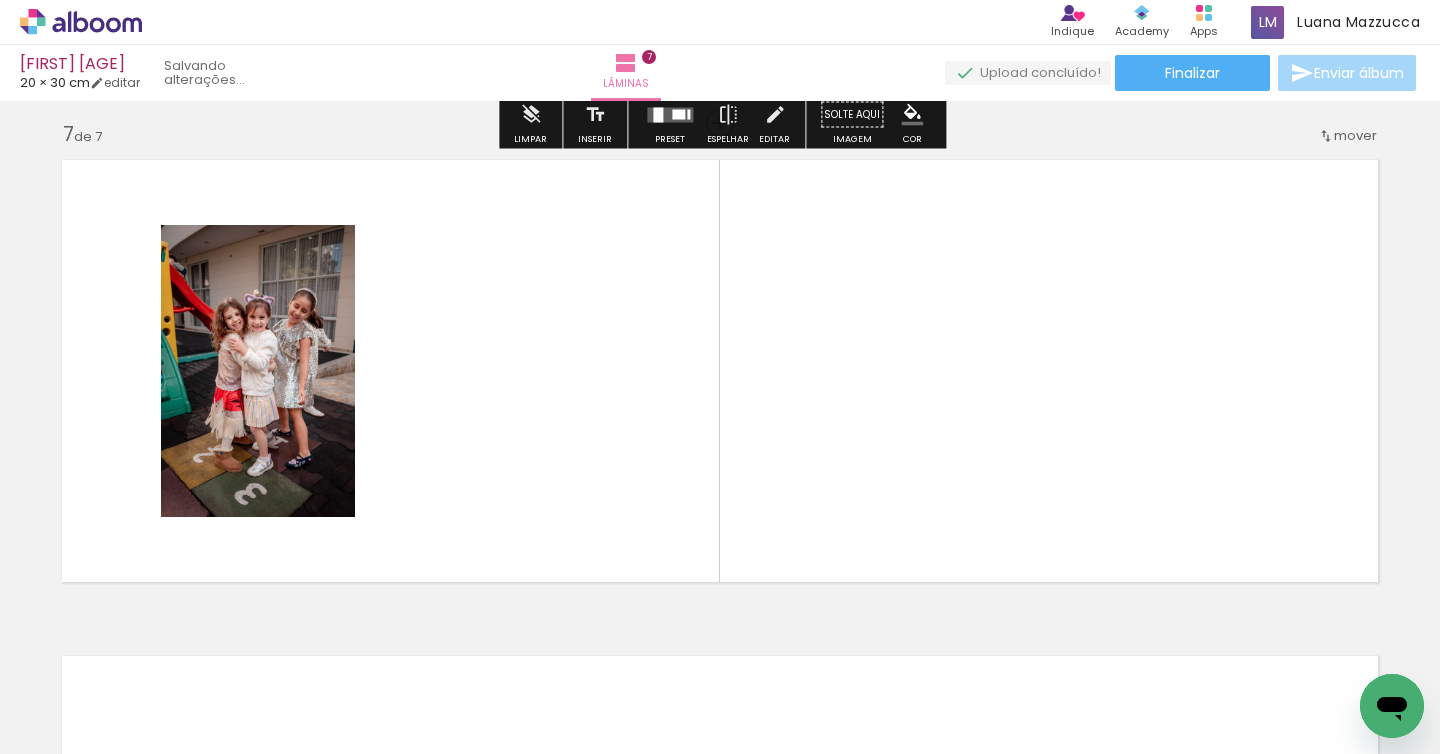 scroll, scrollTop: 2993, scrollLeft: 0, axis: vertical 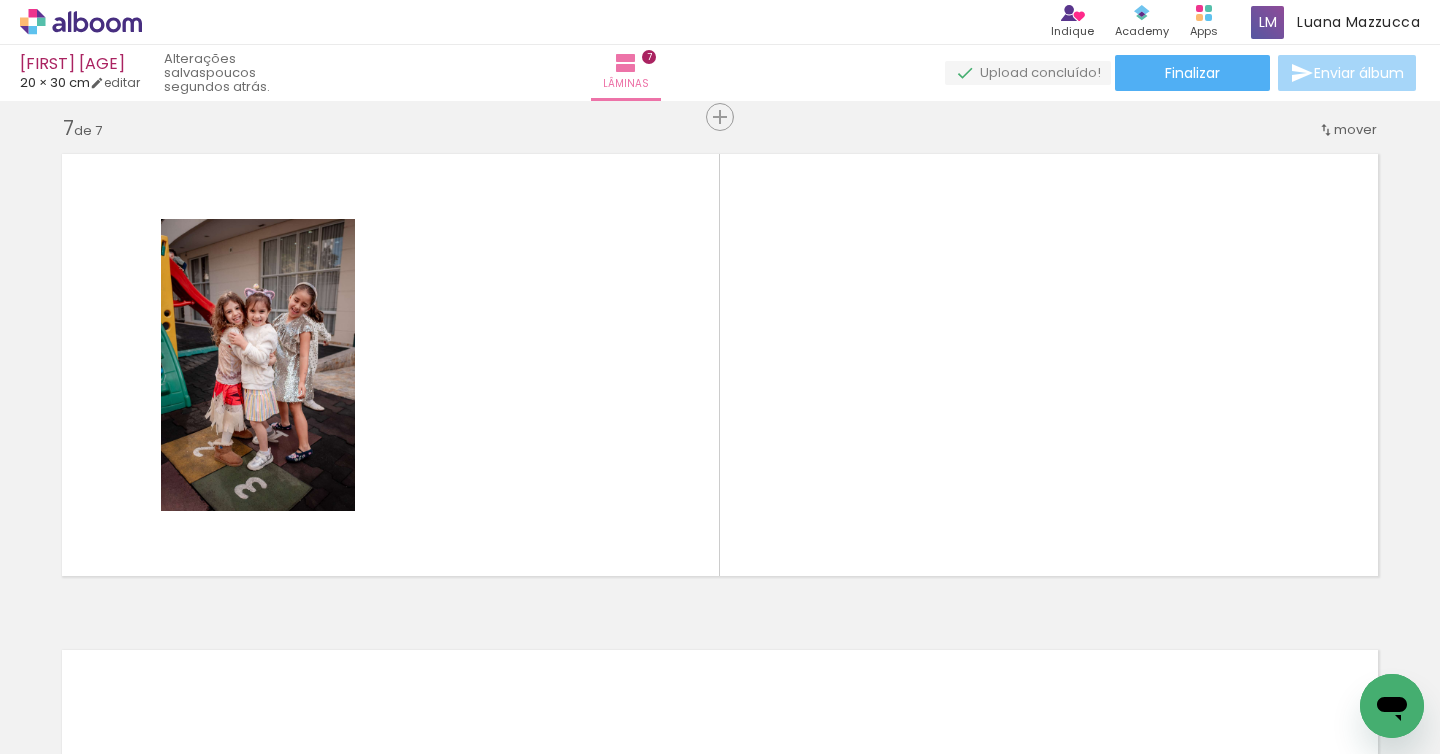 click at bounding box center (749, 686) 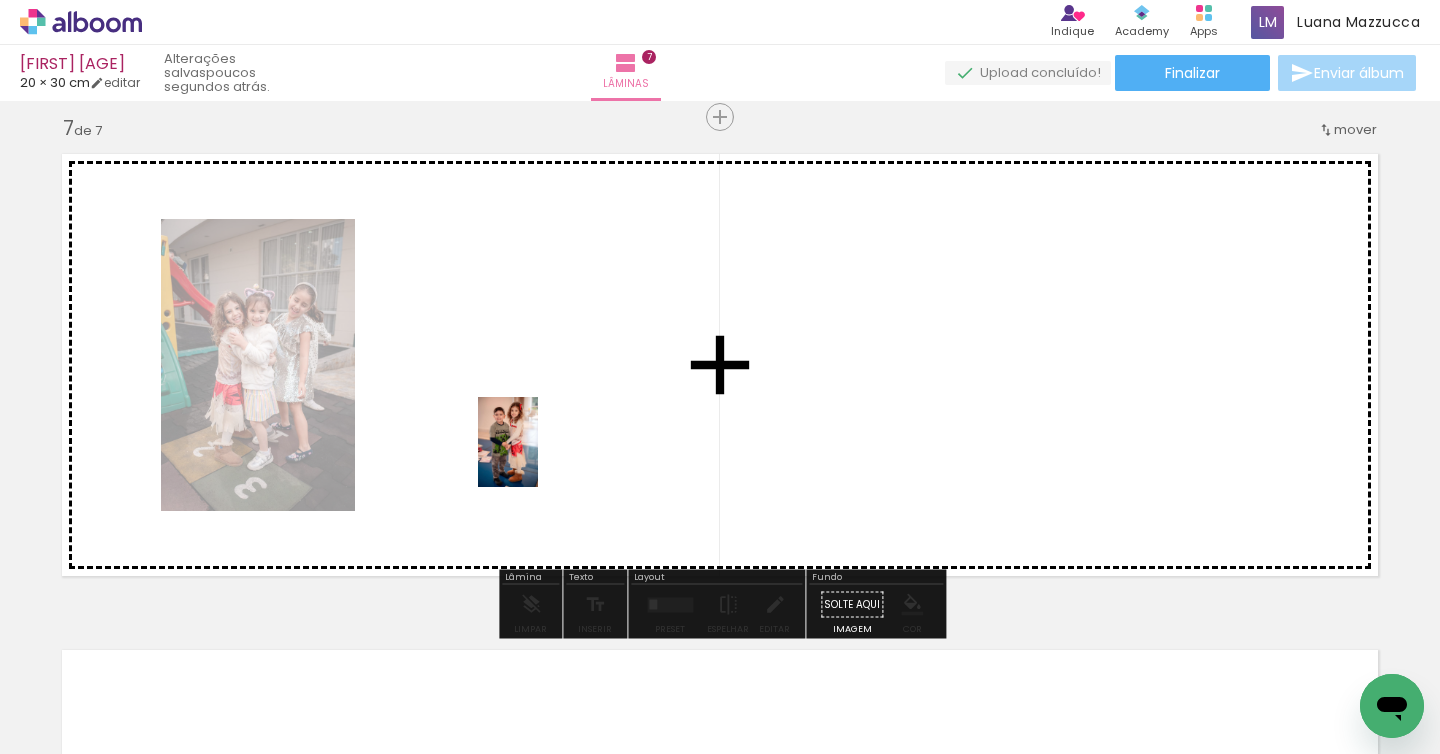 drag, startPoint x: 690, startPoint y: 713, endPoint x: 538, endPoint y: 457, distance: 297.7247 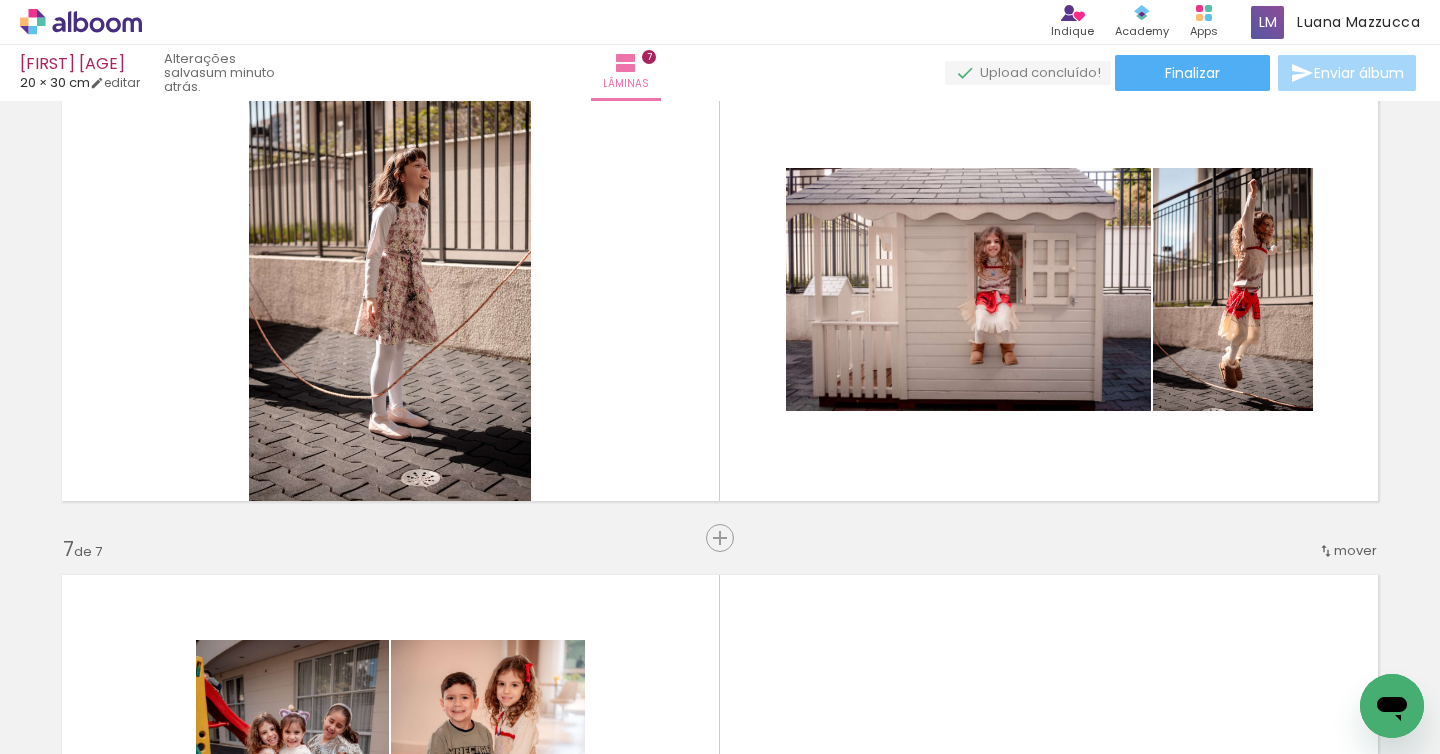 scroll, scrollTop: 2578, scrollLeft: 0, axis: vertical 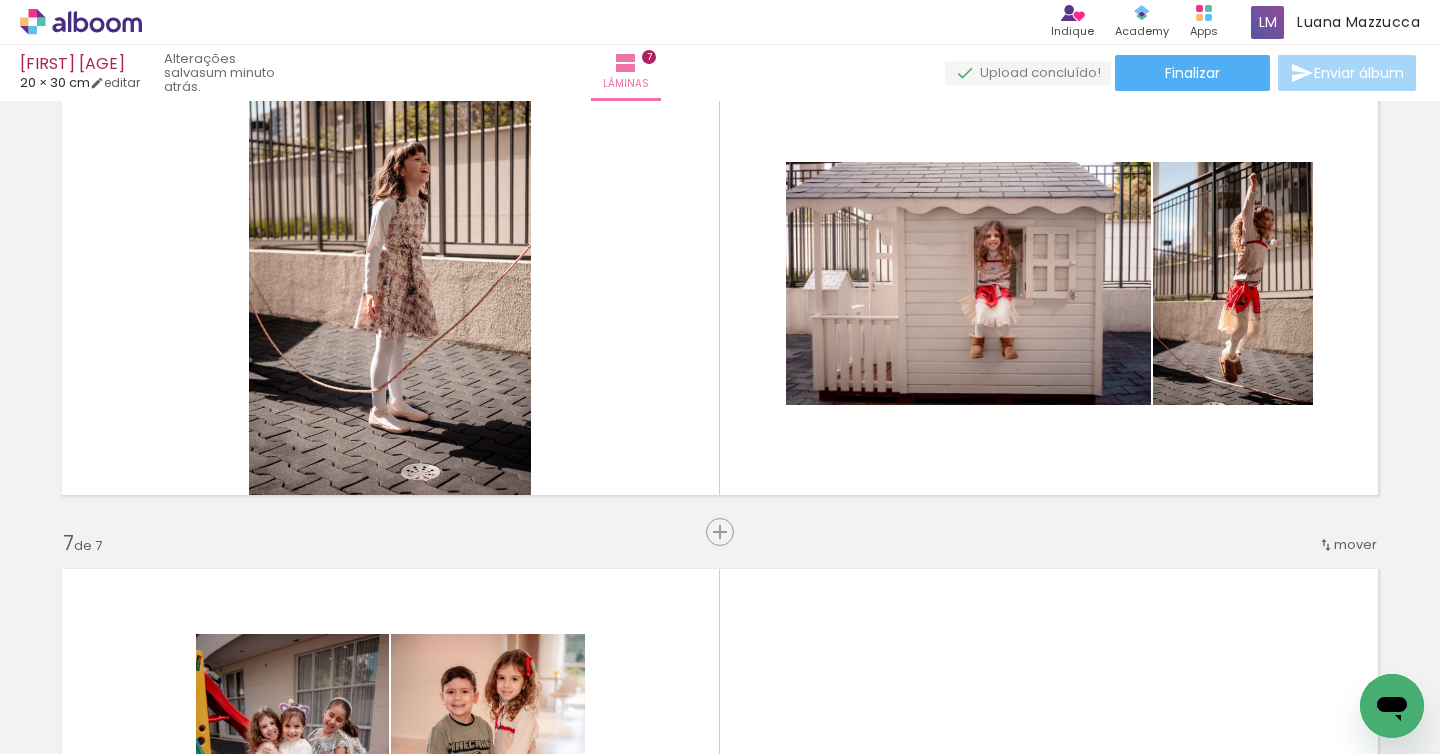 click at bounding box center (804, 686) 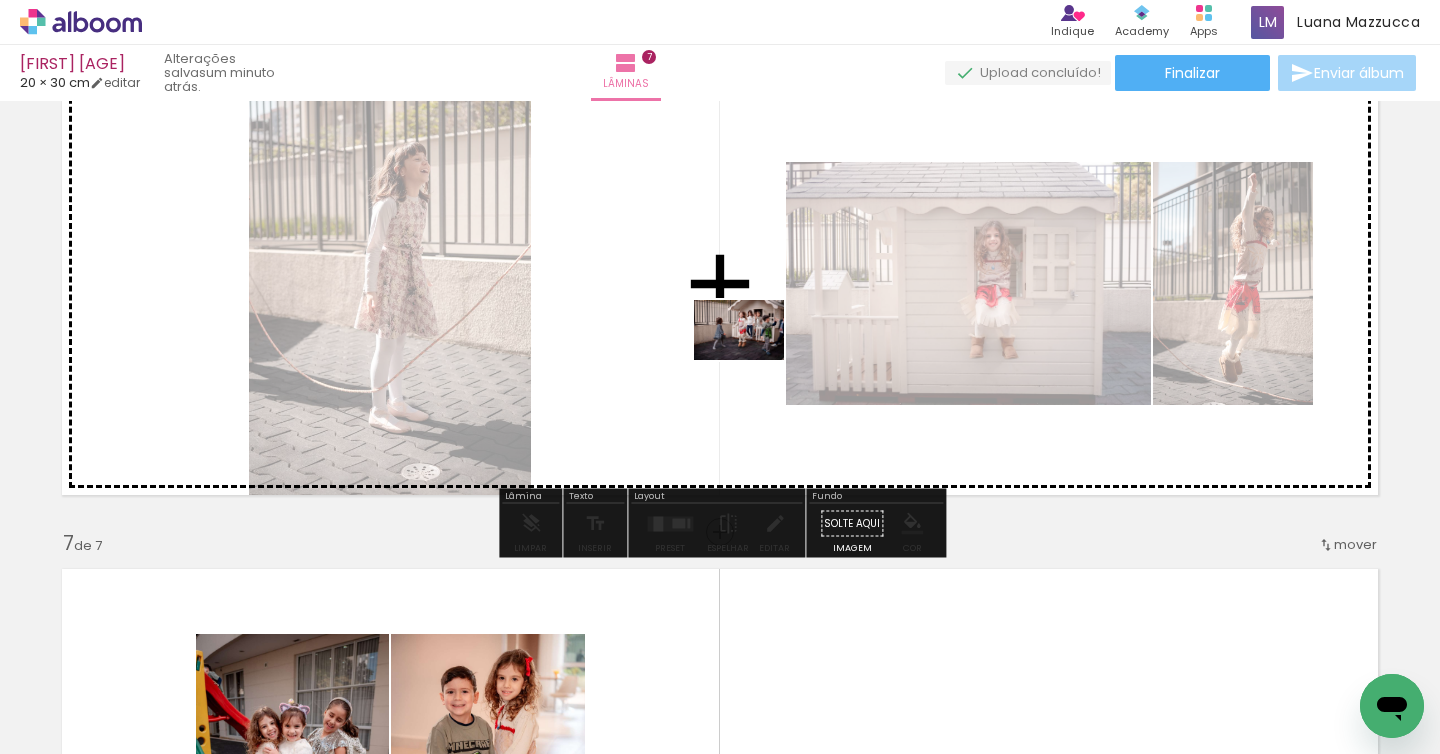 drag, startPoint x: 1020, startPoint y: 699, endPoint x: 986, endPoint y: 593, distance: 111.31936 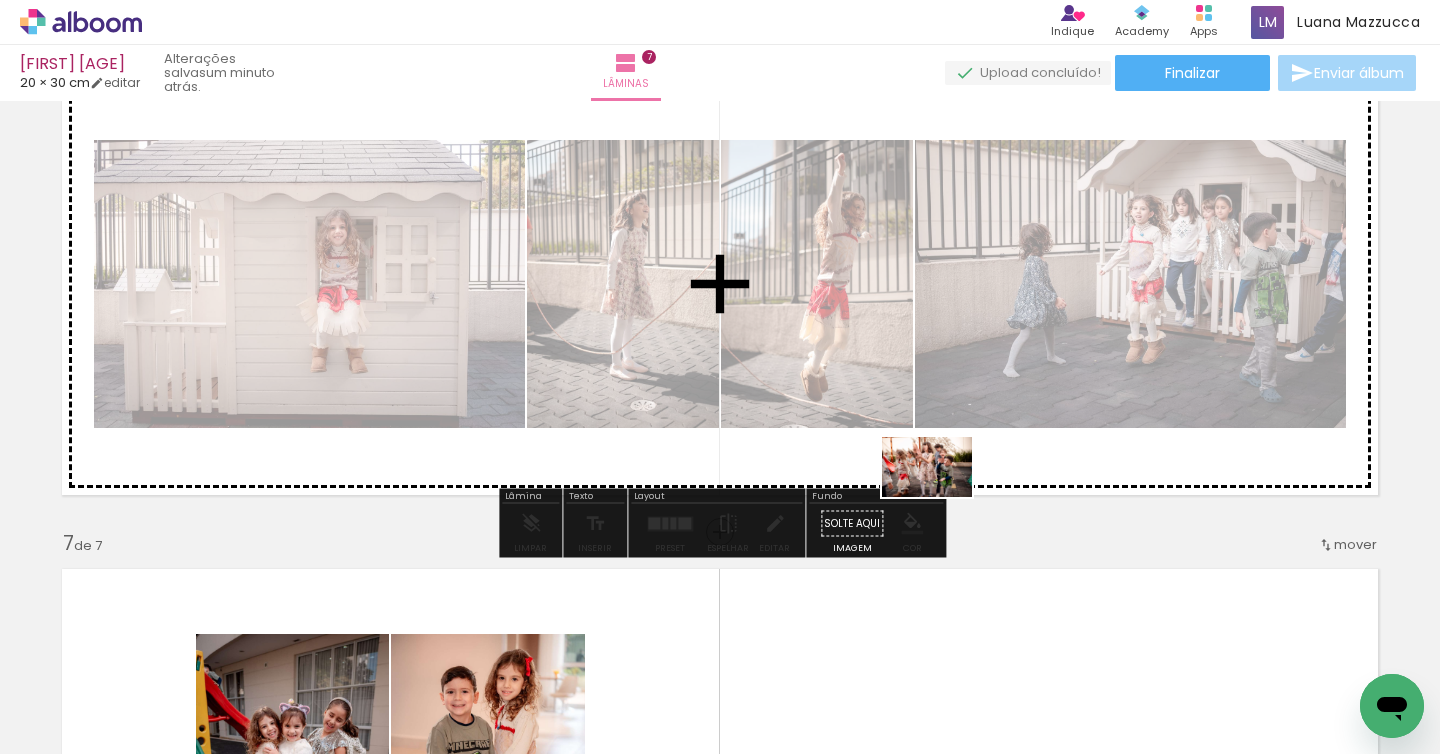 drag, startPoint x: 1110, startPoint y: 683, endPoint x: 942, endPoint y: 497, distance: 250.63918 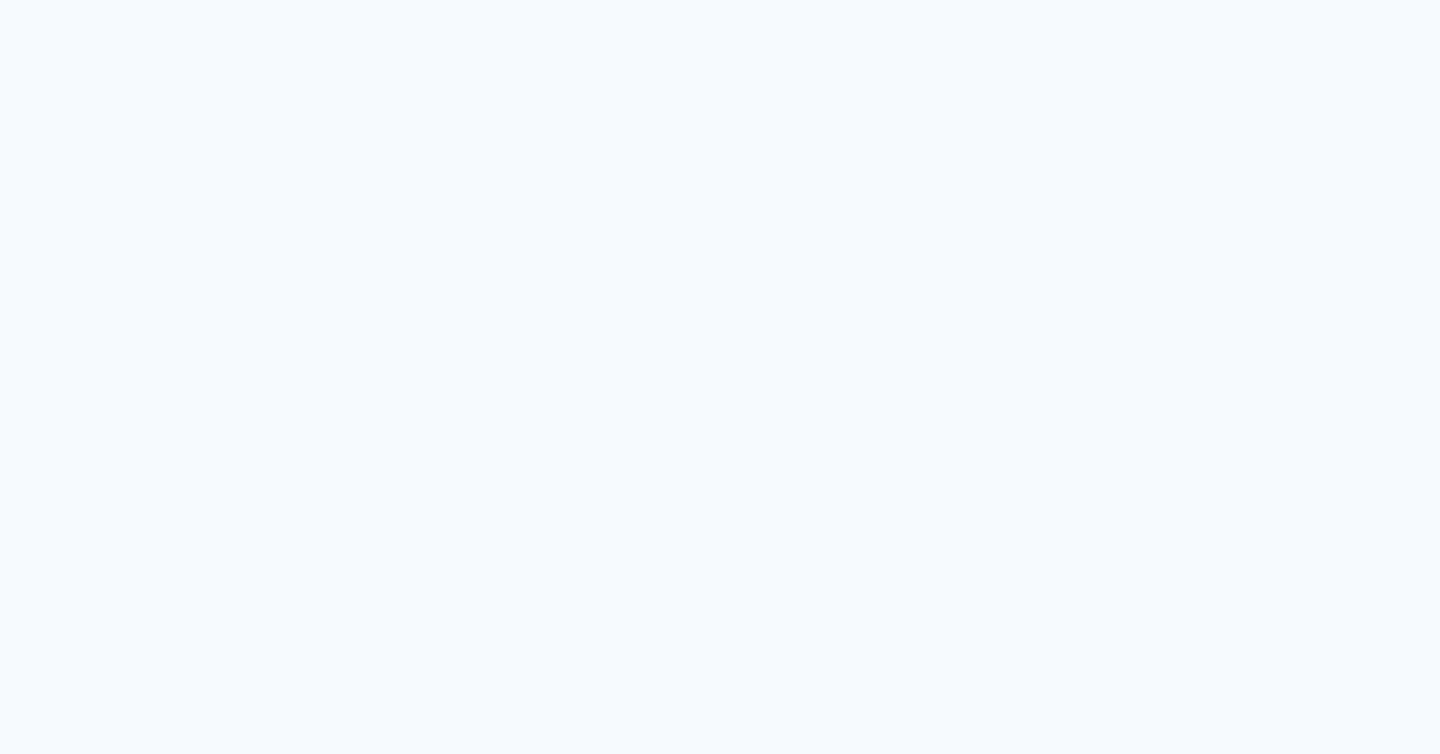 scroll, scrollTop: 0, scrollLeft: 0, axis: both 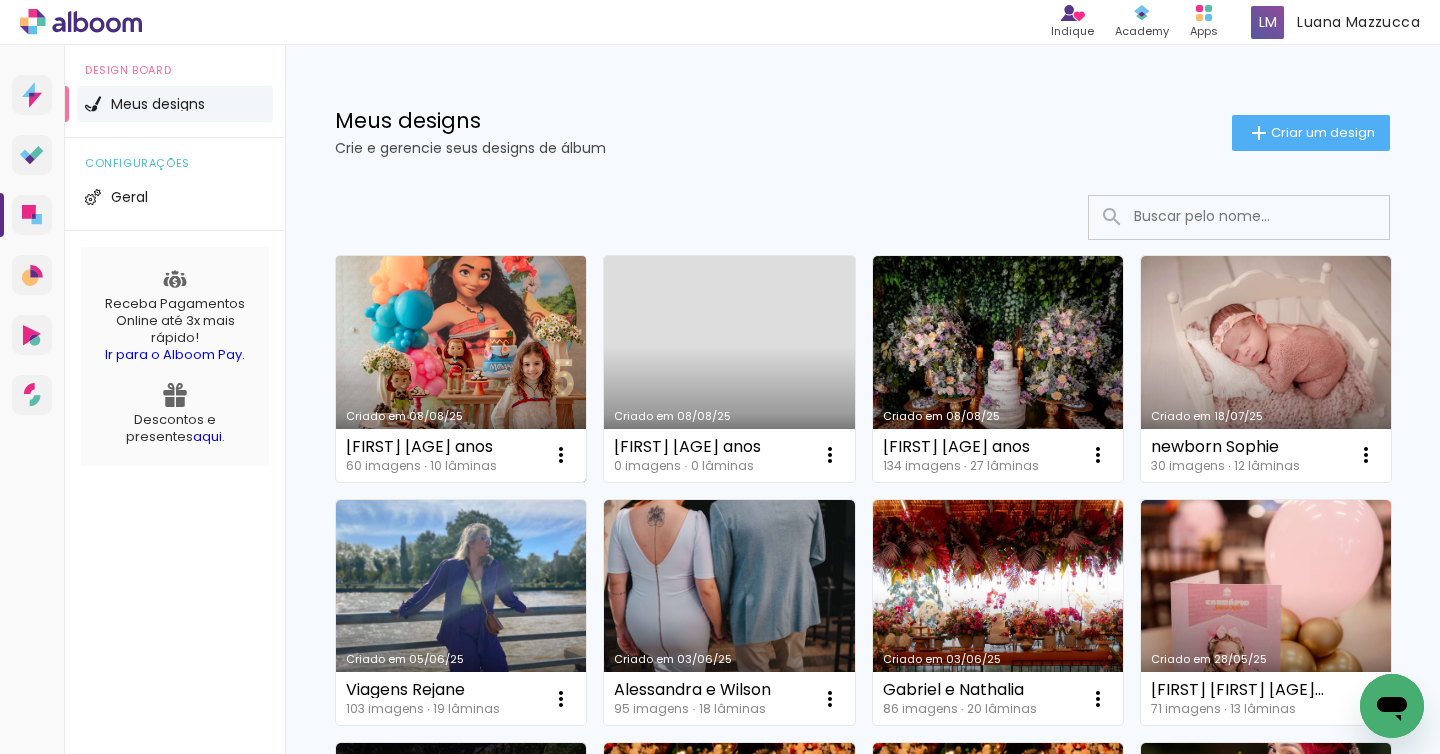 click on "Criado em 08/08/25" at bounding box center [461, 369] 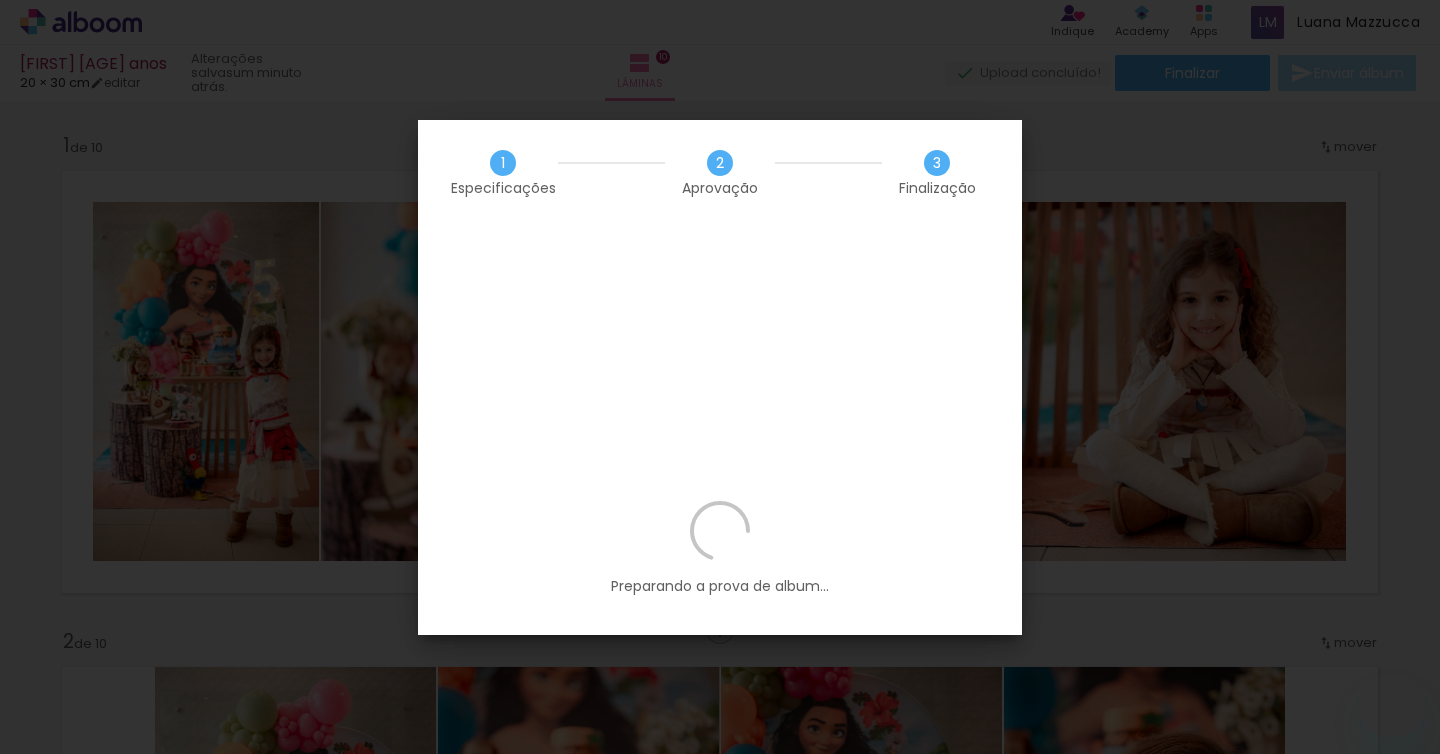 scroll, scrollTop: 0, scrollLeft: 0, axis: both 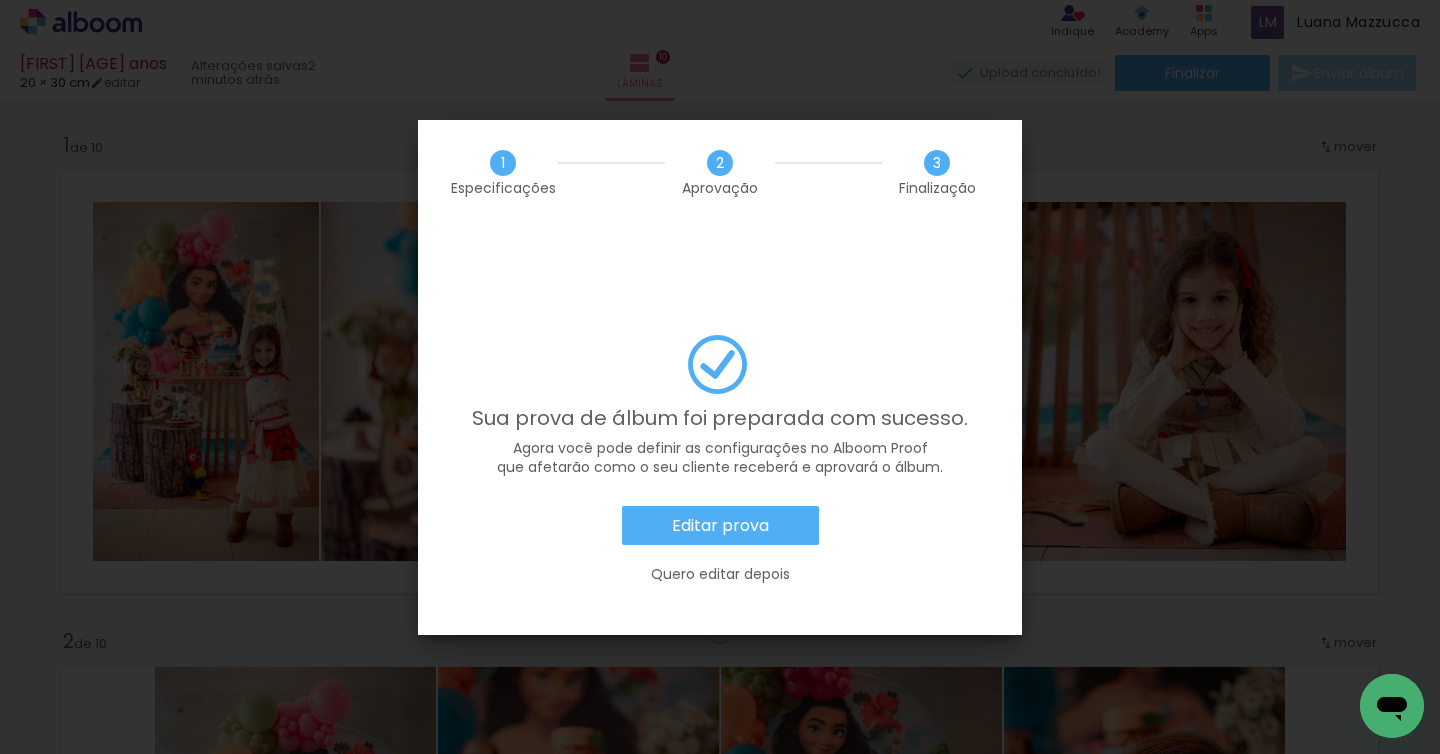 click on "Editar prova" at bounding box center (0, 0) 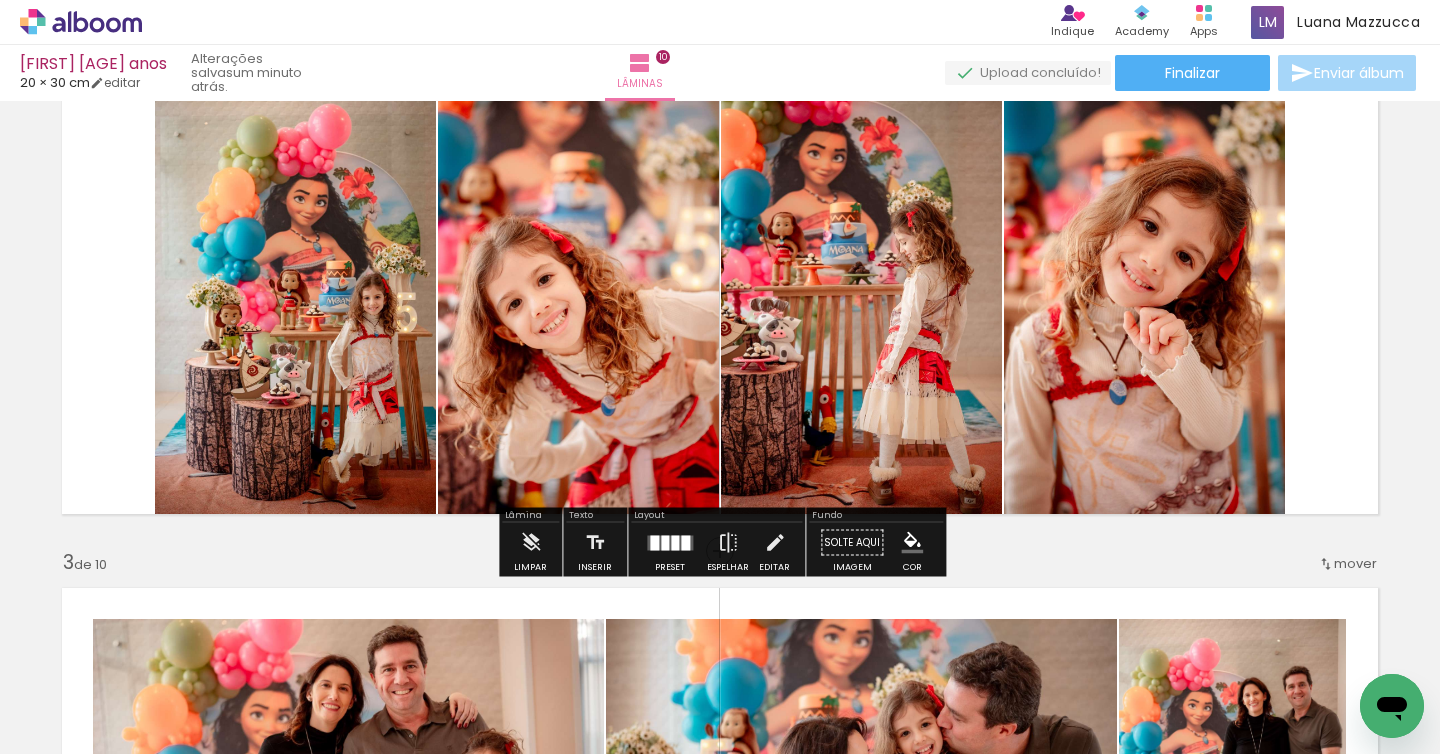 scroll, scrollTop: 579, scrollLeft: 0, axis: vertical 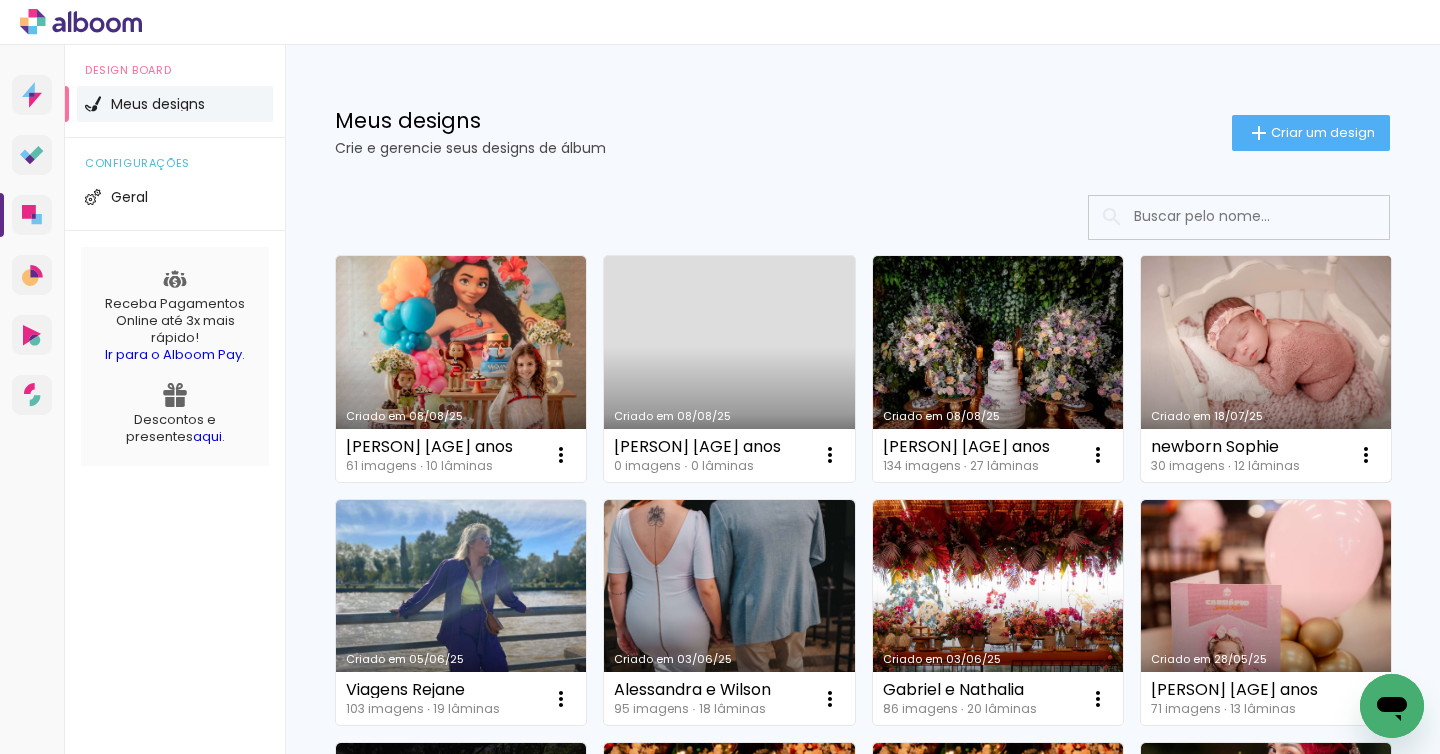 click on "Criado em 18/07/25" at bounding box center [1266, 369] 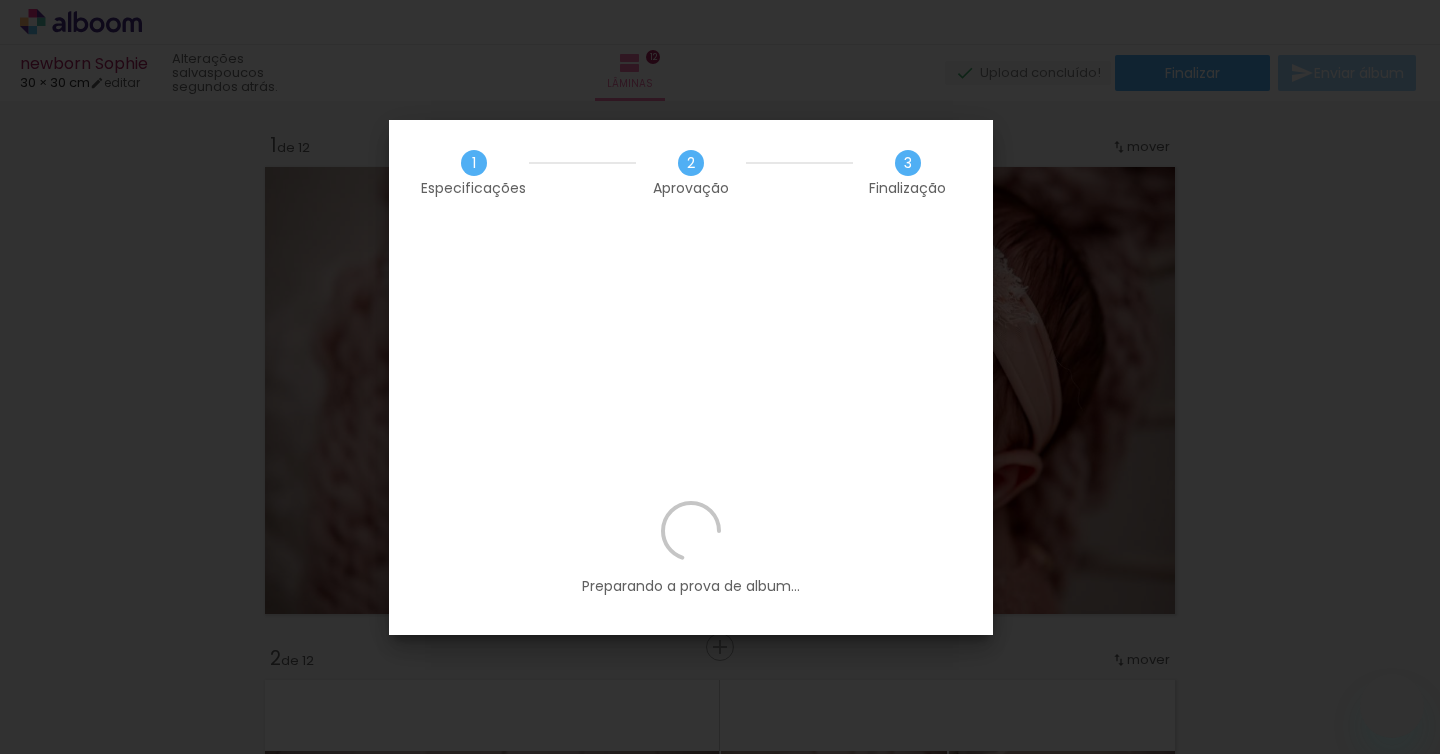 scroll, scrollTop: 0, scrollLeft: 0, axis: both 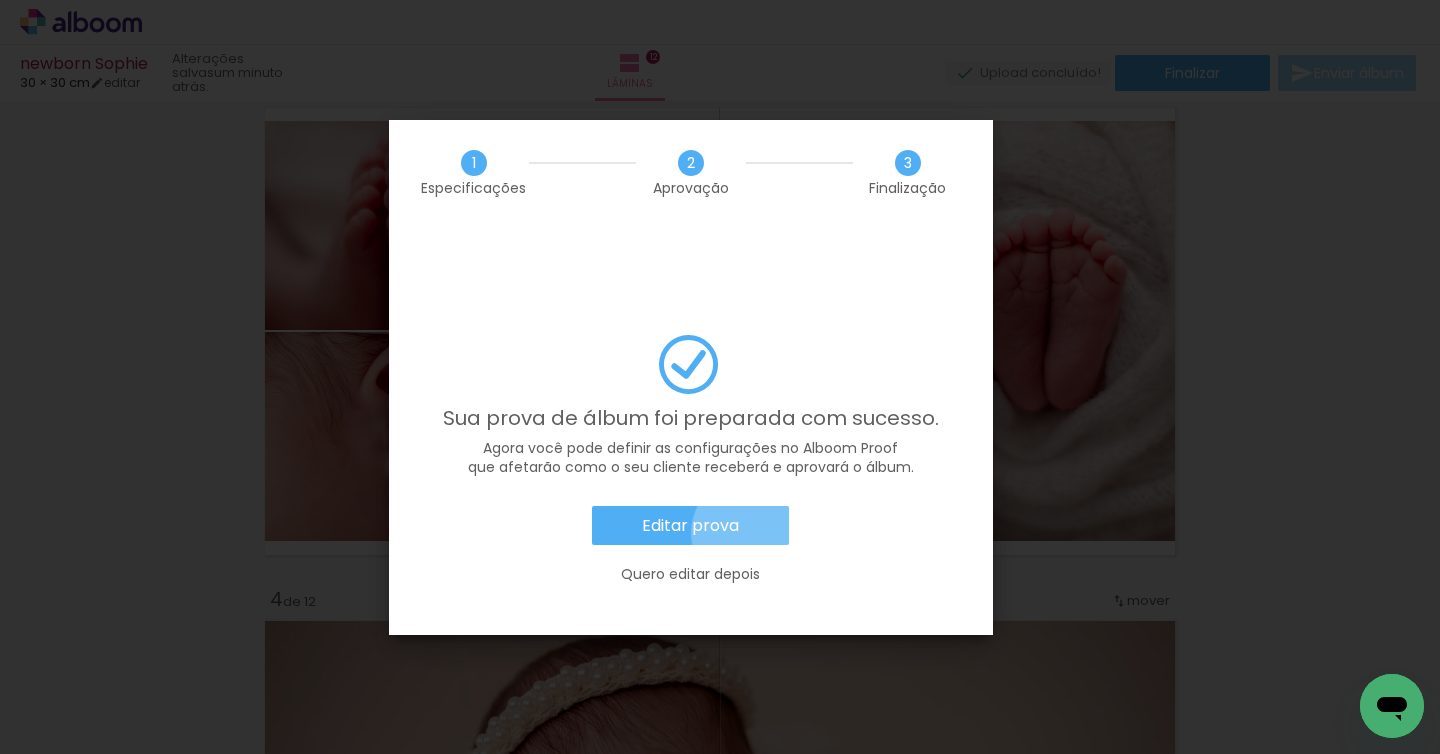 click on "Editar prova" at bounding box center [690, 526] 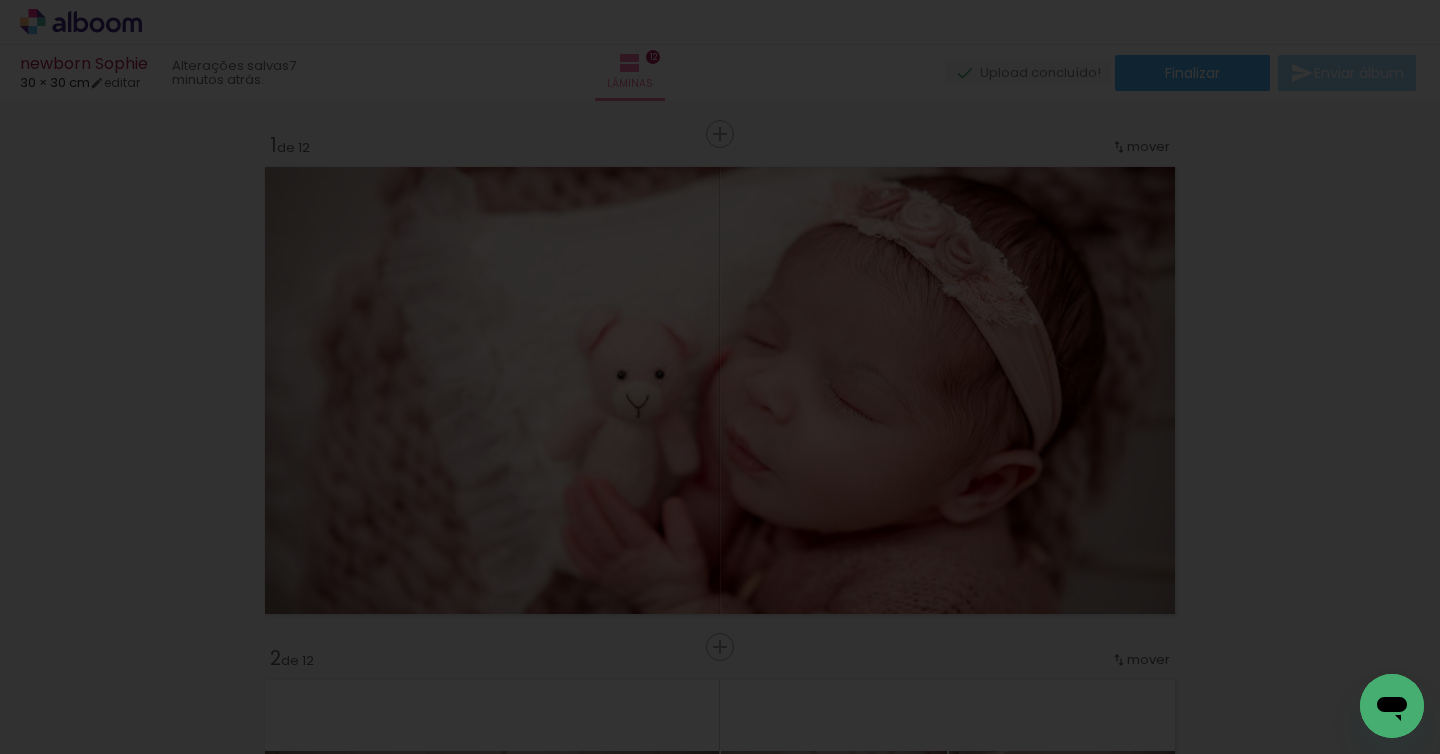scroll, scrollTop: 0, scrollLeft: 0, axis: both 